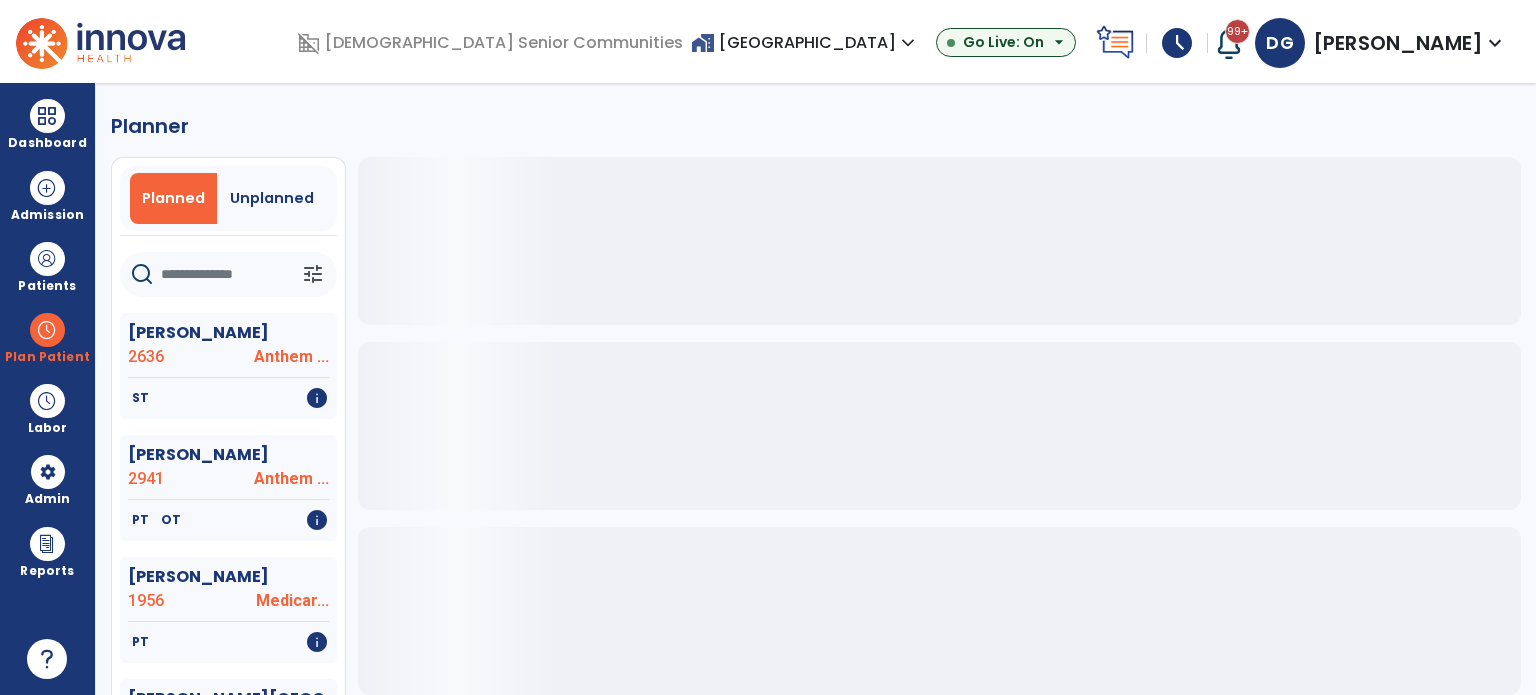 scroll, scrollTop: 0, scrollLeft: 0, axis: both 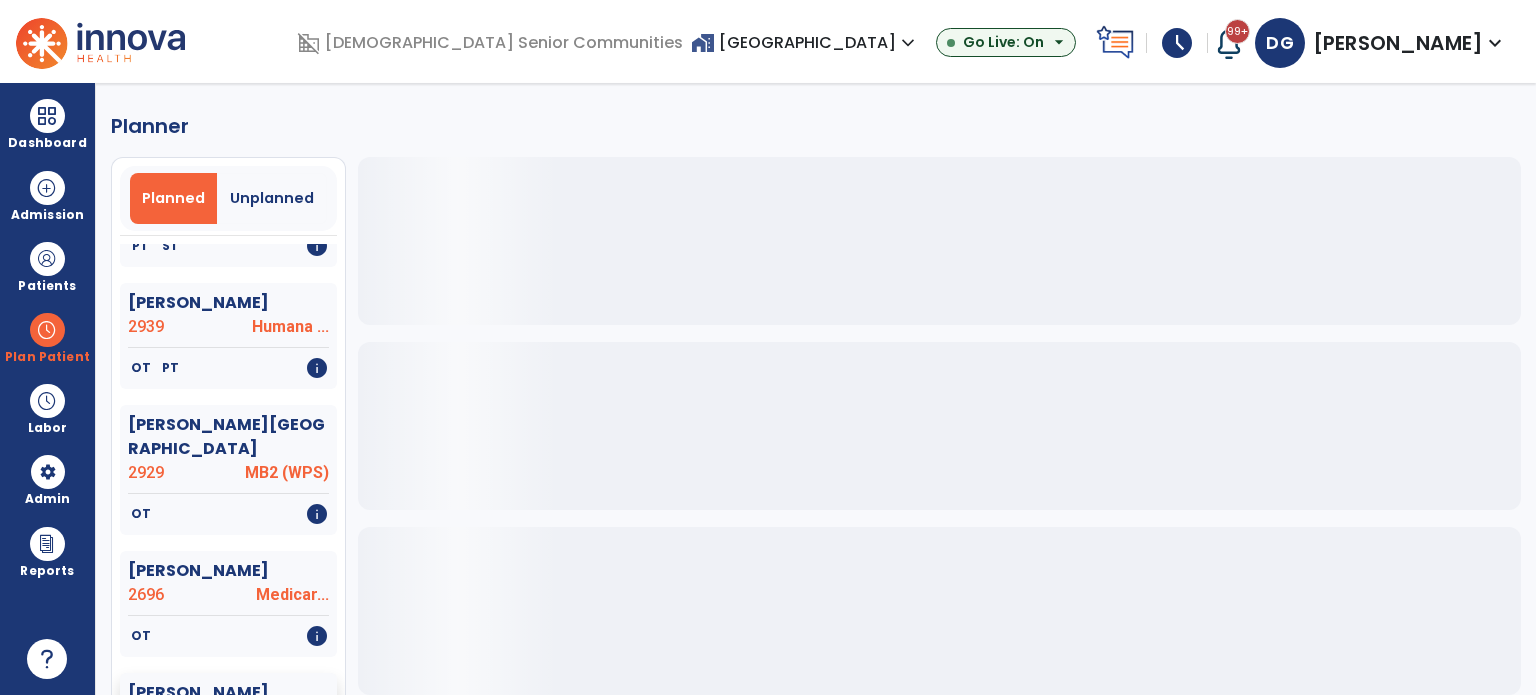 click at bounding box center [100, 41] 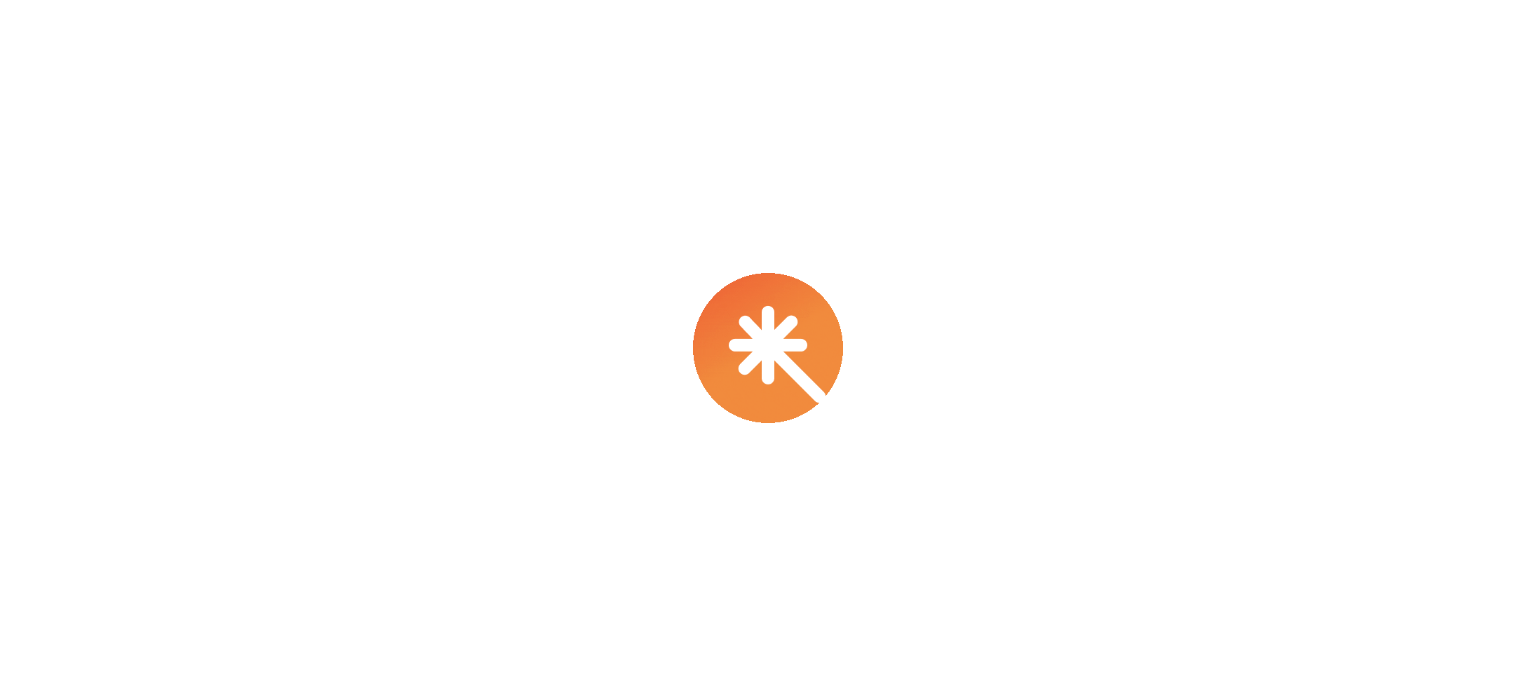 scroll, scrollTop: 0, scrollLeft: 0, axis: both 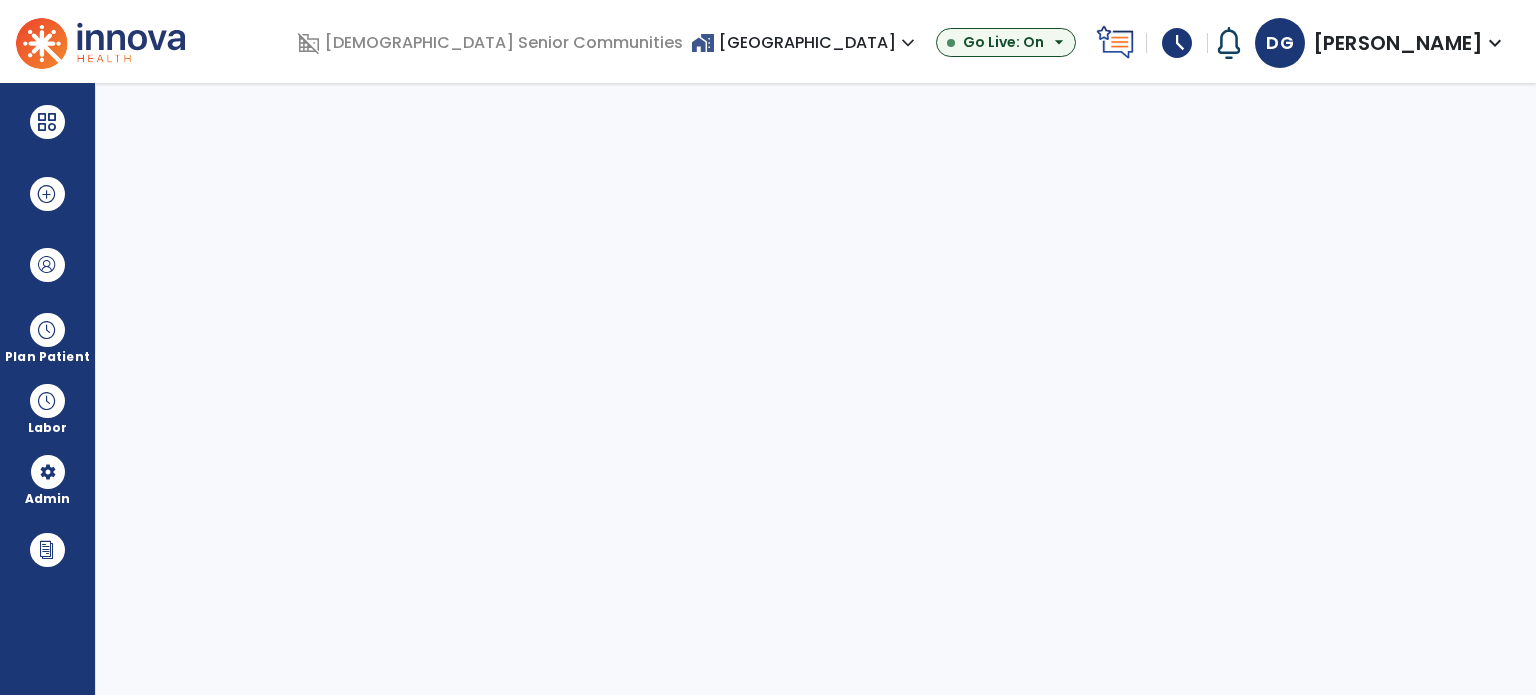 select on "***" 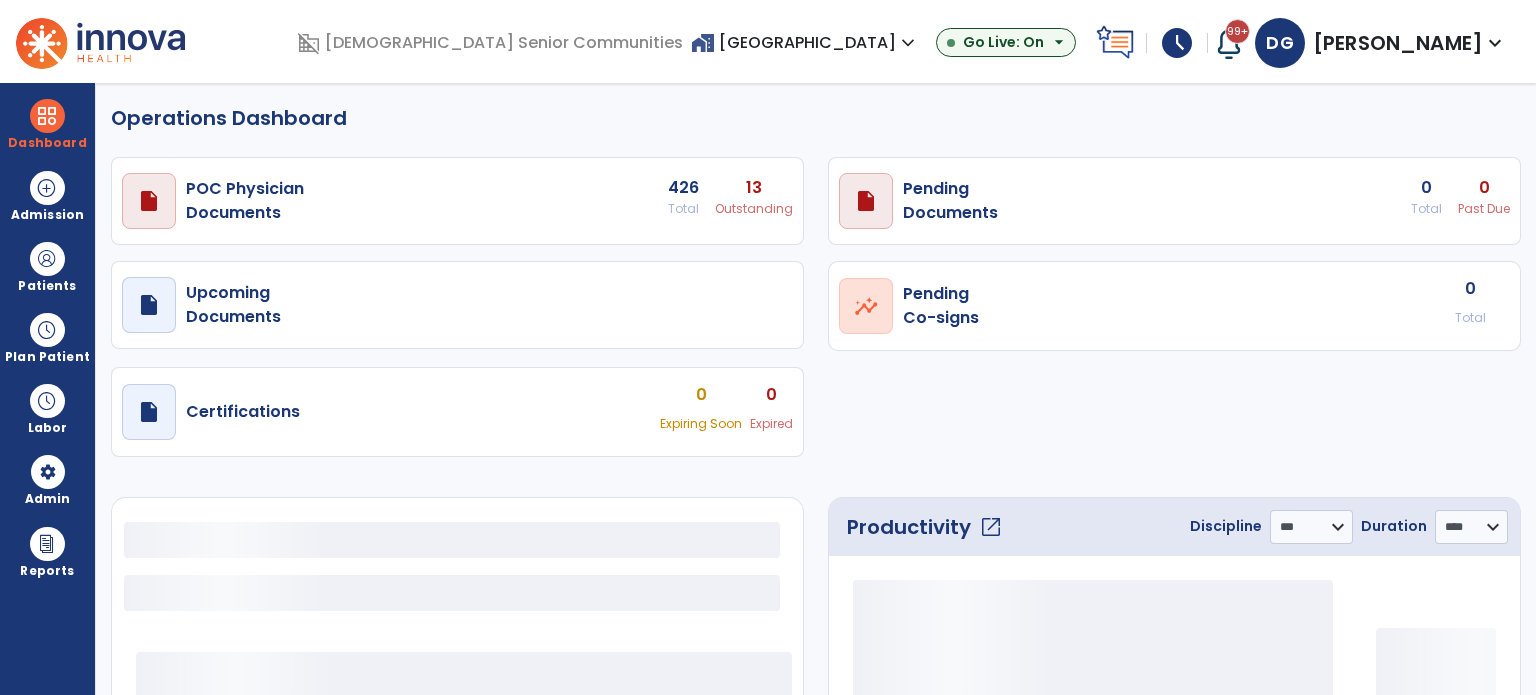 select on "***" 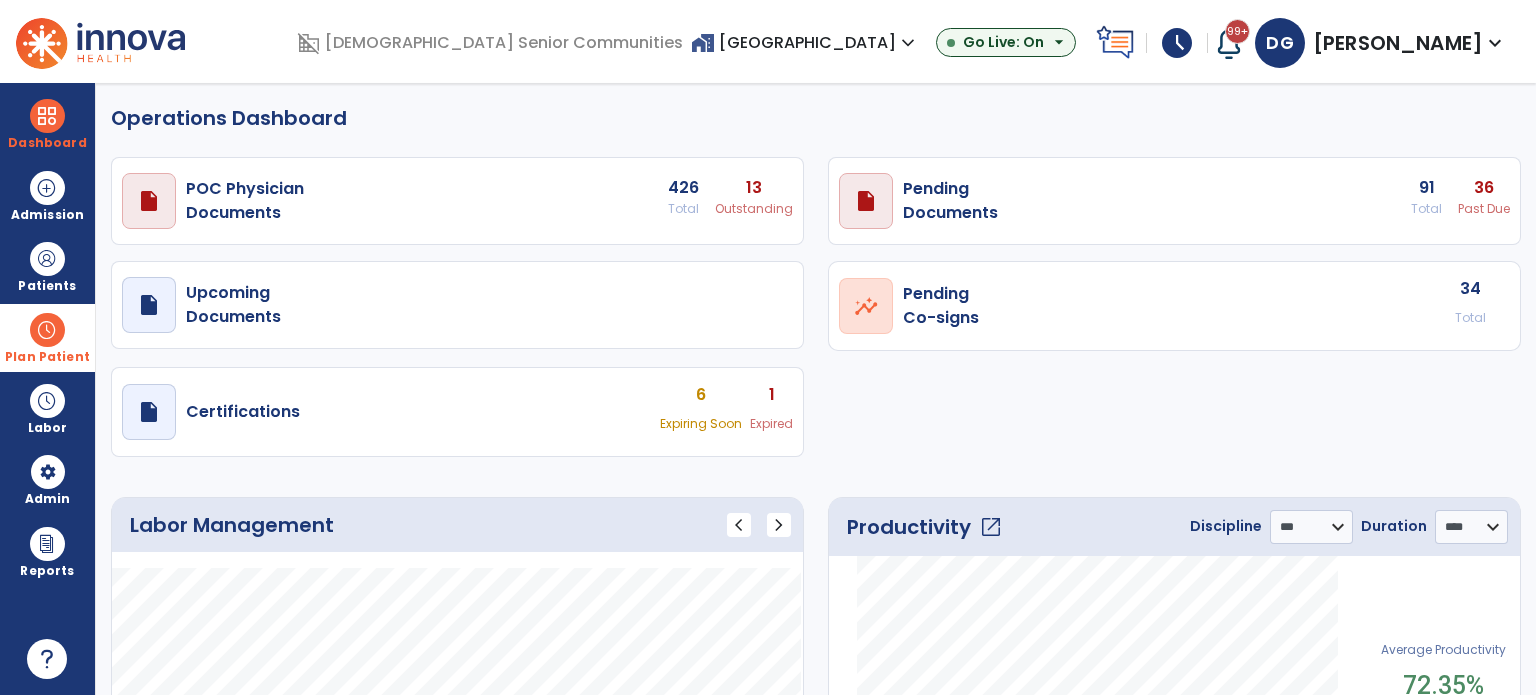 click at bounding box center [47, 330] 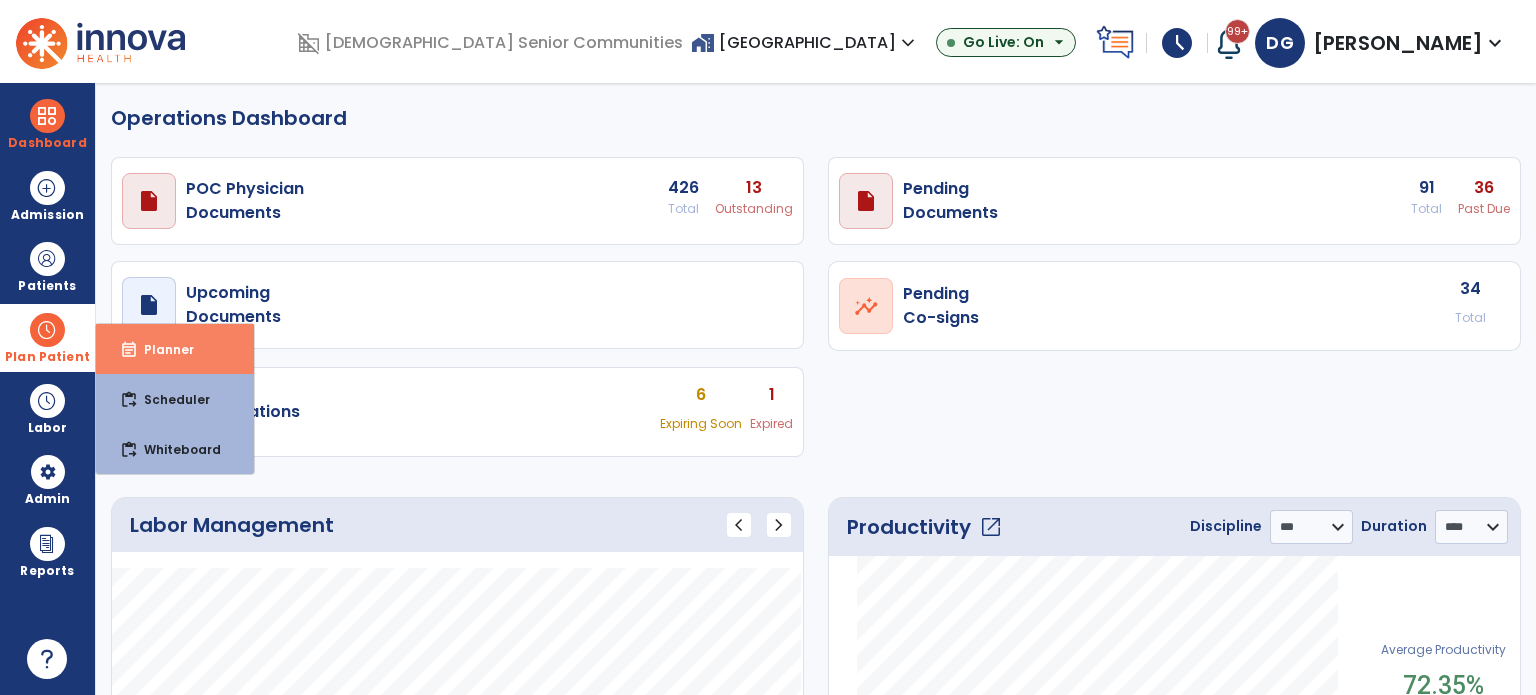 click on "event_note" at bounding box center (129, 350) 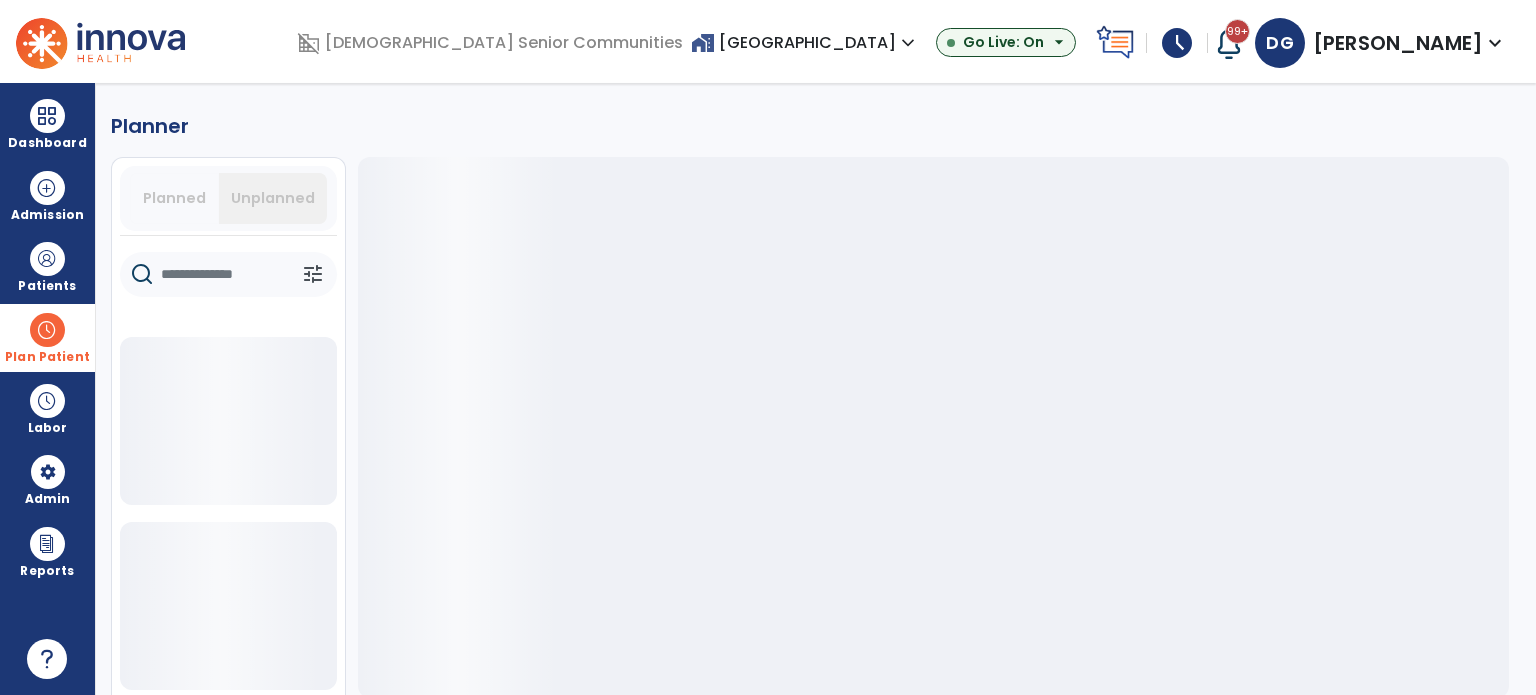 click on "Planned" at bounding box center [175, 198] 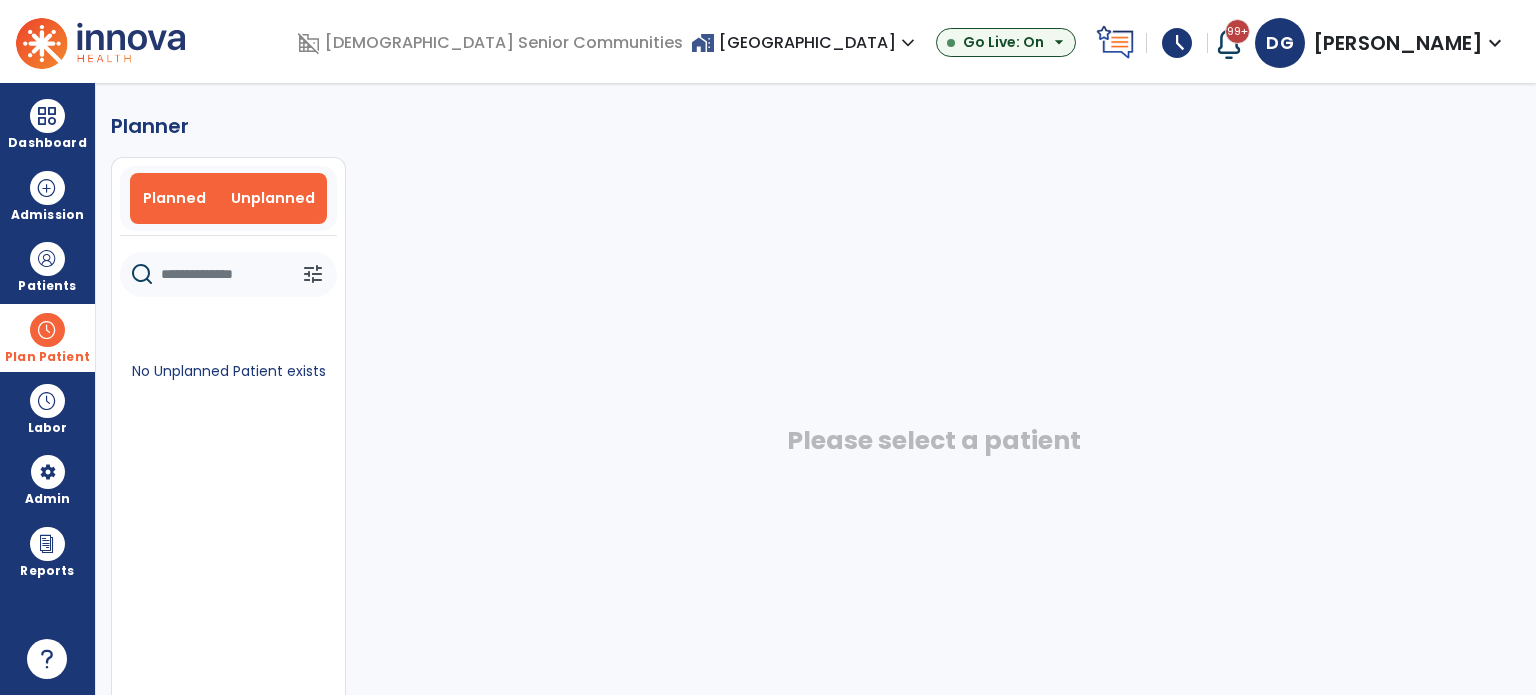 click on "Planned" at bounding box center (175, 198) 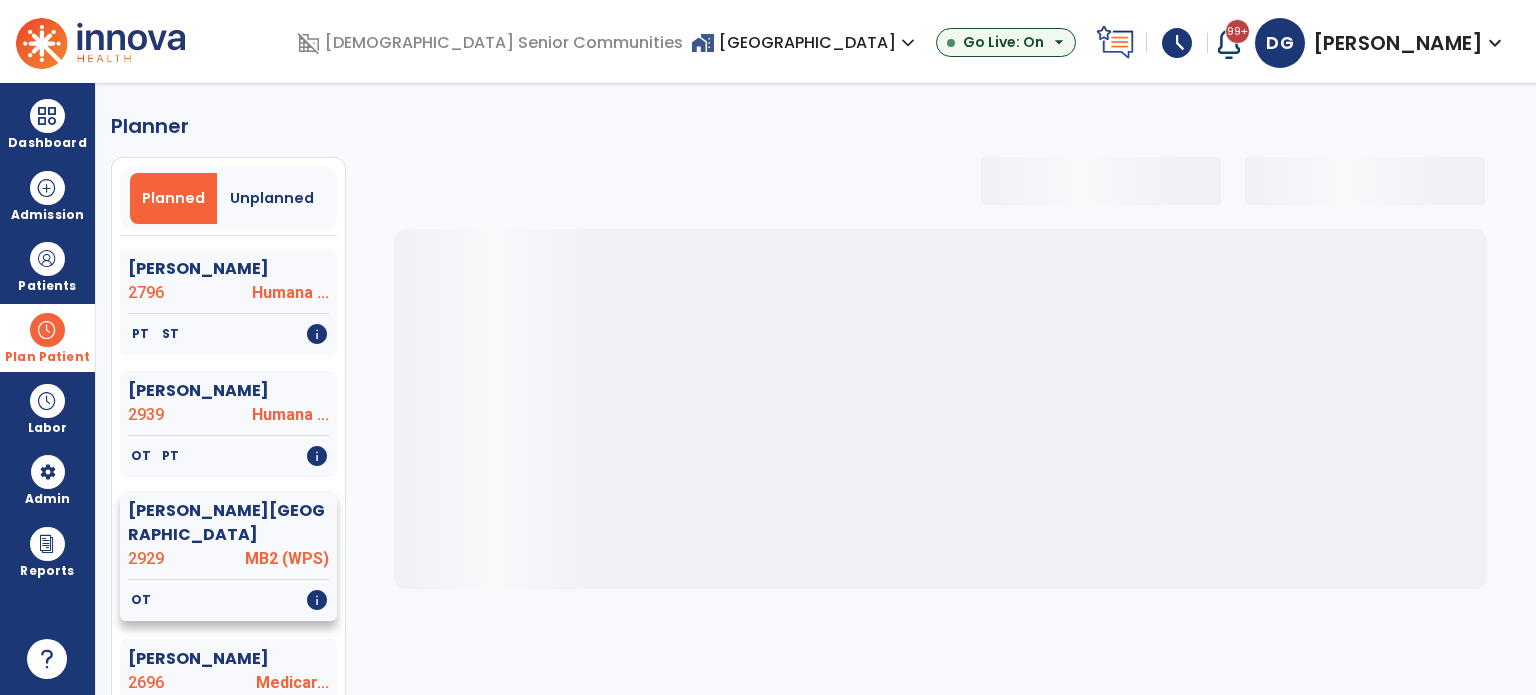 scroll, scrollTop: 4100, scrollLeft: 0, axis: vertical 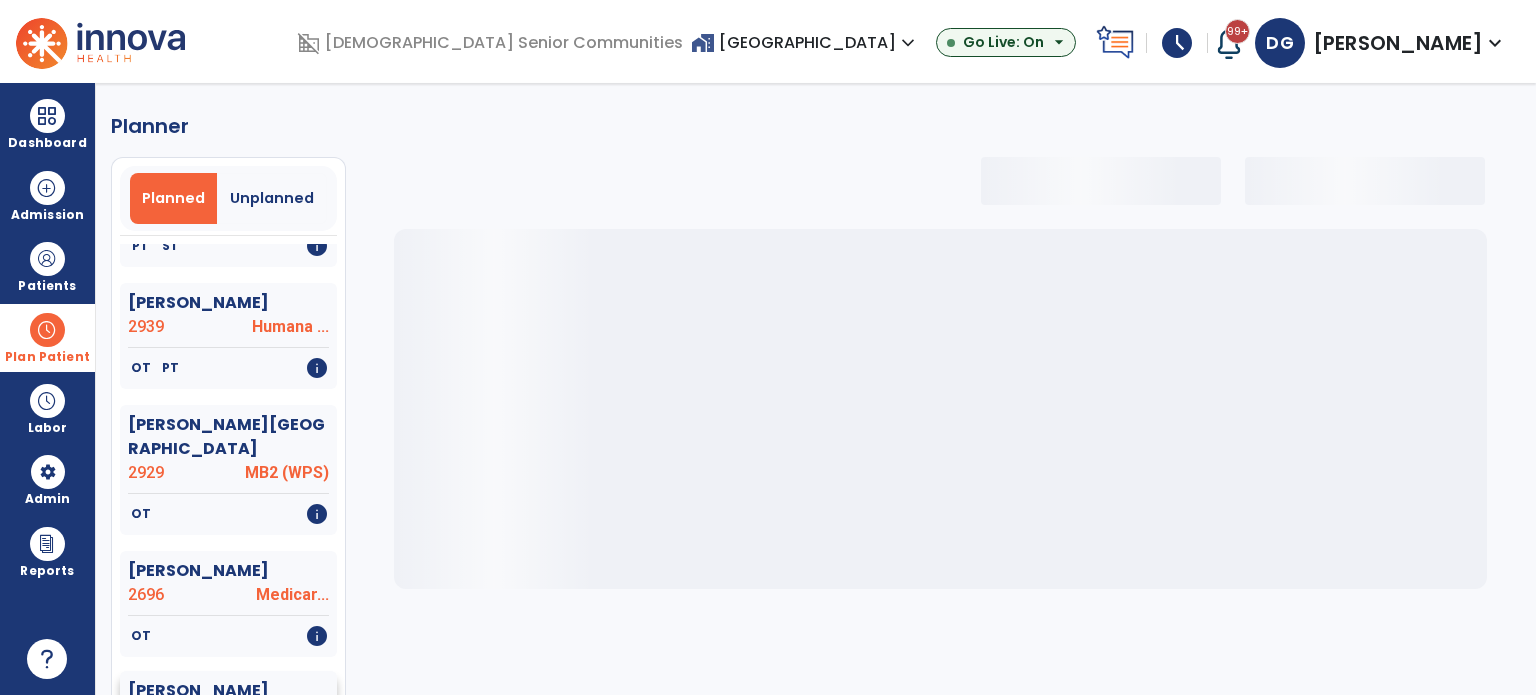 click on "[PERSON_NAME]" 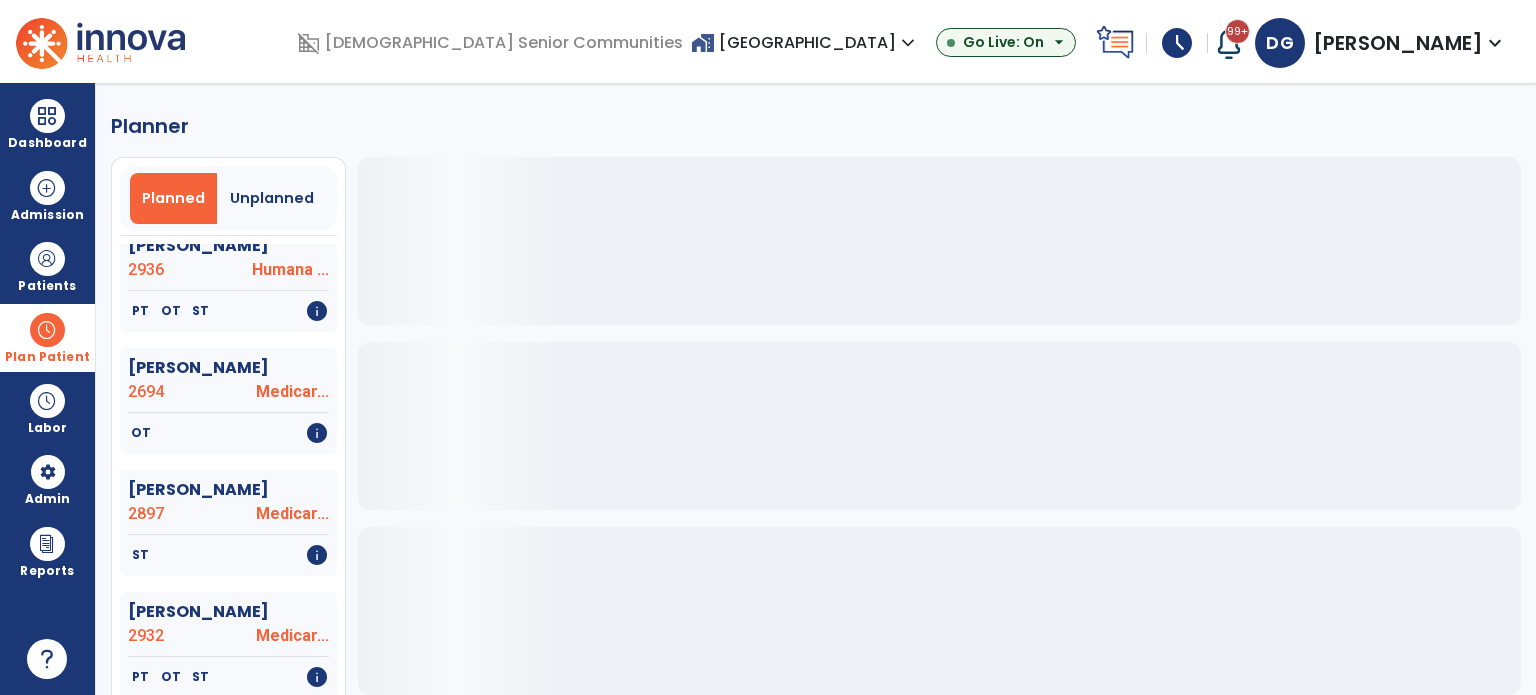 scroll, scrollTop: 4200, scrollLeft: 0, axis: vertical 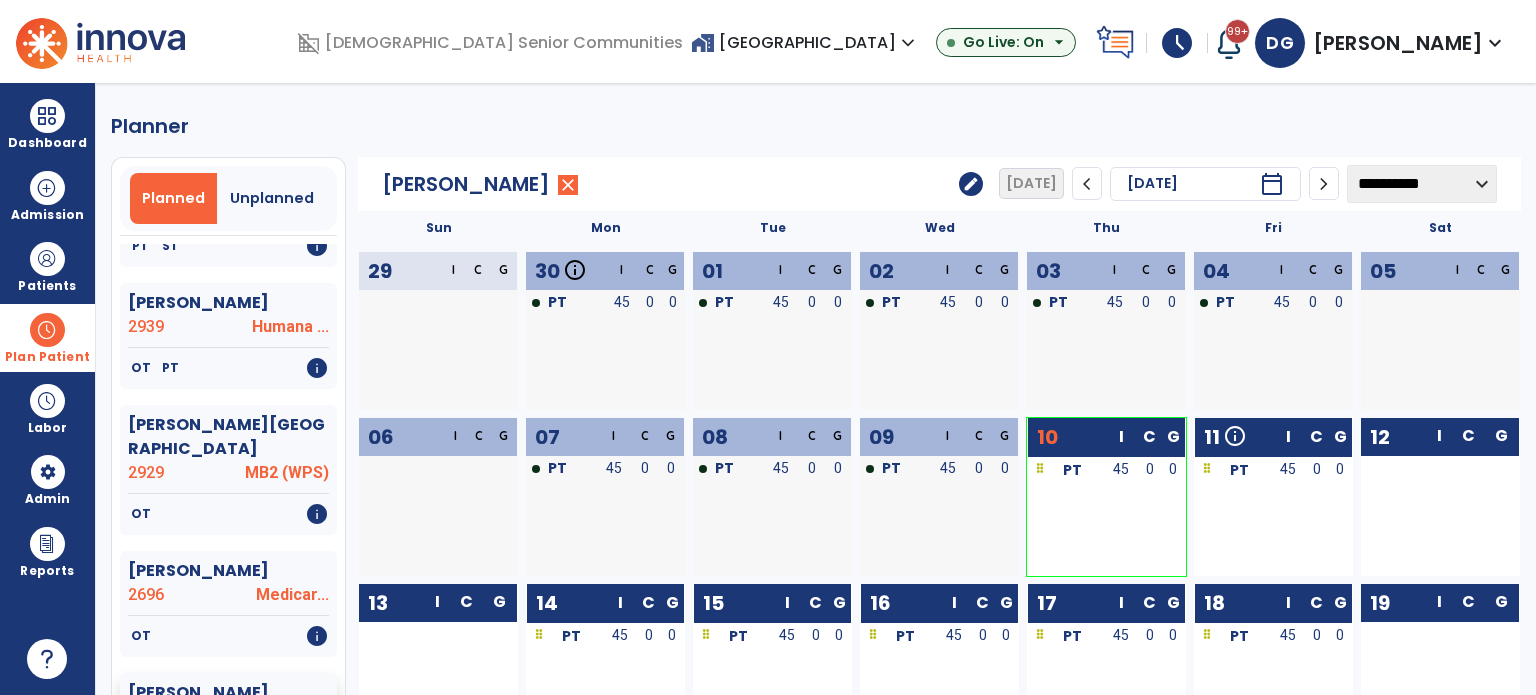 click on "edit" 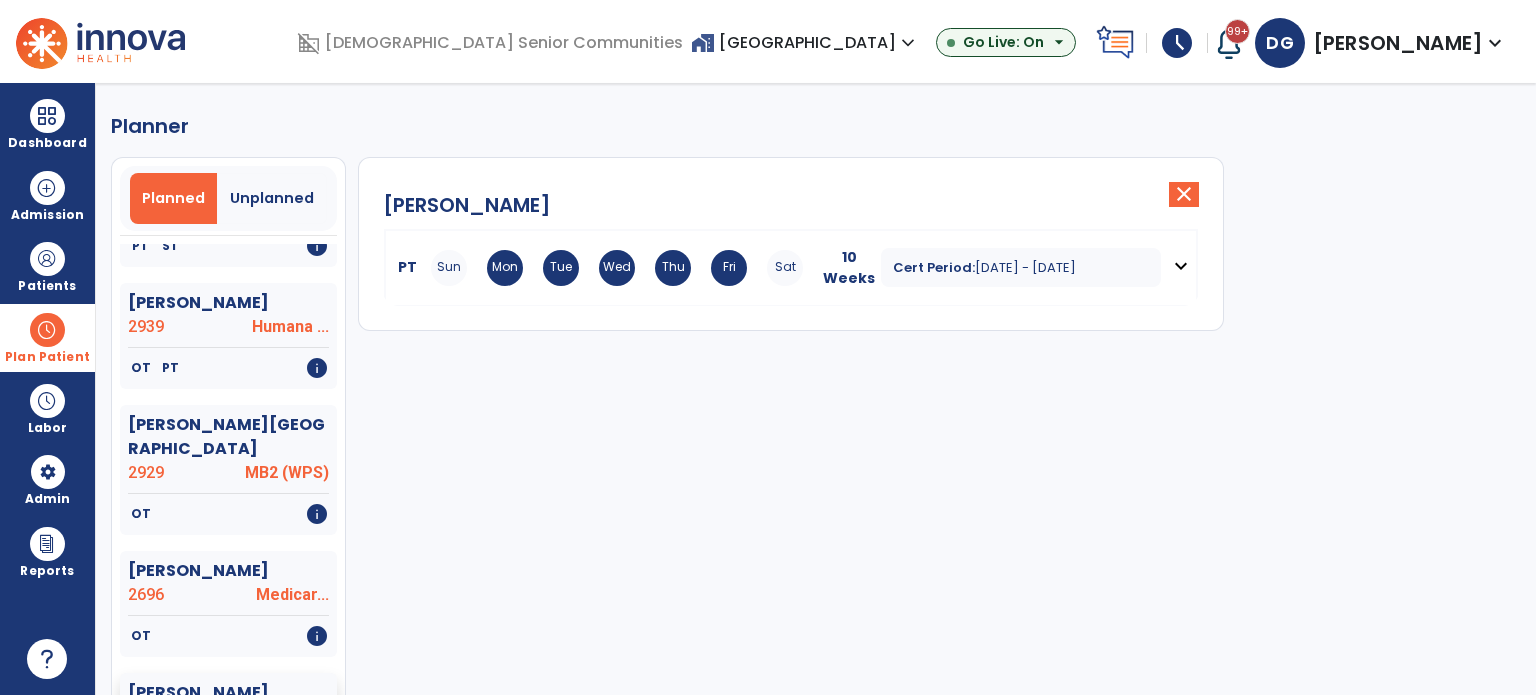 click on "Fri" at bounding box center [729, 268] 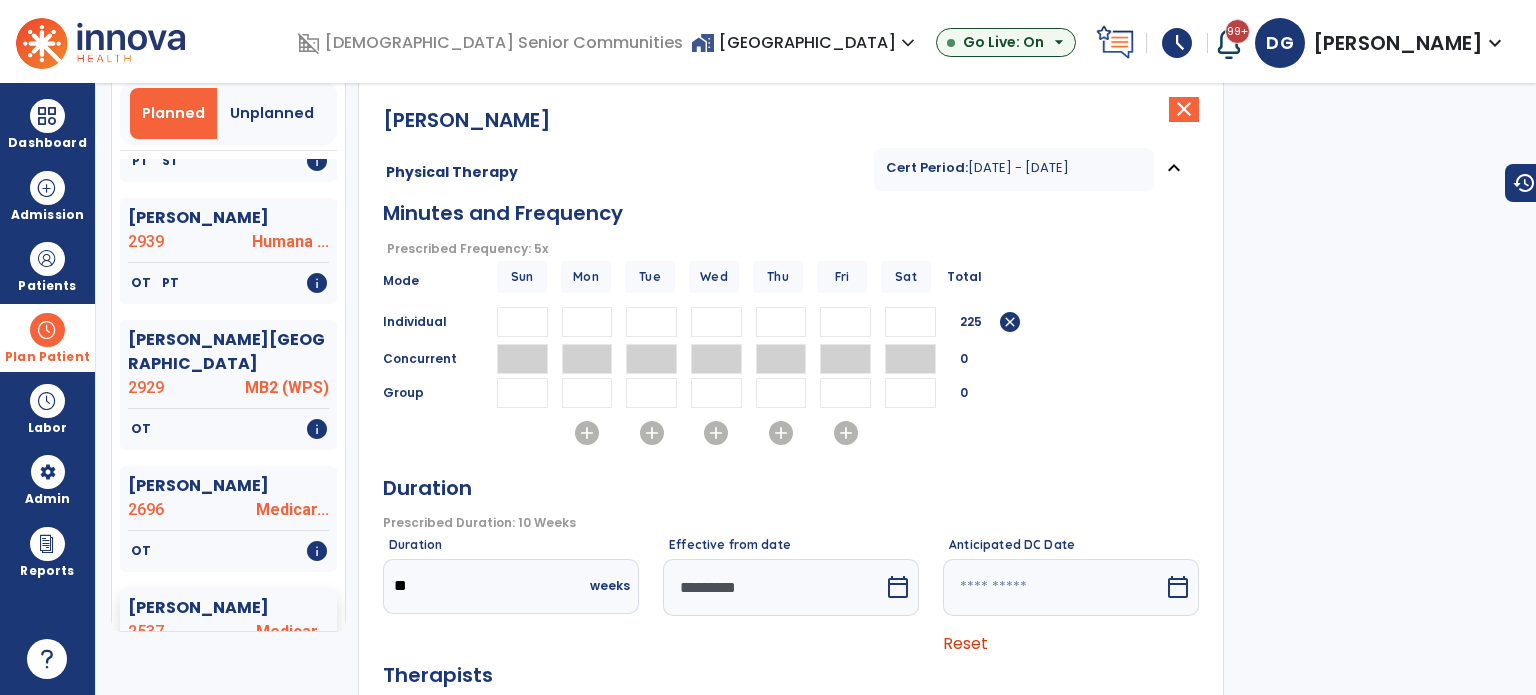 scroll, scrollTop: 200, scrollLeft: 0, axis: vertical 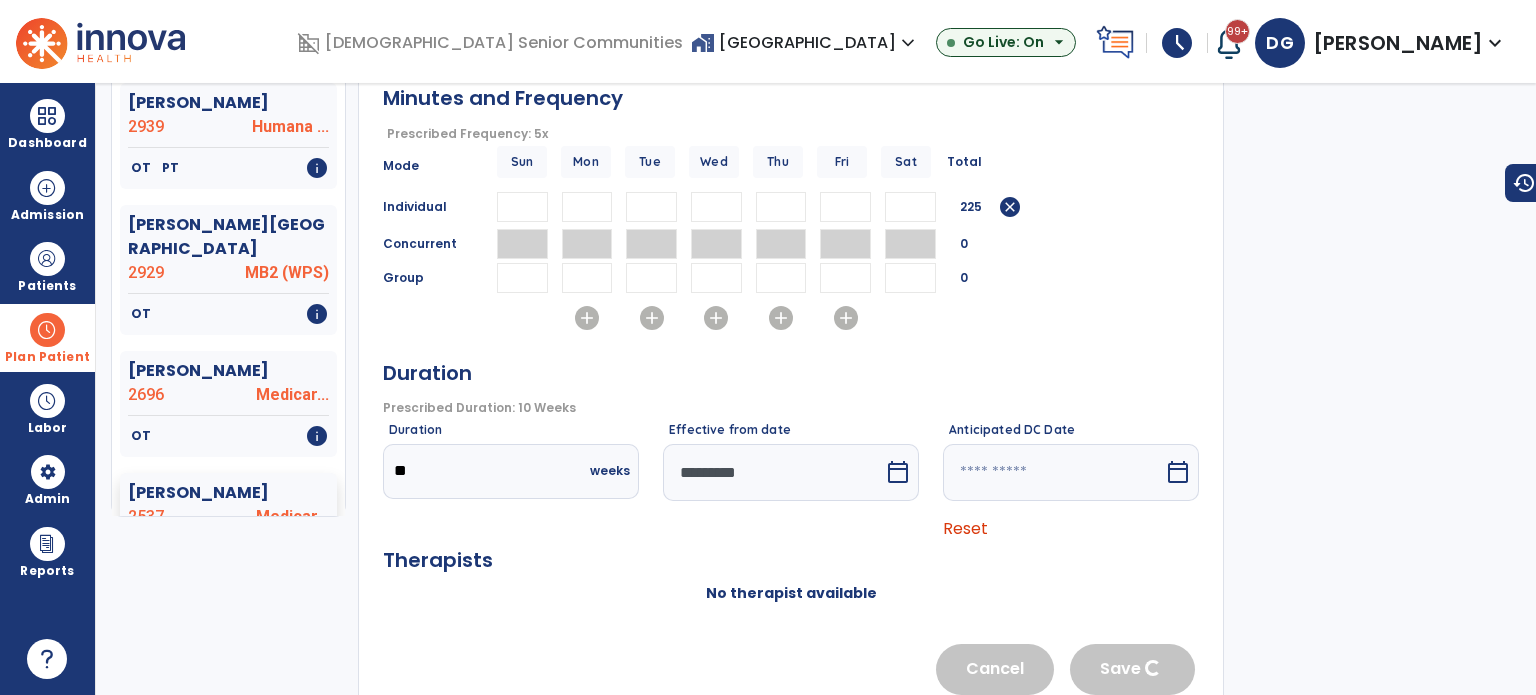 click on "**" at bounding box center (845, 207) 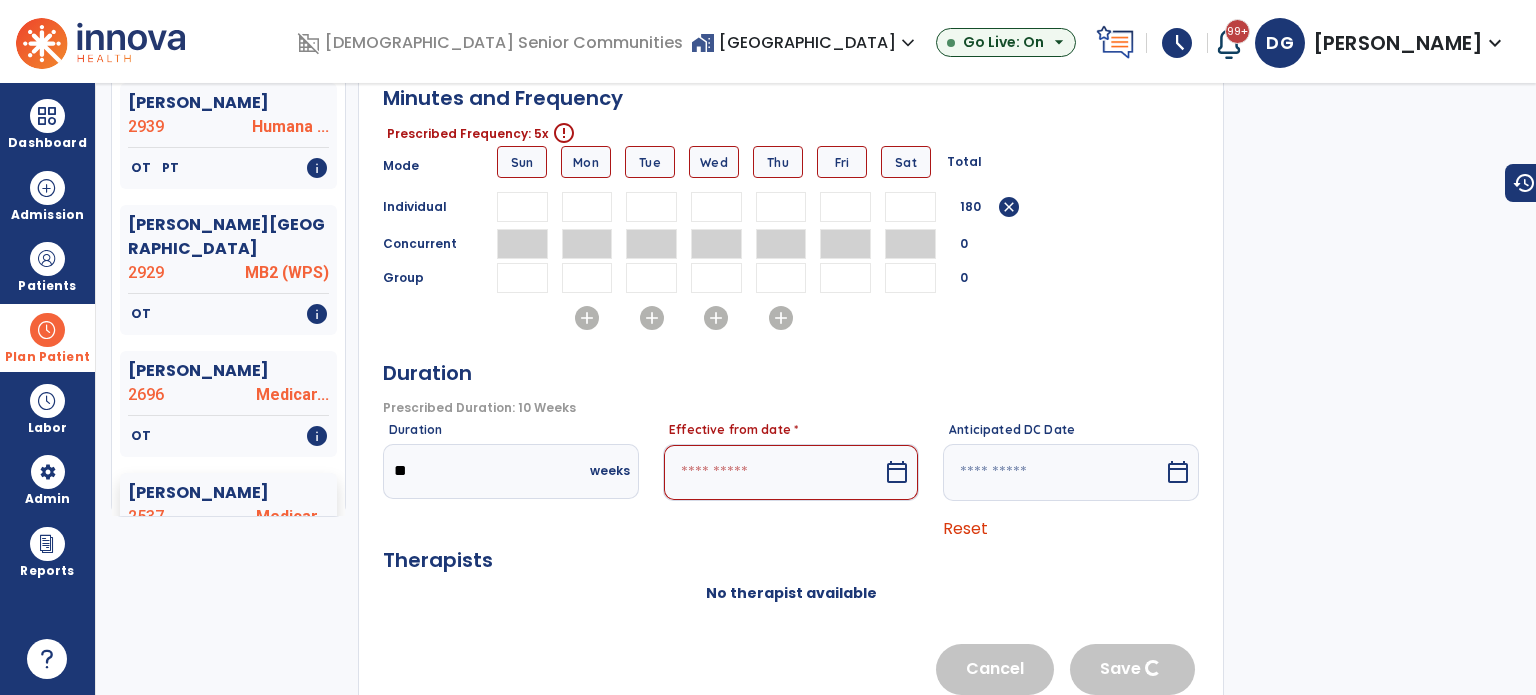 type 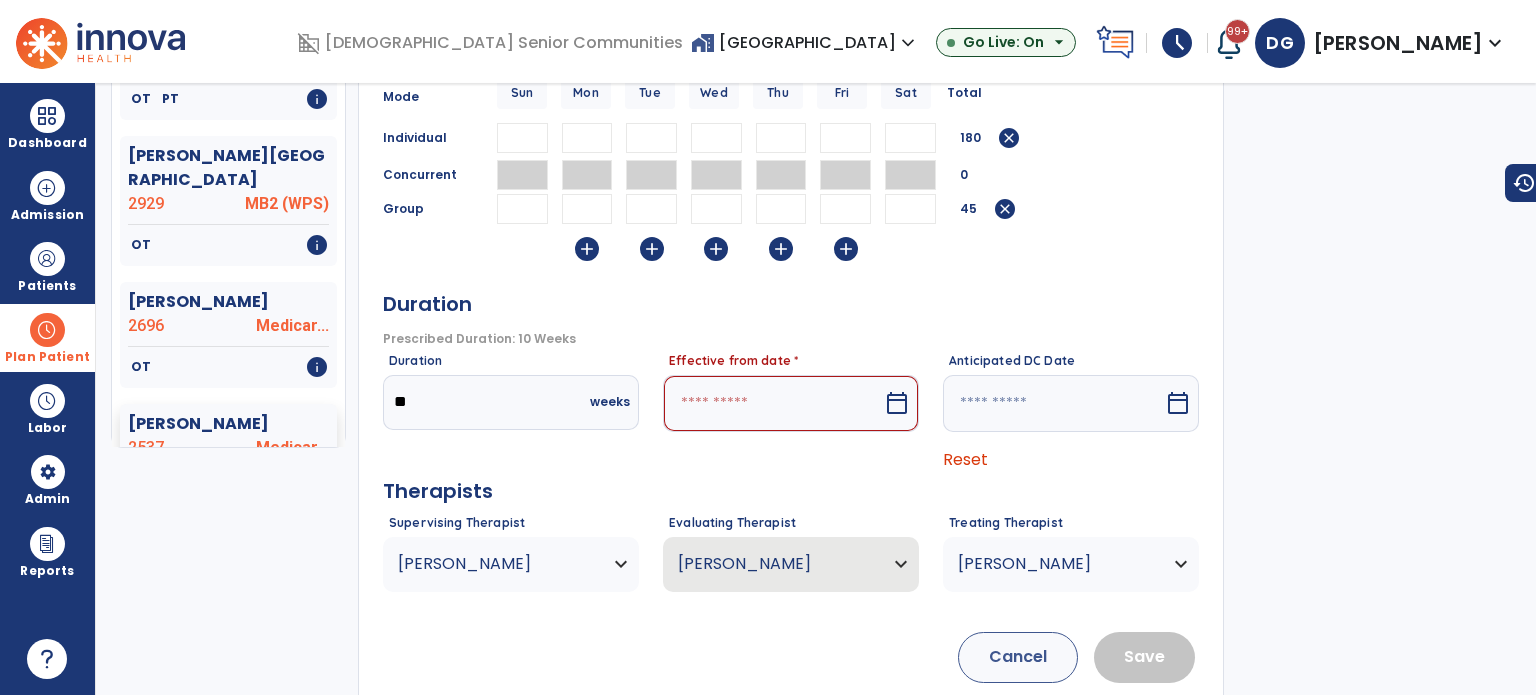 scroll, scrollTop: 304, scrollLeft: 0, axis: vertical 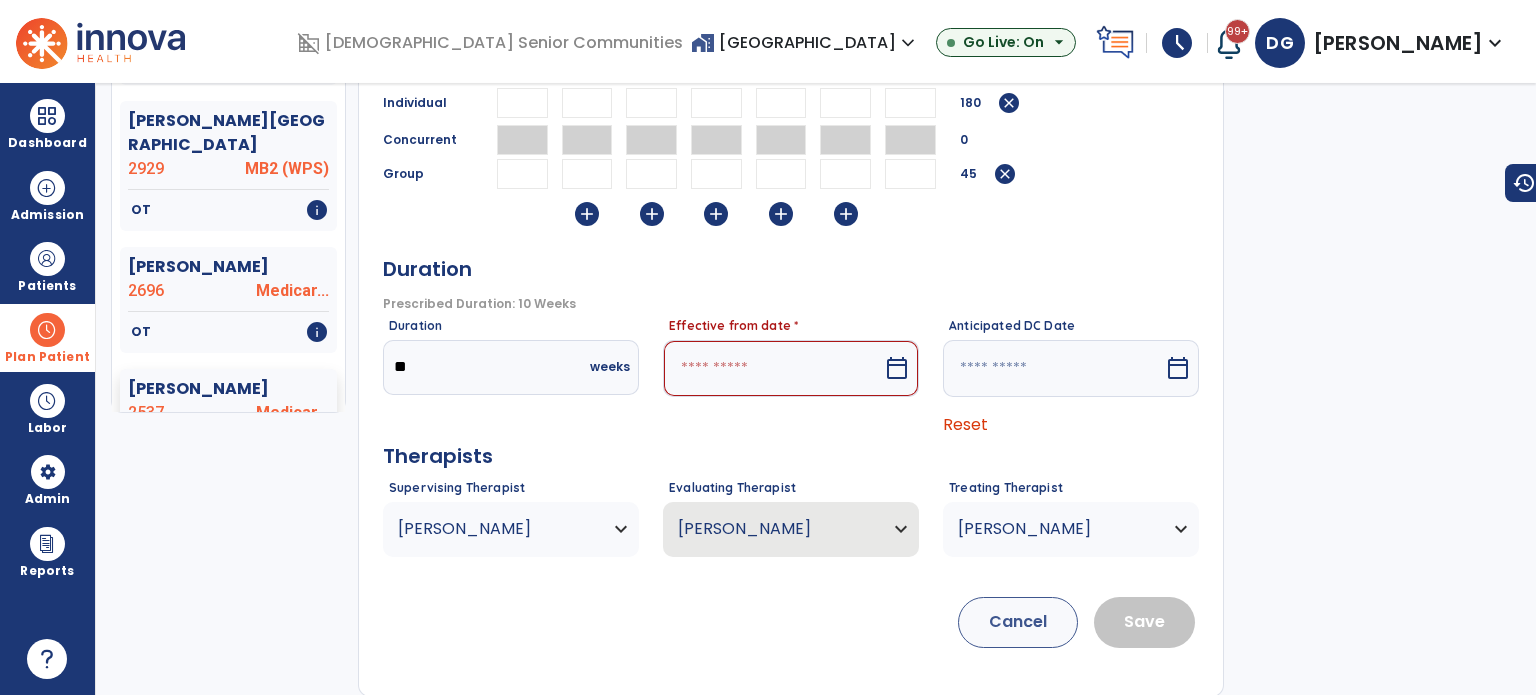 type on "**" 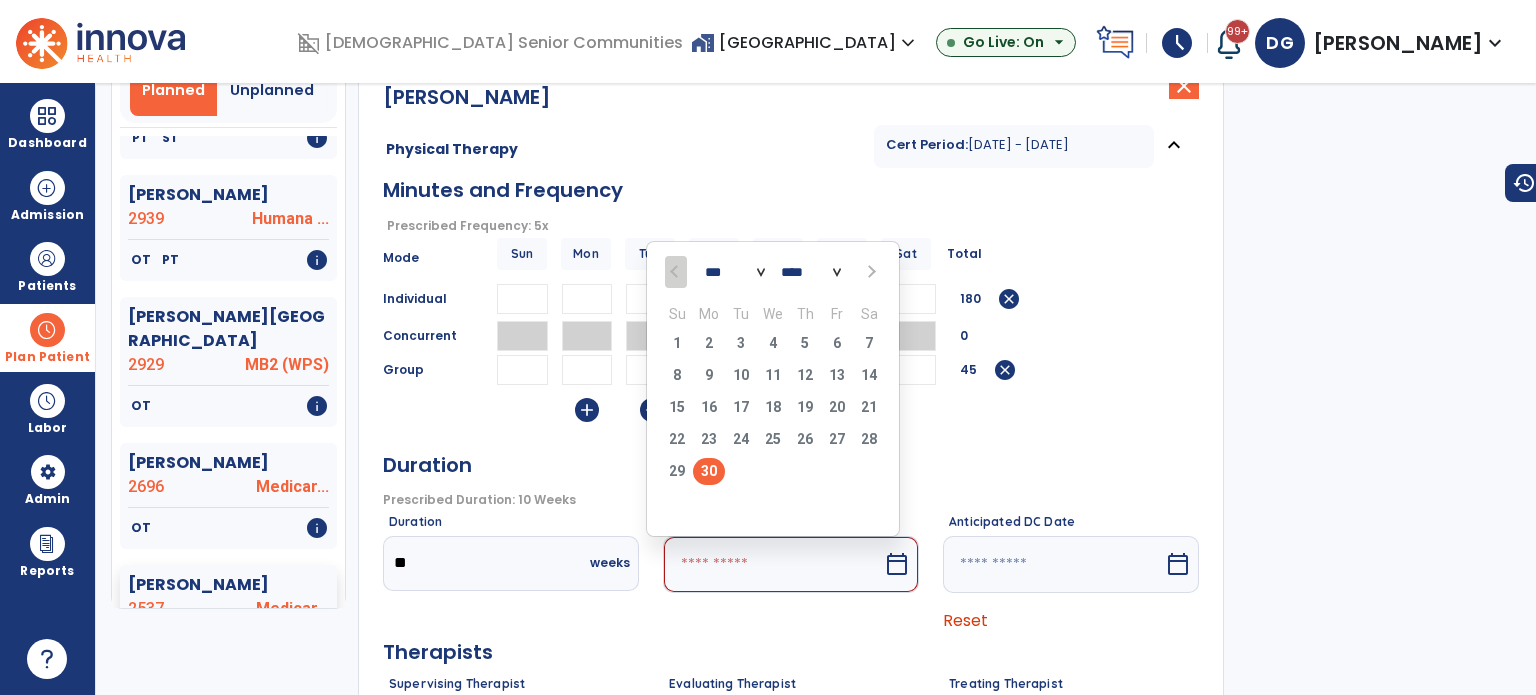 scroll, scrollTop: 104, scrollLeft: 0, axis: vertical 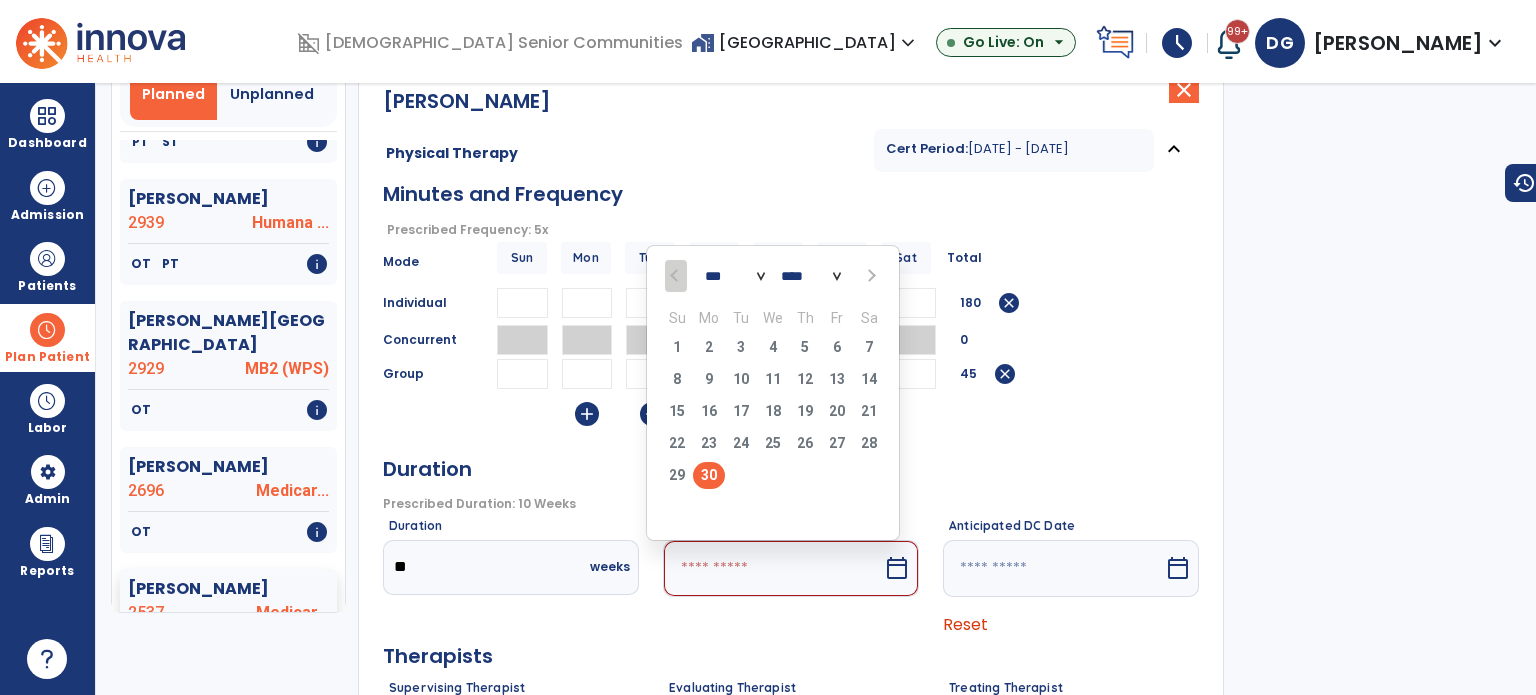 click at bounding box center (869, 275) 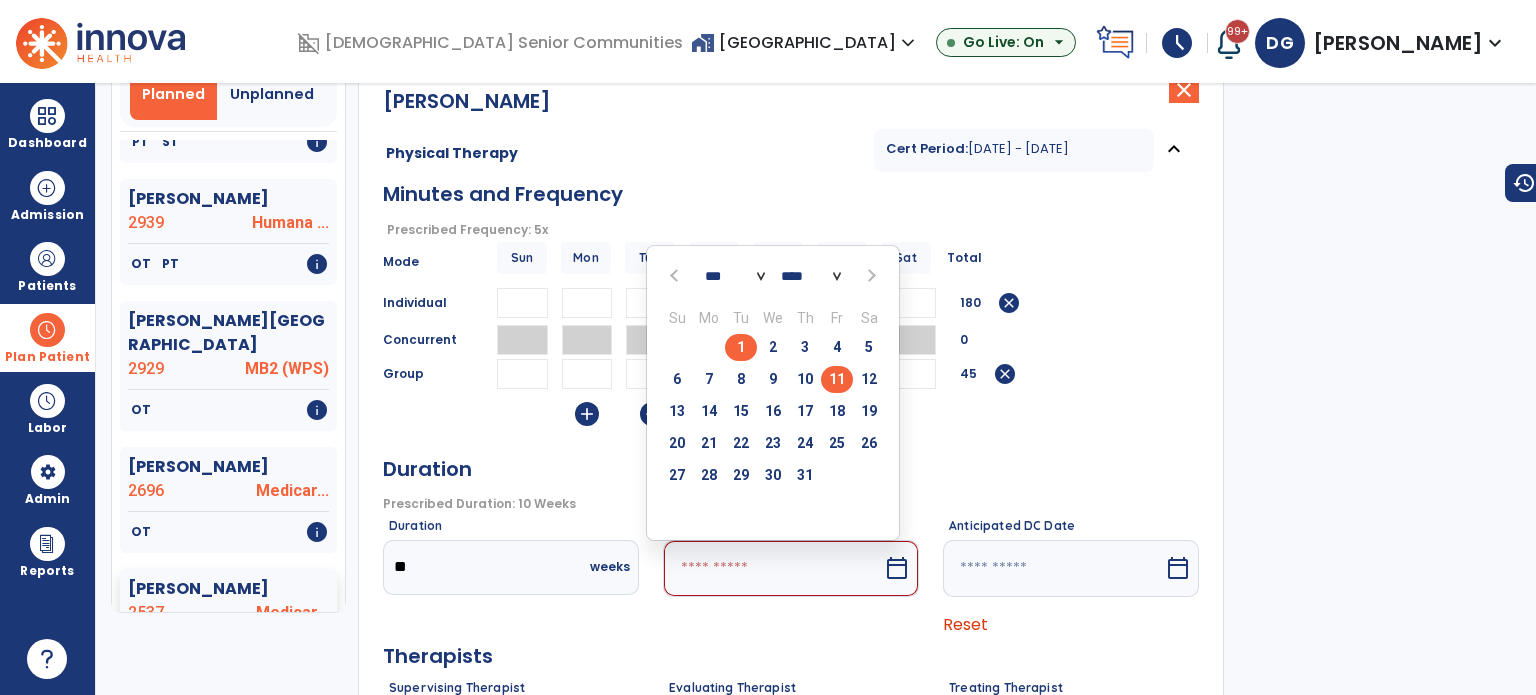 click on "11" at bounding box center [837, 379] 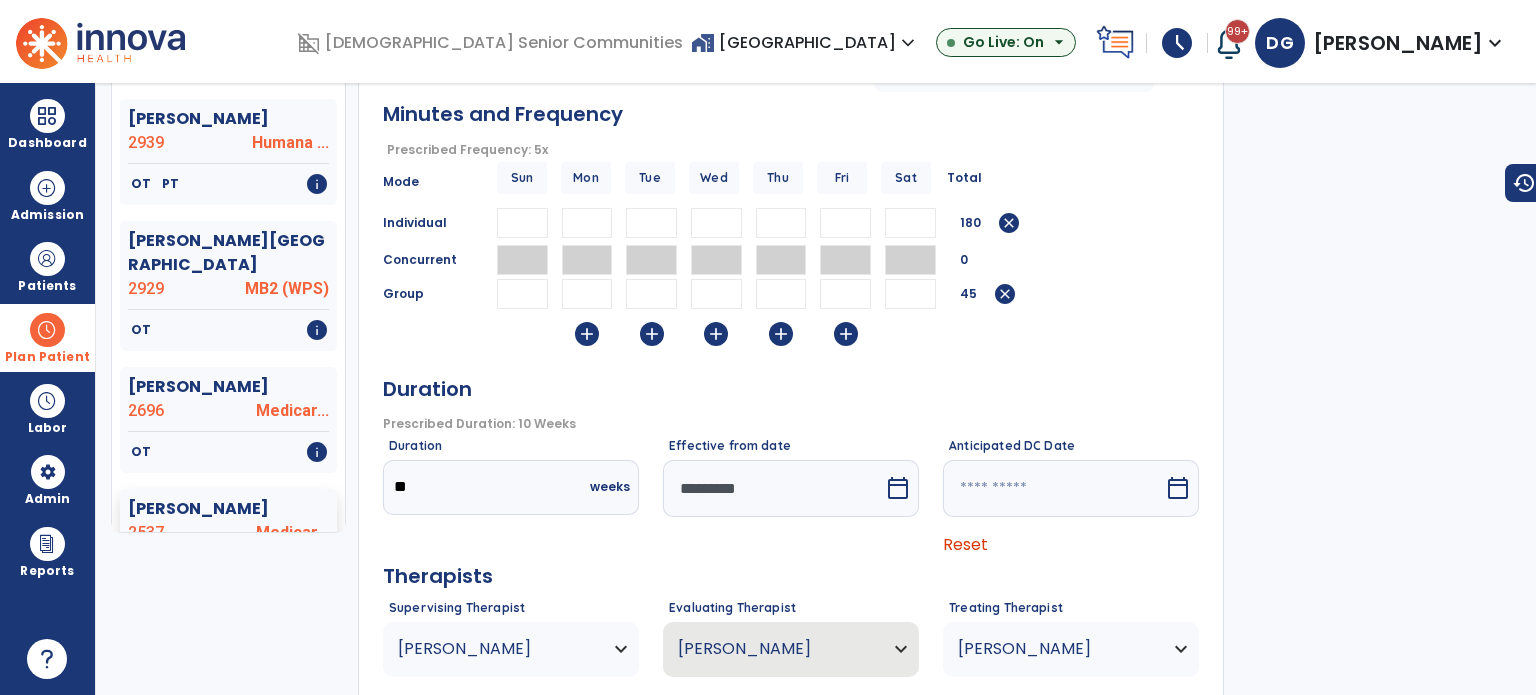 scroll, scrollTop: 304, scrollLeft: 0, axis: vertical 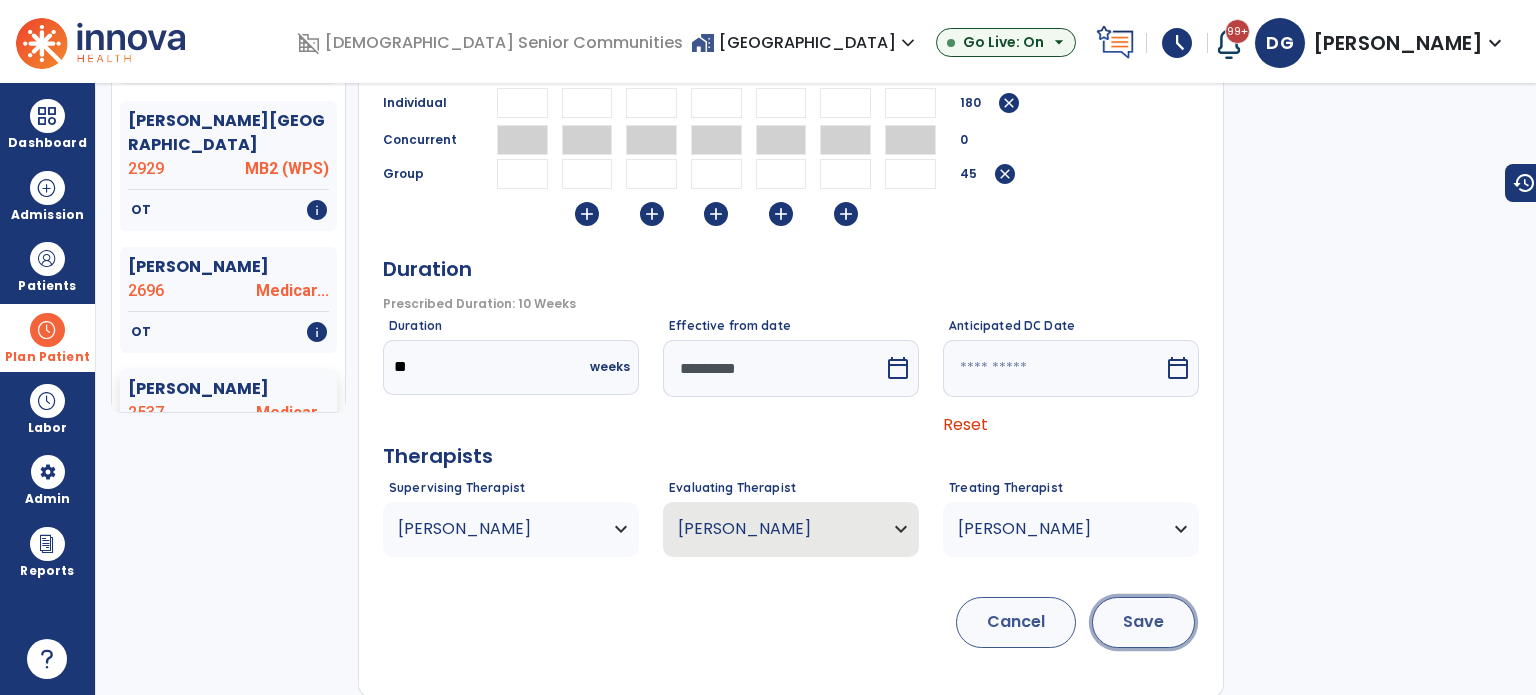 click on "Save" at bounding box center [1143, 622] 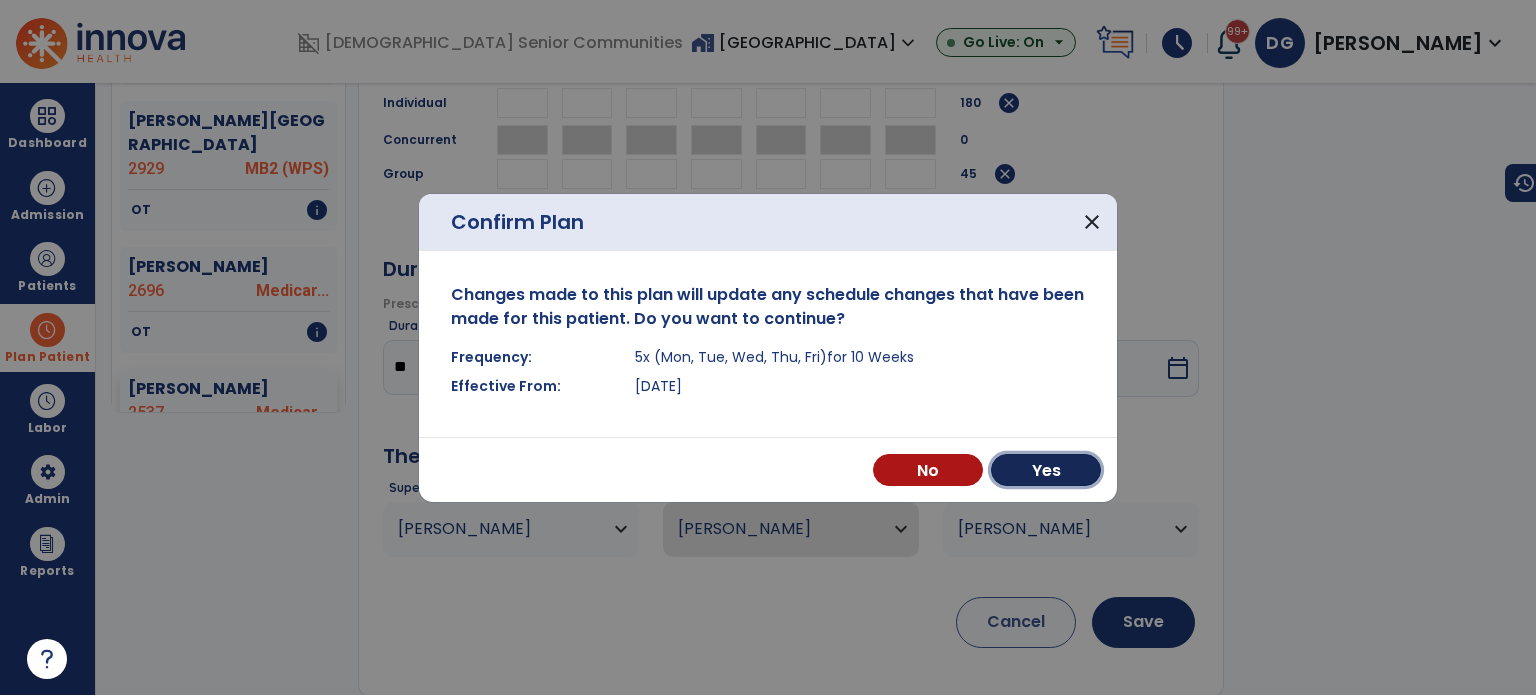 click on "Yes" at bounding box center (1046, 470) 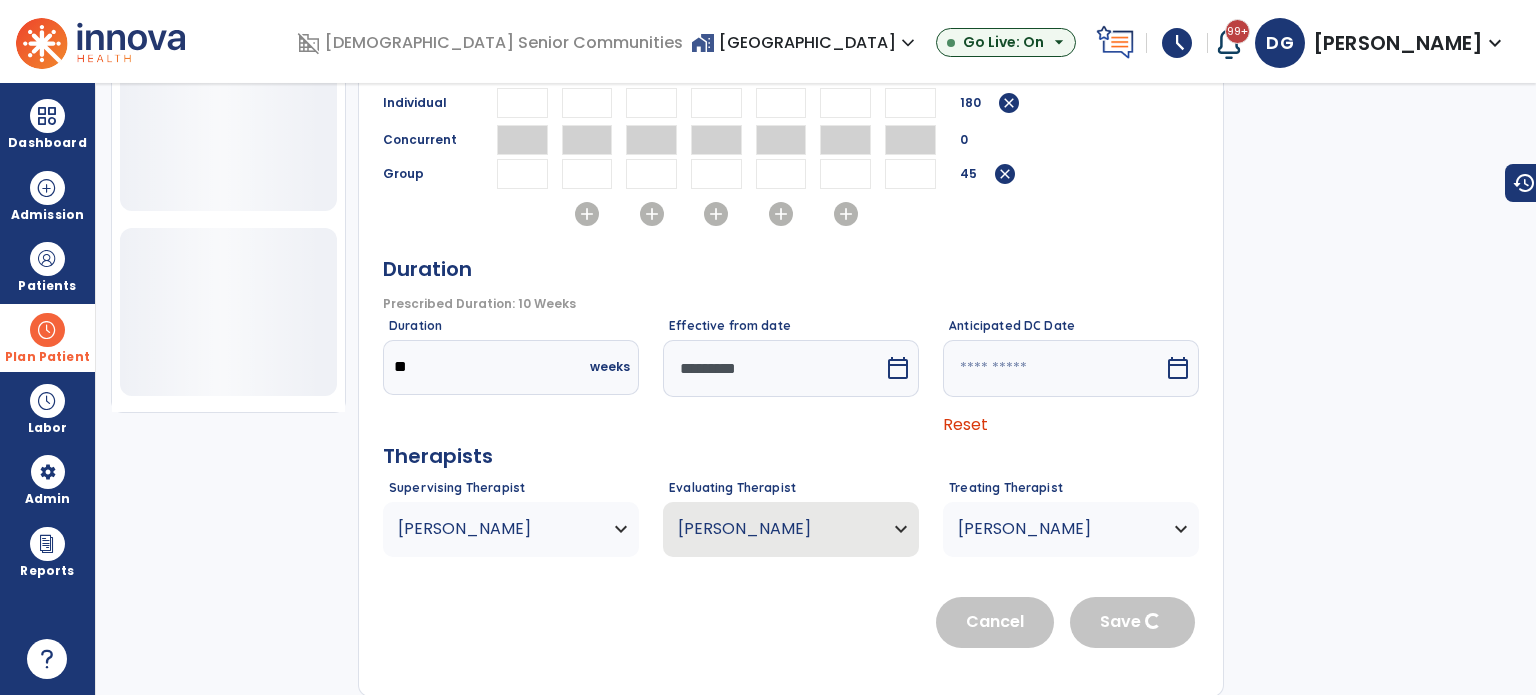 scroll, scrollTop: 721, scrollLeft: 0, axis: vertical 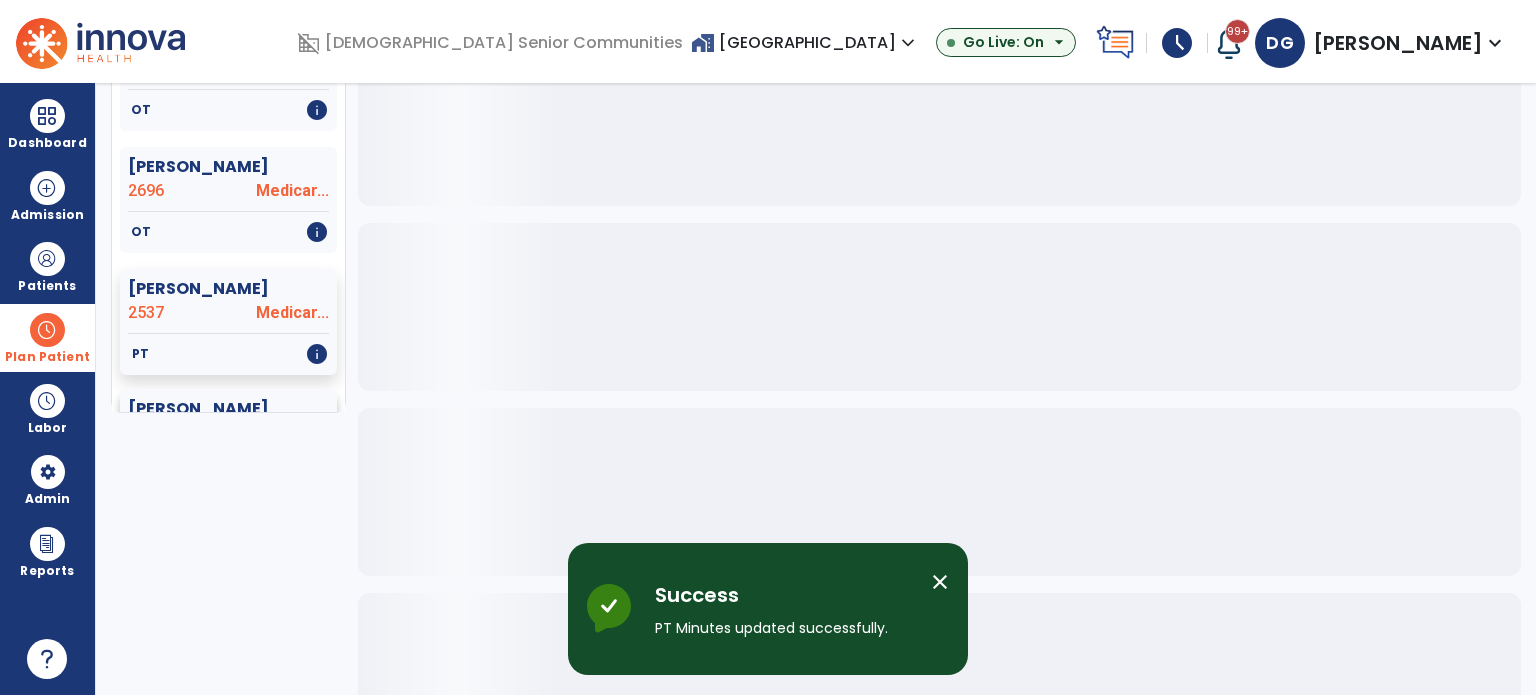 click on "[PERSON_NAME]" 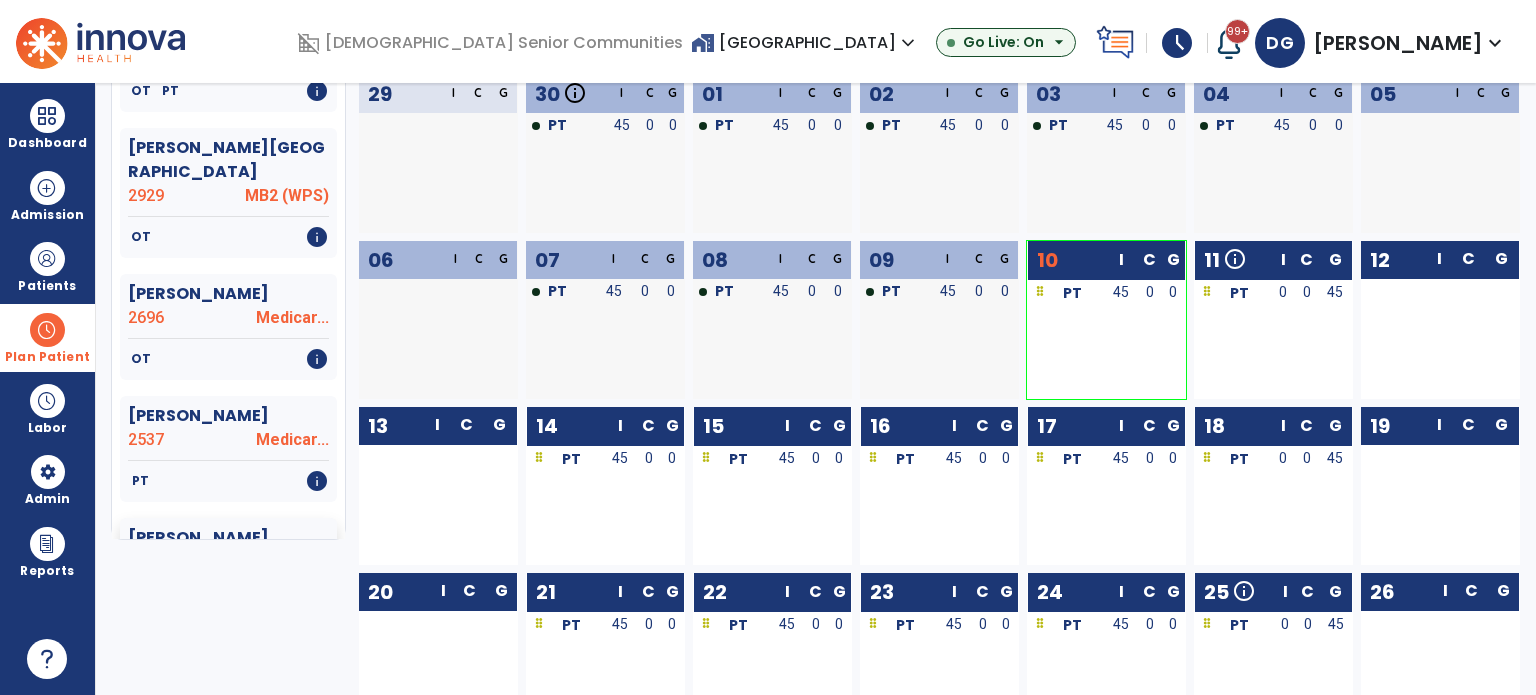 scroll, scrollTop: 0, scrollLeft: 0, axis: both 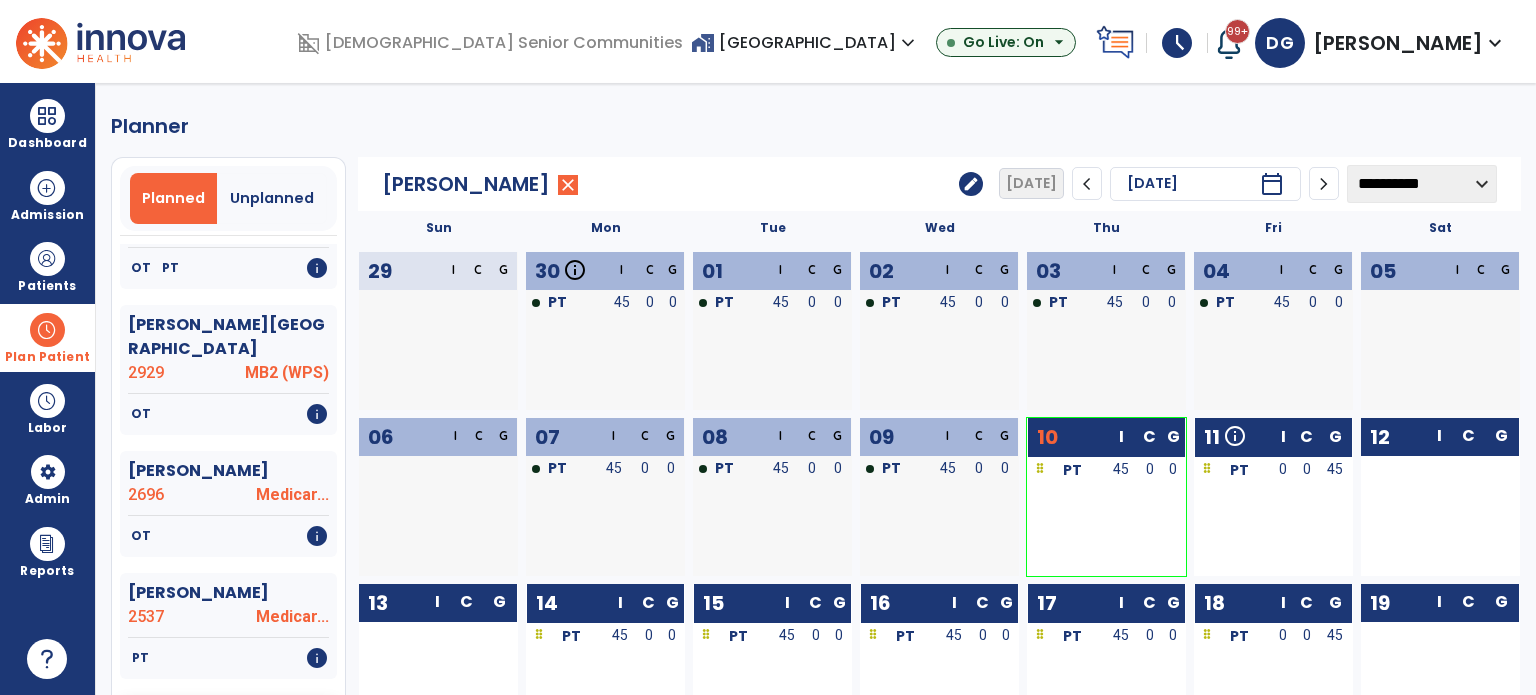 click on "edit" 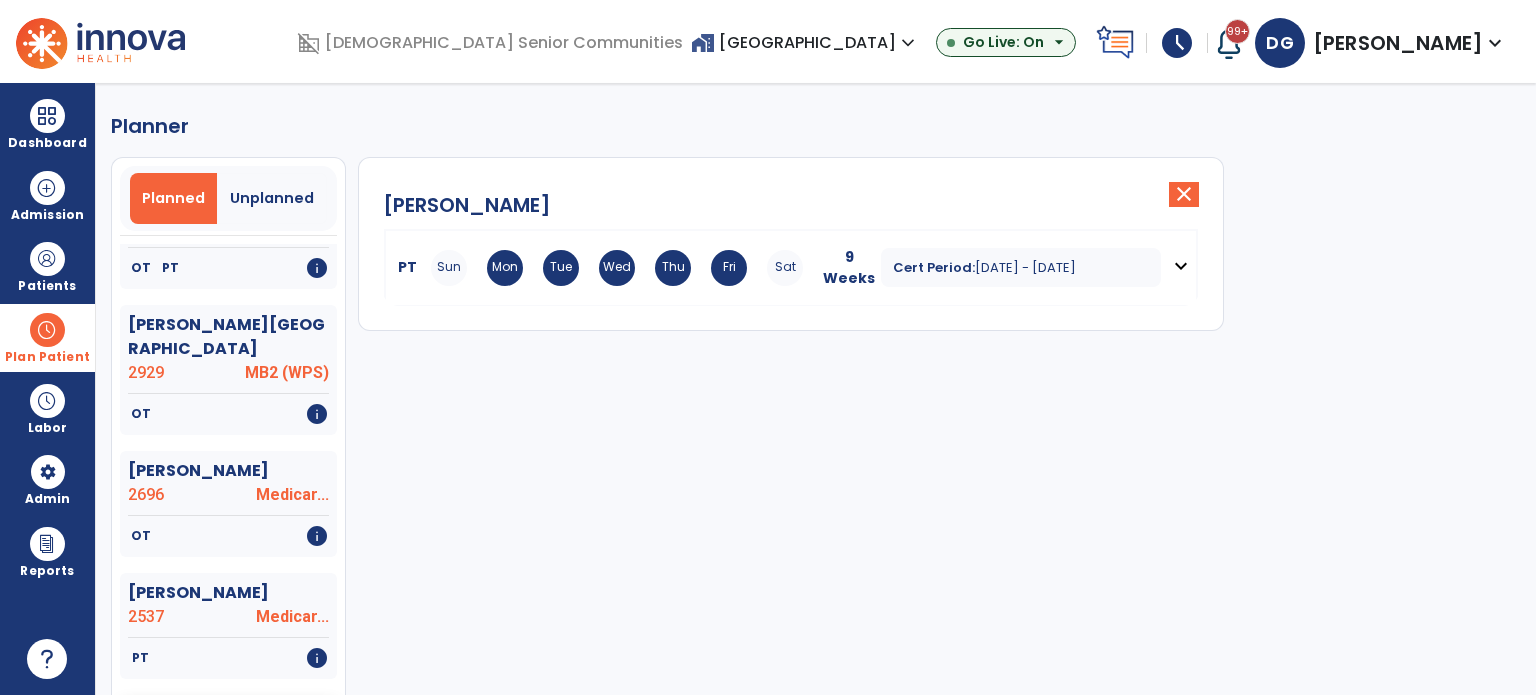 click on "Fri" at bounding box center (729, 268) 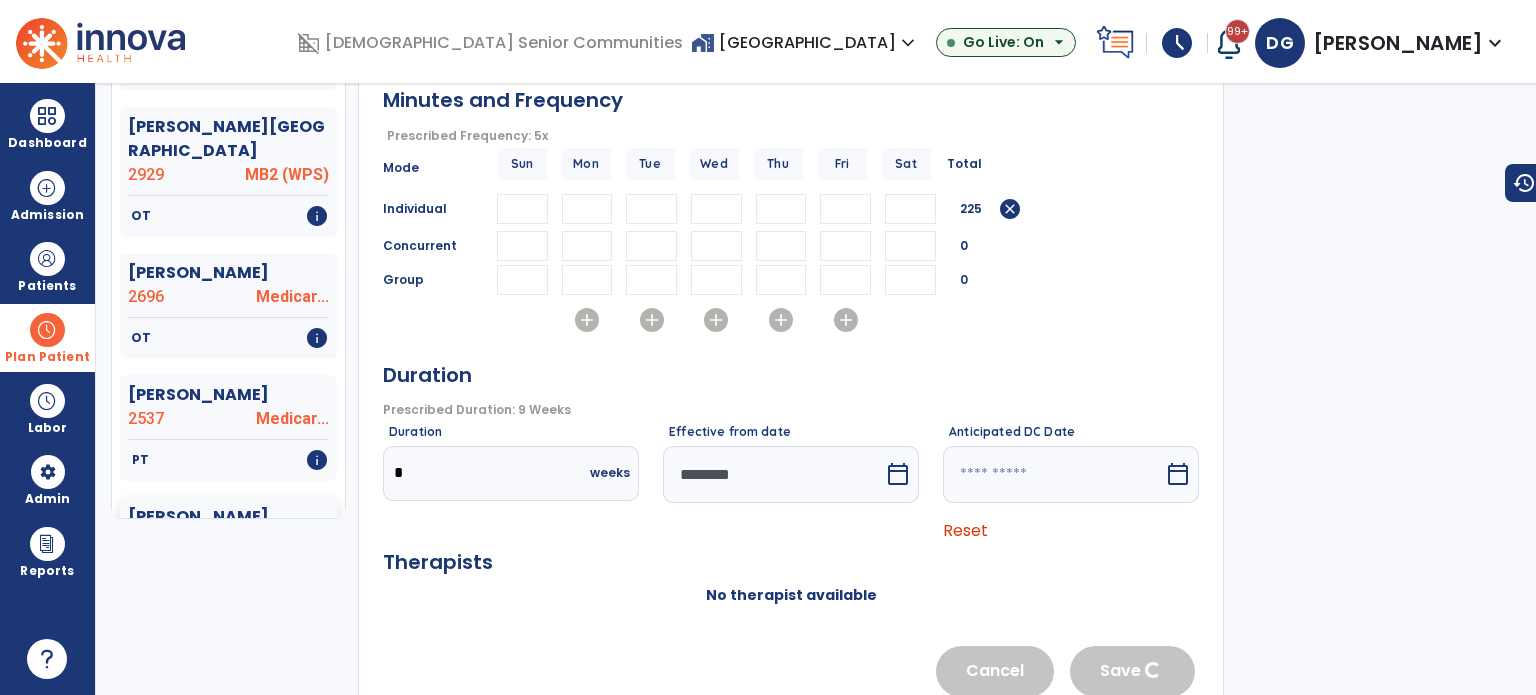 scroll, scrollTop: 200, scrollLeft: 0, axis: vertical 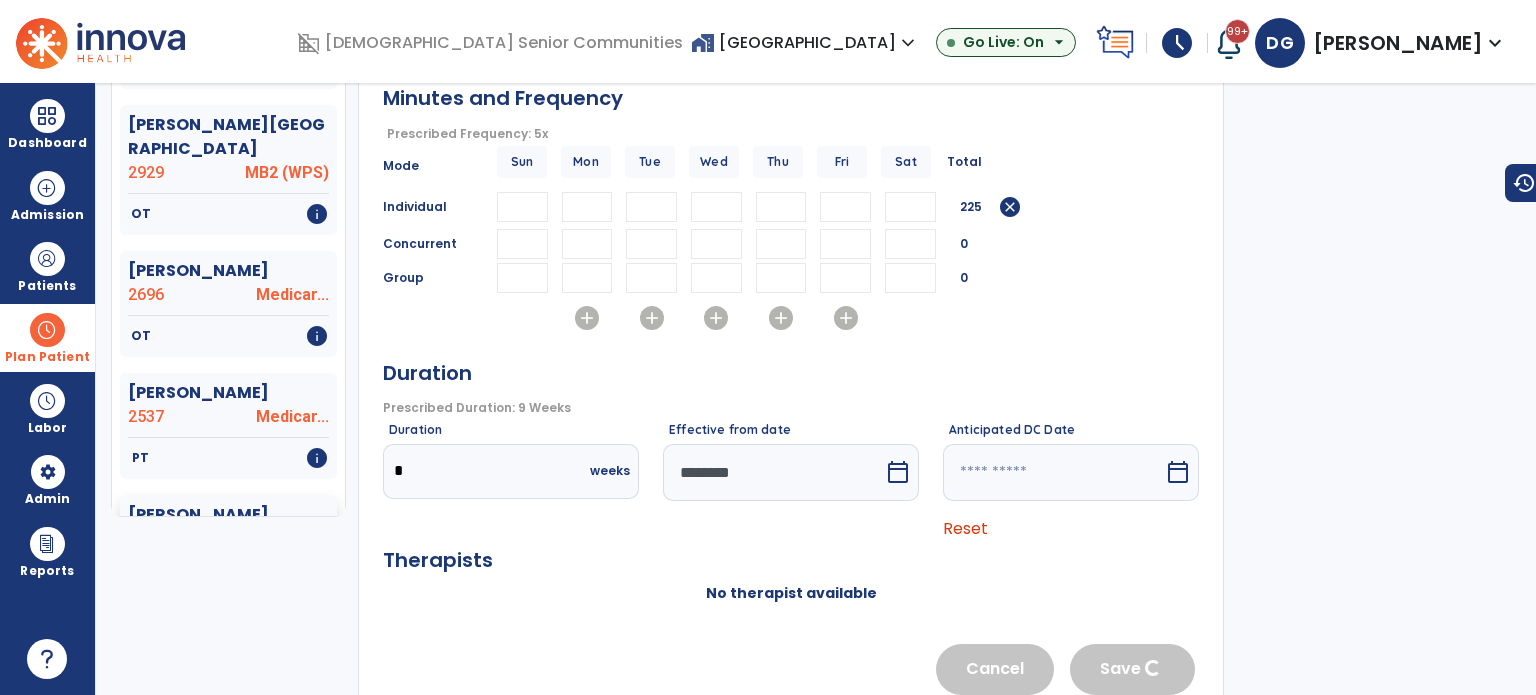 click on "**" at bounding box center [845, 207] 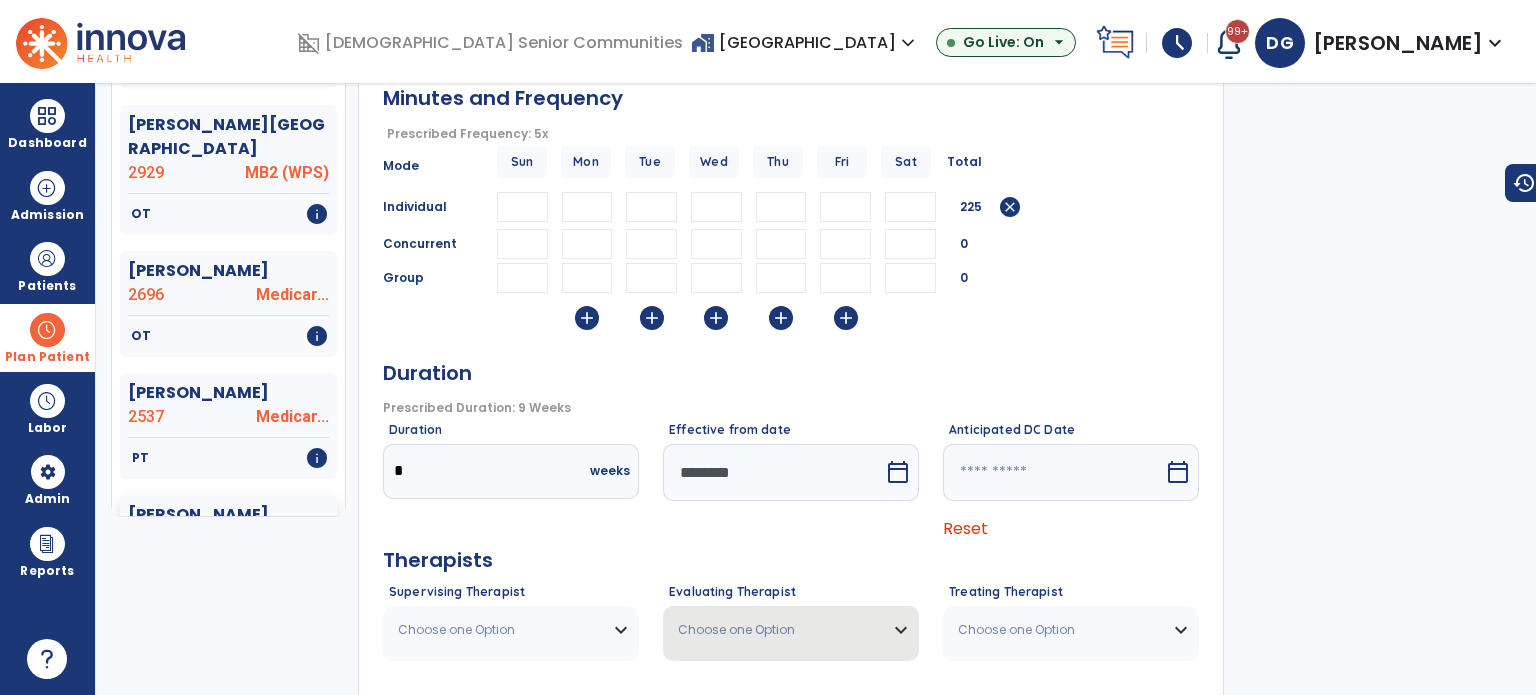 type on "*" 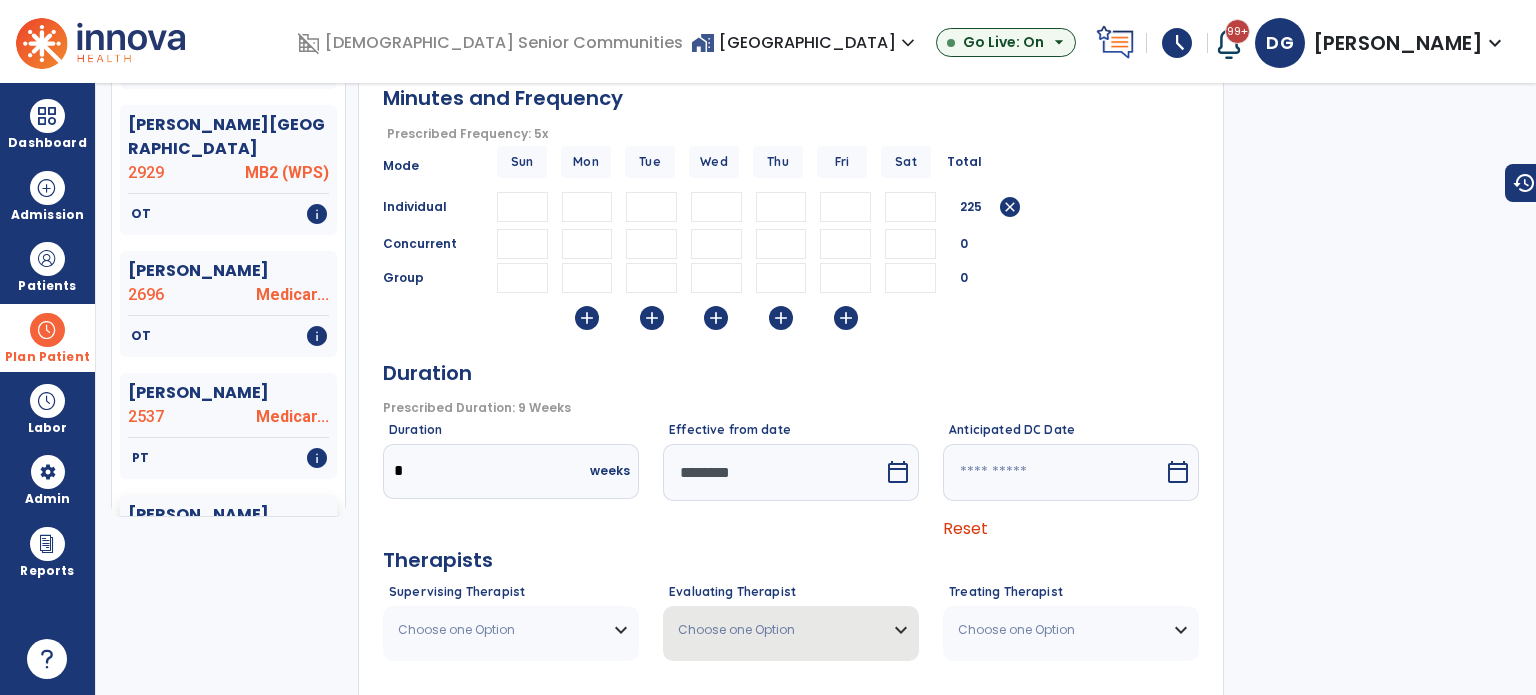 type 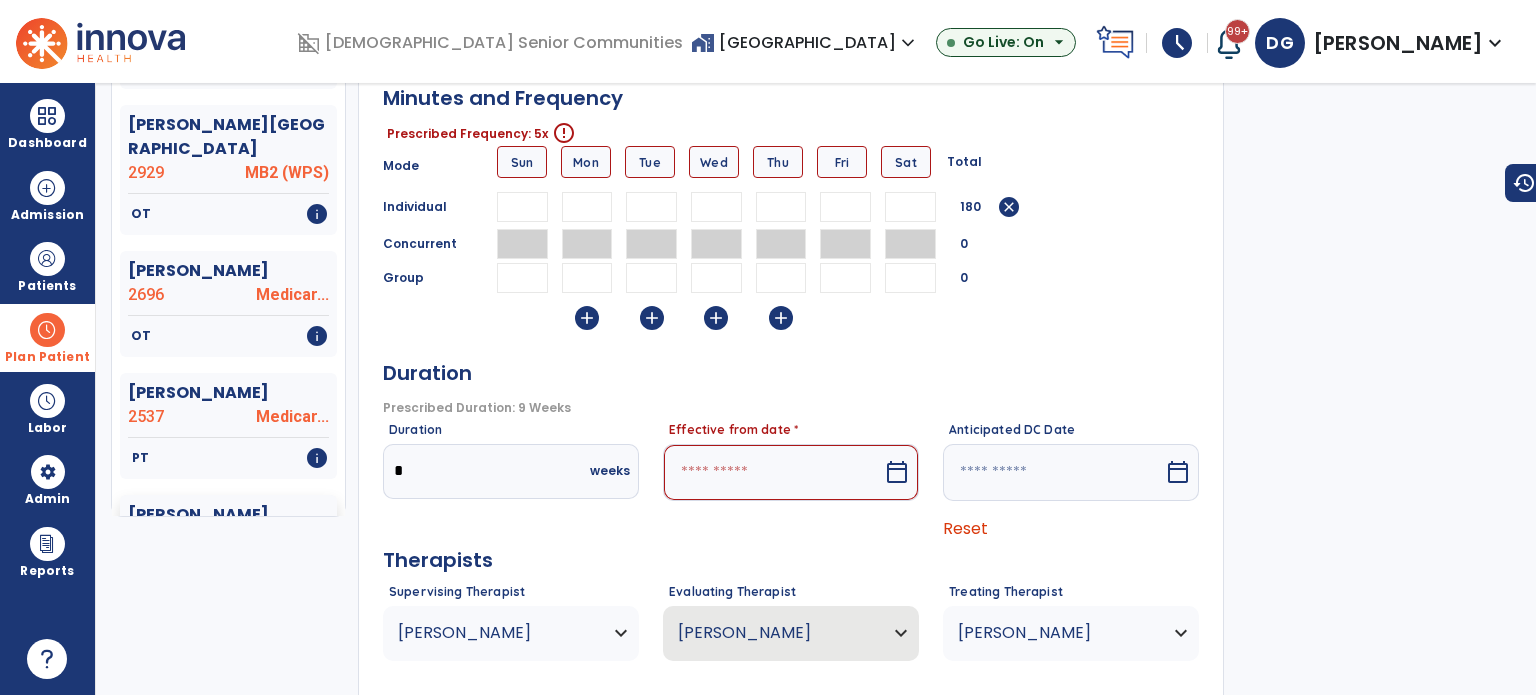 type 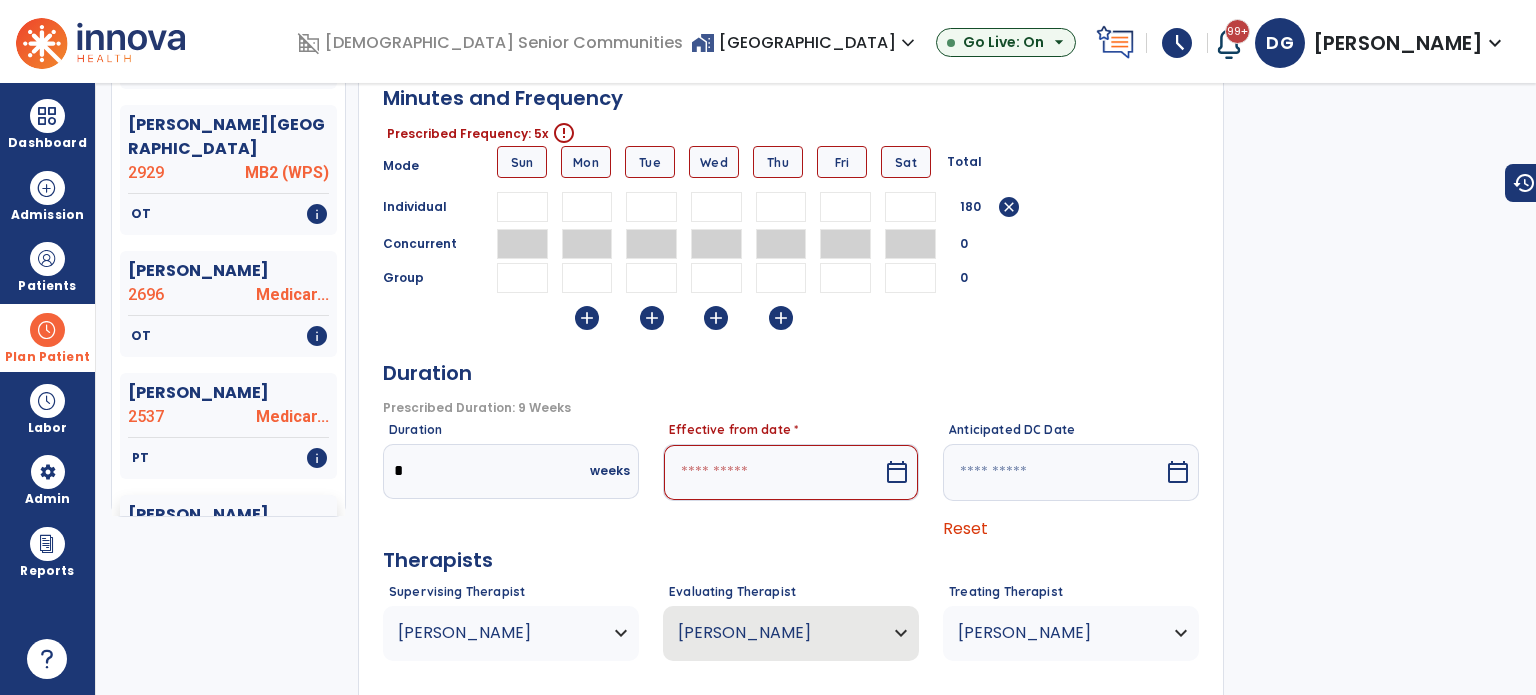 click at bounding box center [845, 278] 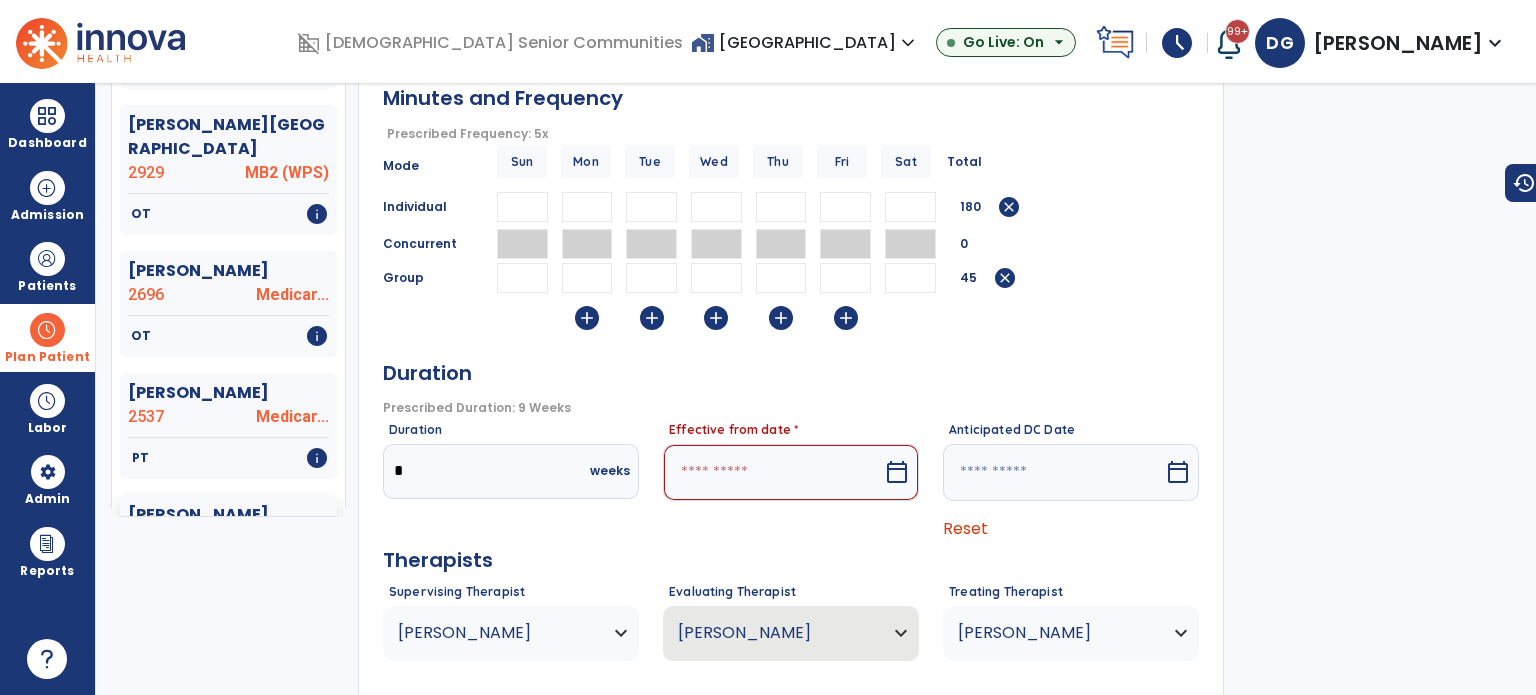 type on "**" 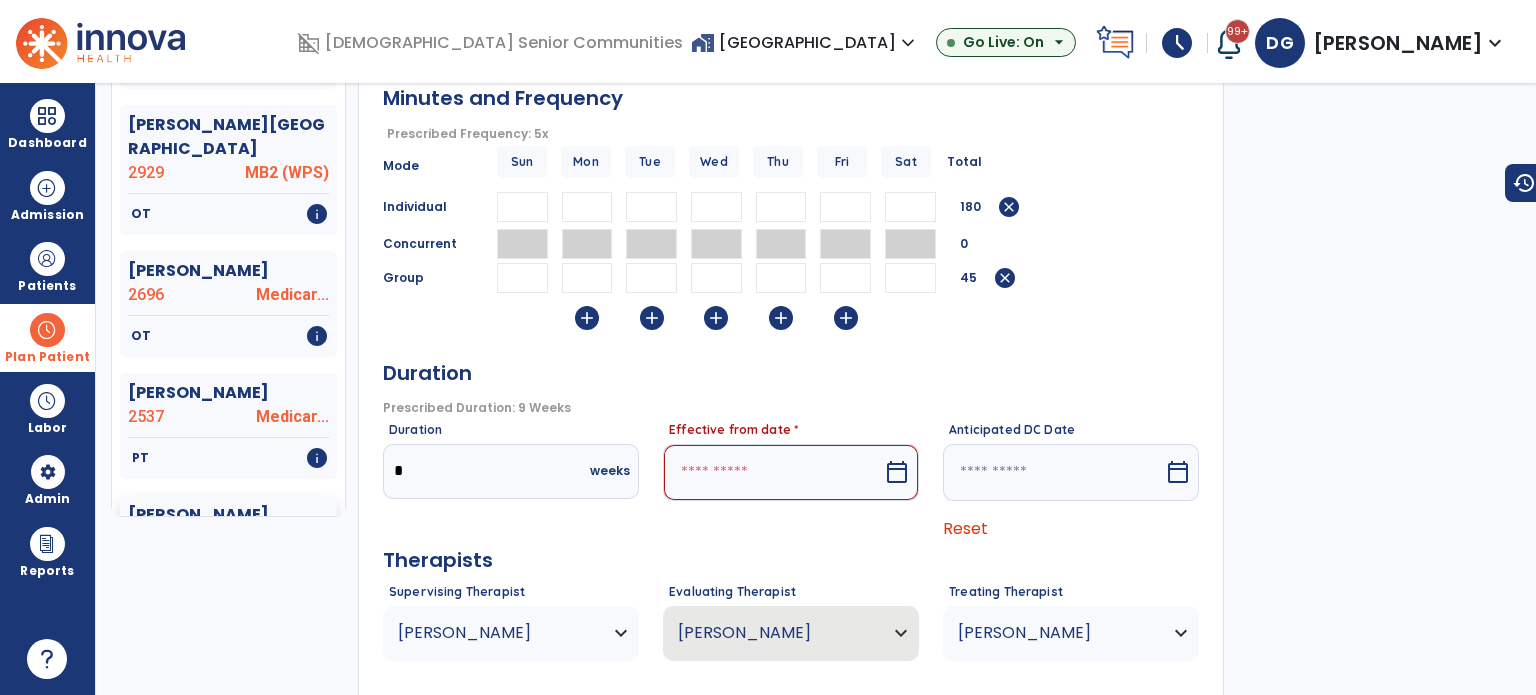 click at bounding box center (773, 472) 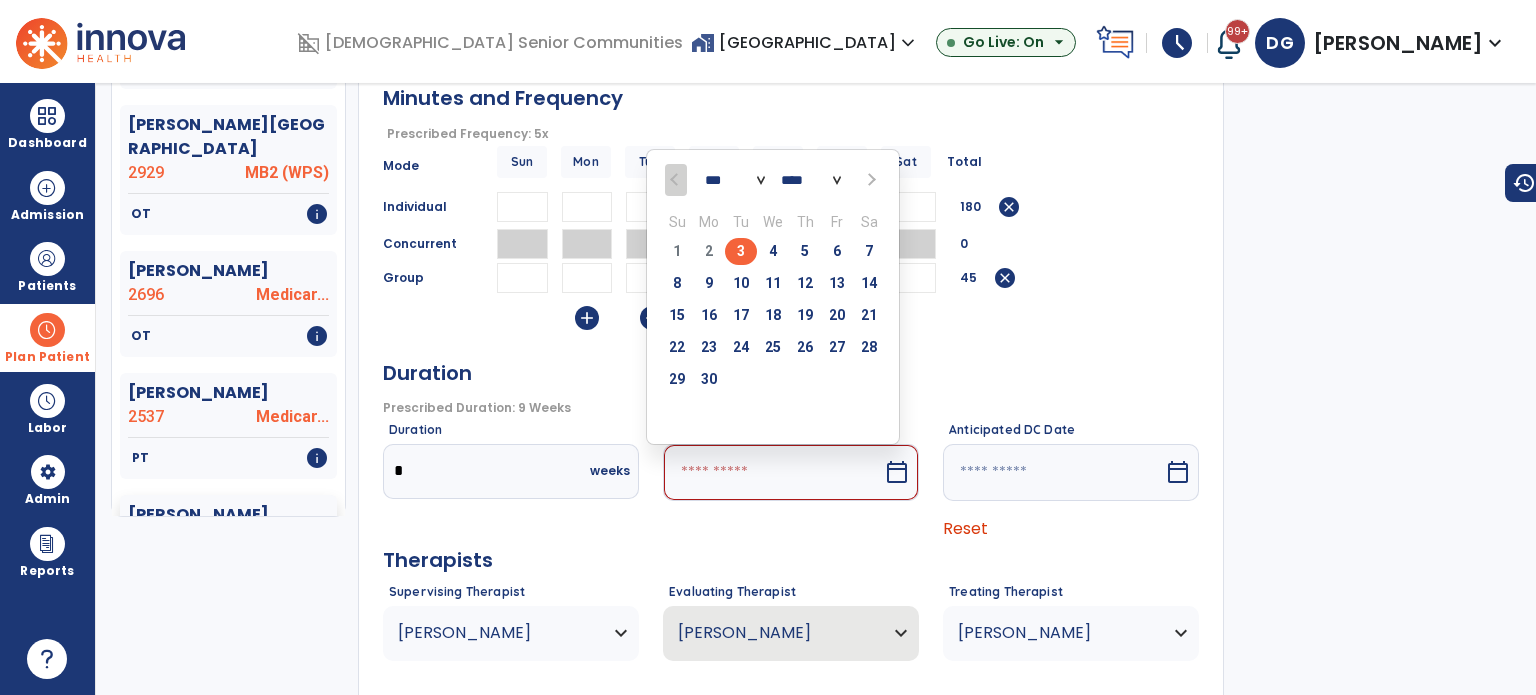 select on "*" 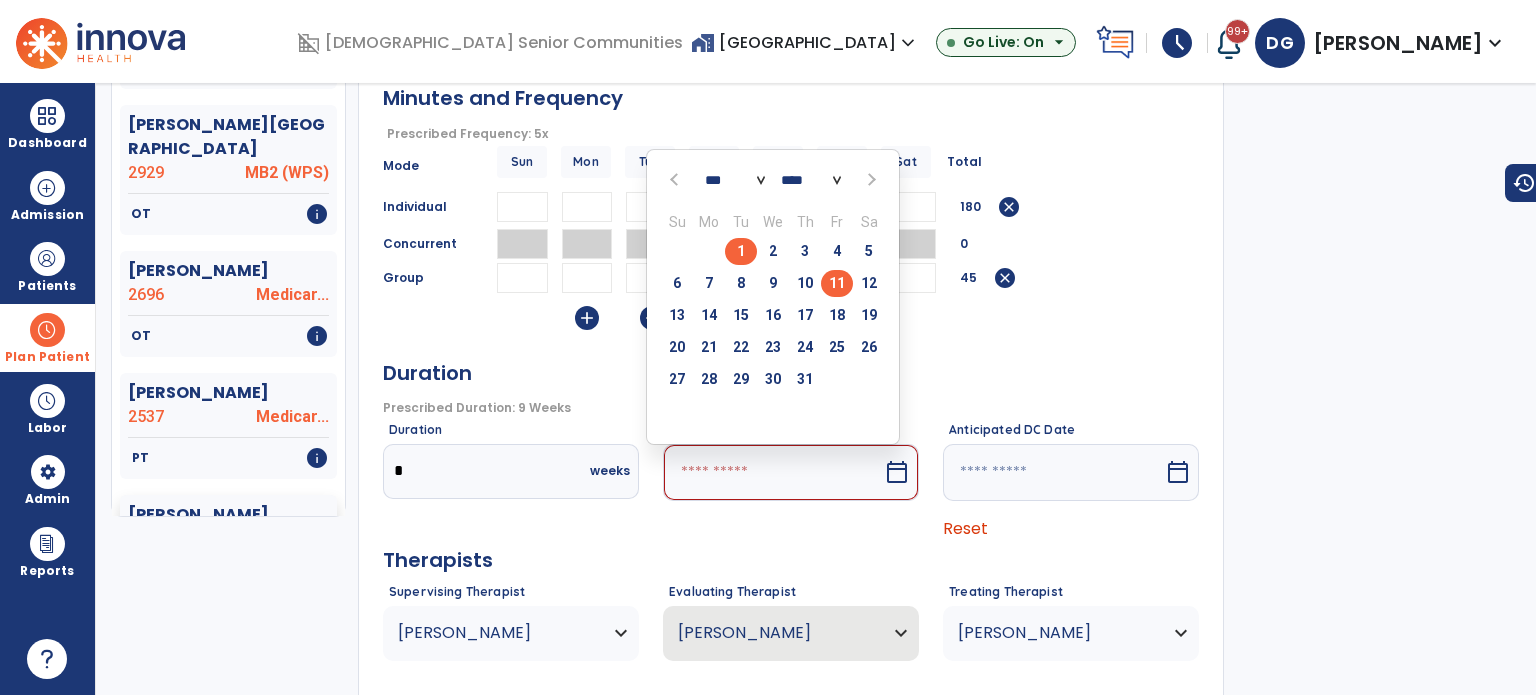 click on "11" at bounding box center (837, 283) 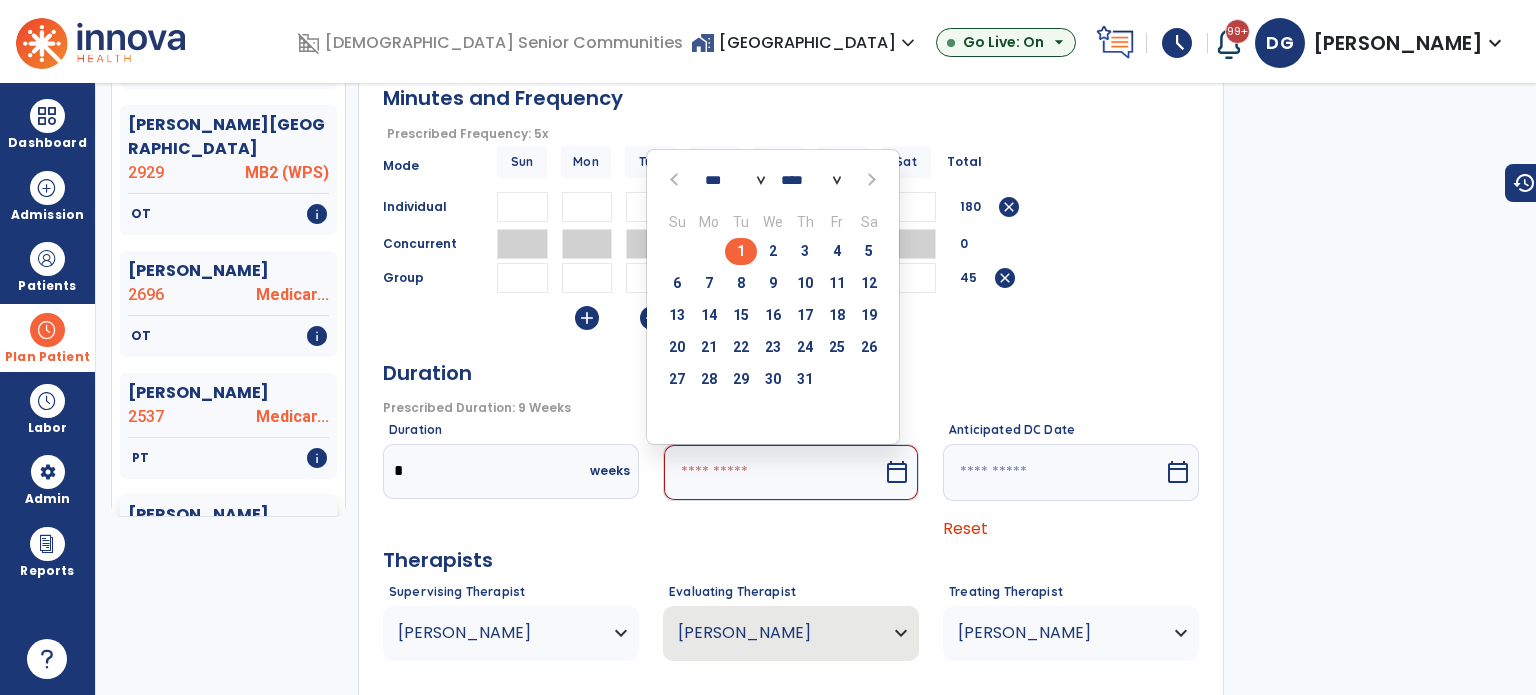 type on "*********" 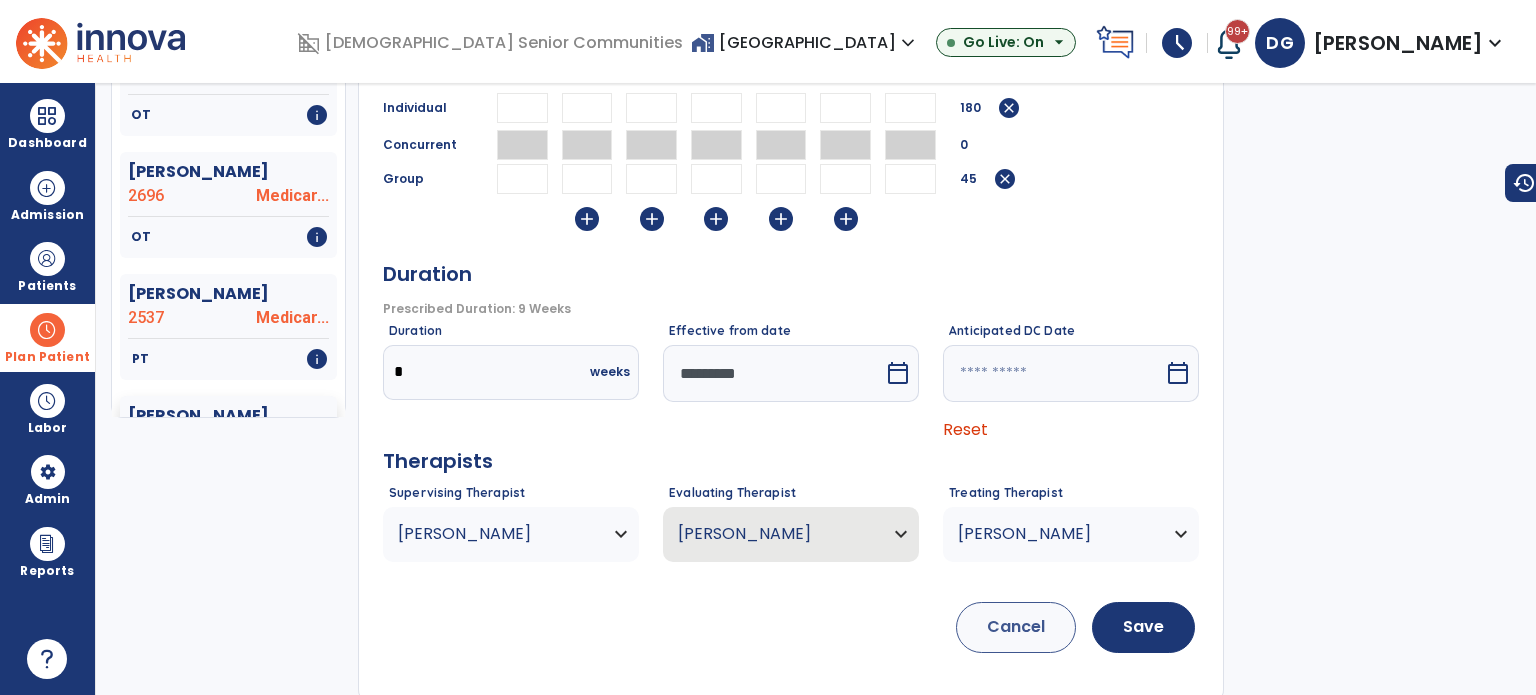 scroll, scrollTop: 304, scrollLeft: 0, axis: vertical 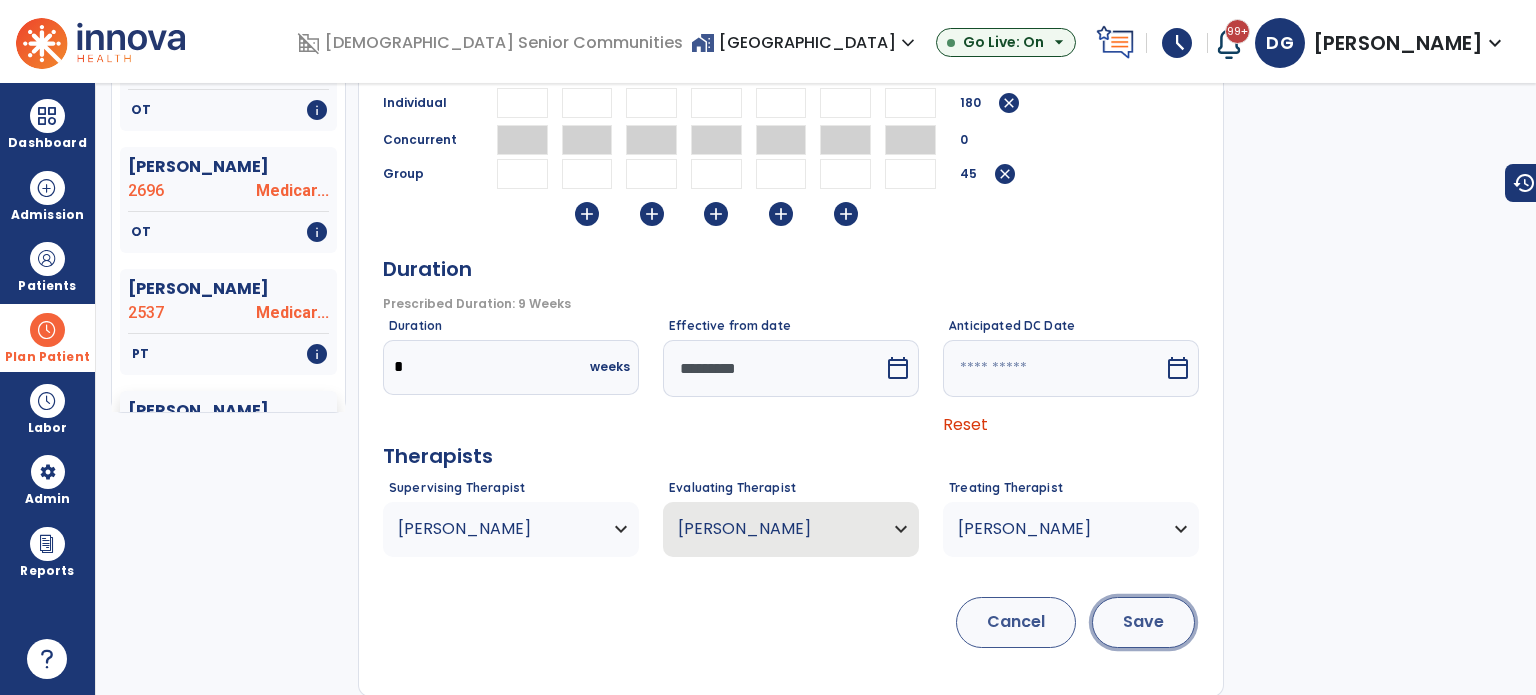 click on "Save" at bounding box center [1143, 622] 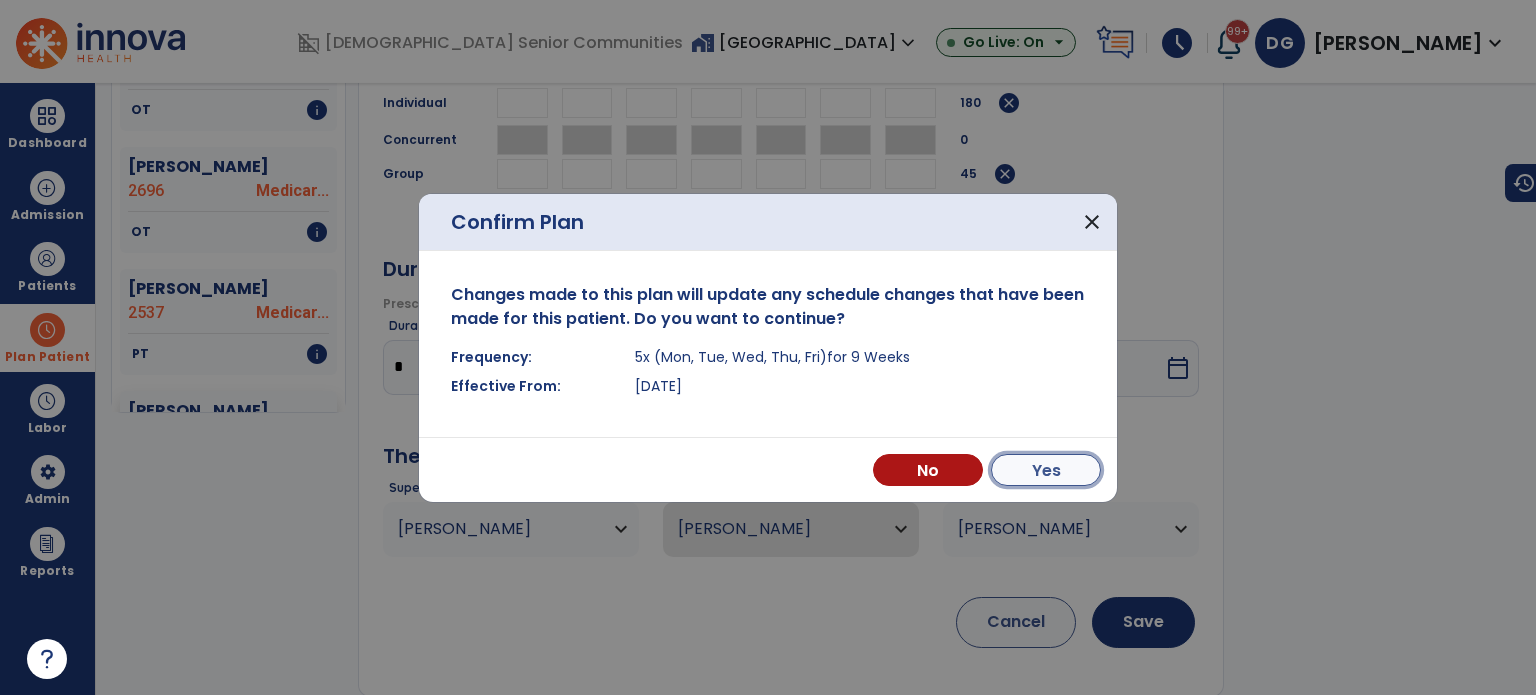 click on "Yes" at bounding box center (1046, 470) 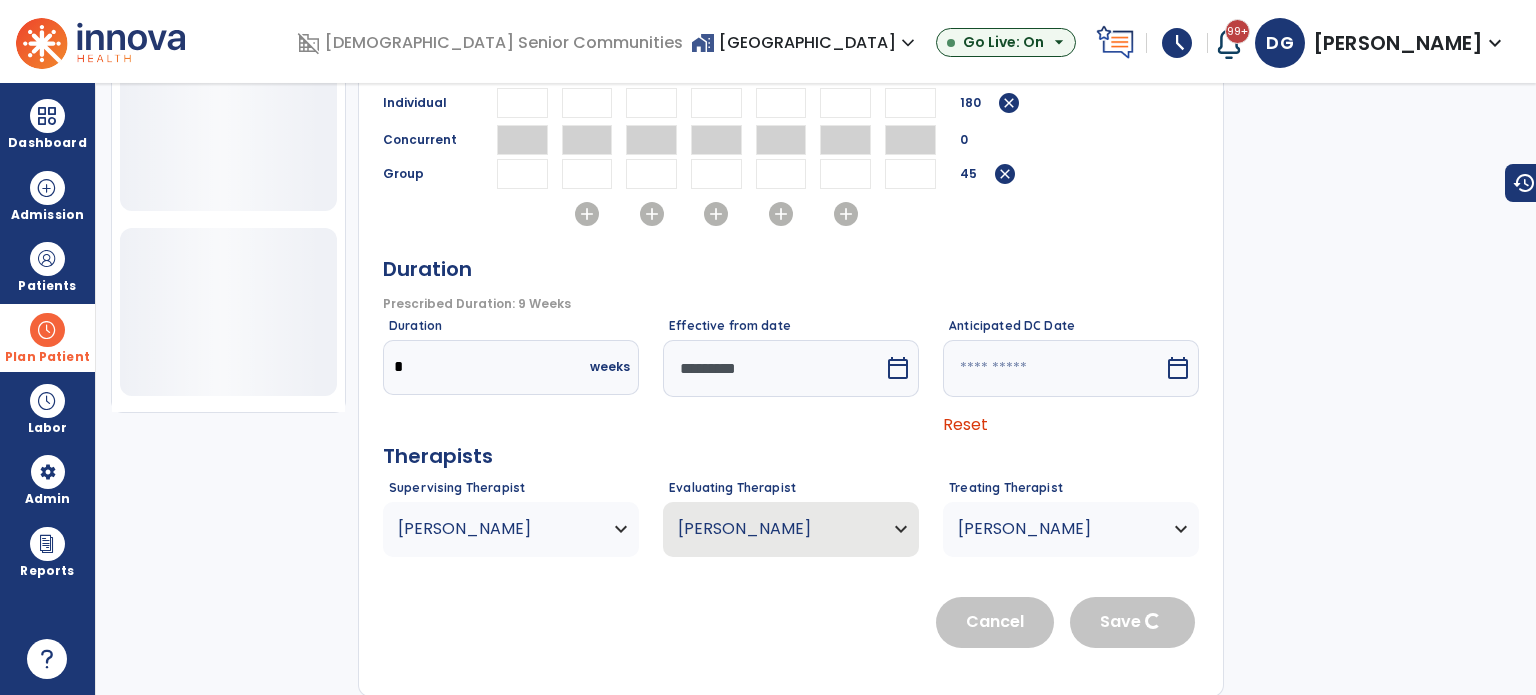 scroll, scrollTop: 721, scrollLeft: 0, axis: vertical 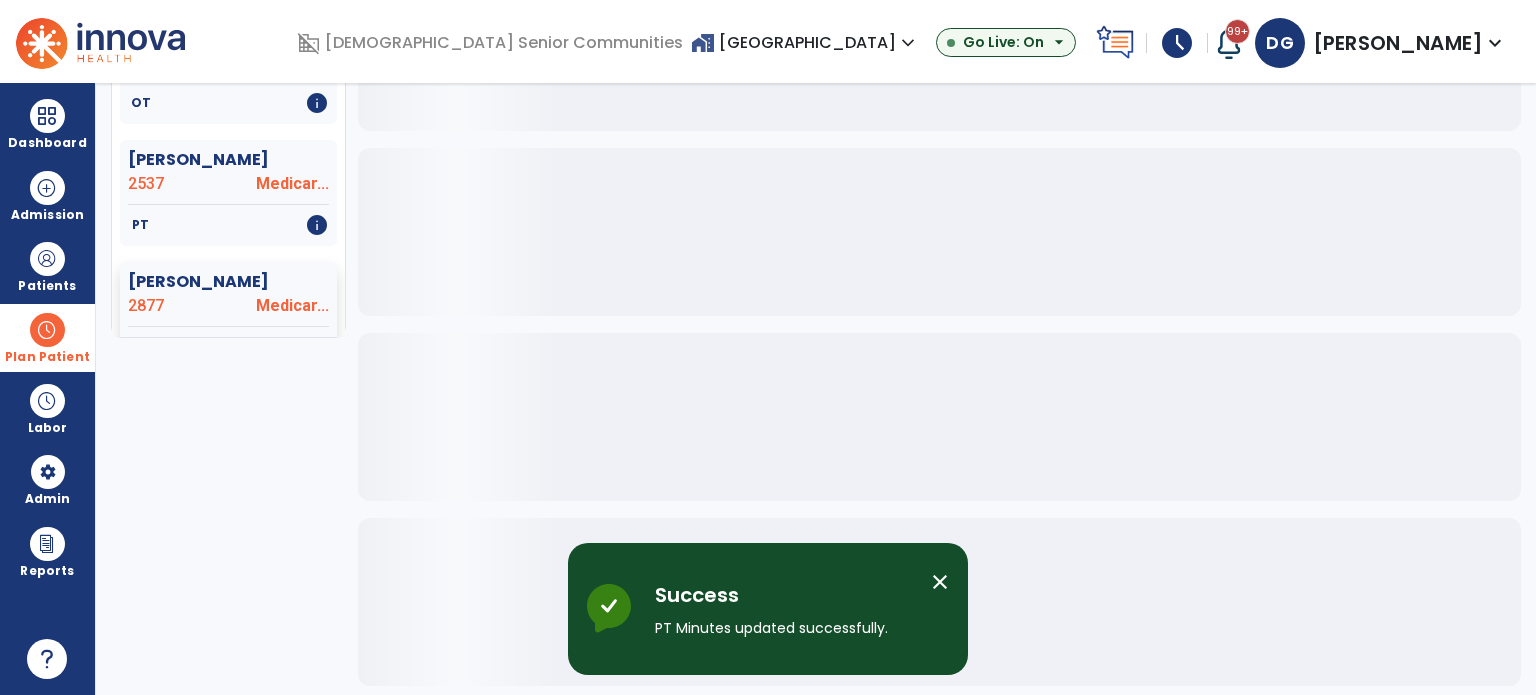 click on "[GEOGRAPHIC_DATA][PERSON_NAME][GEOGRAPHIC_DATA]" 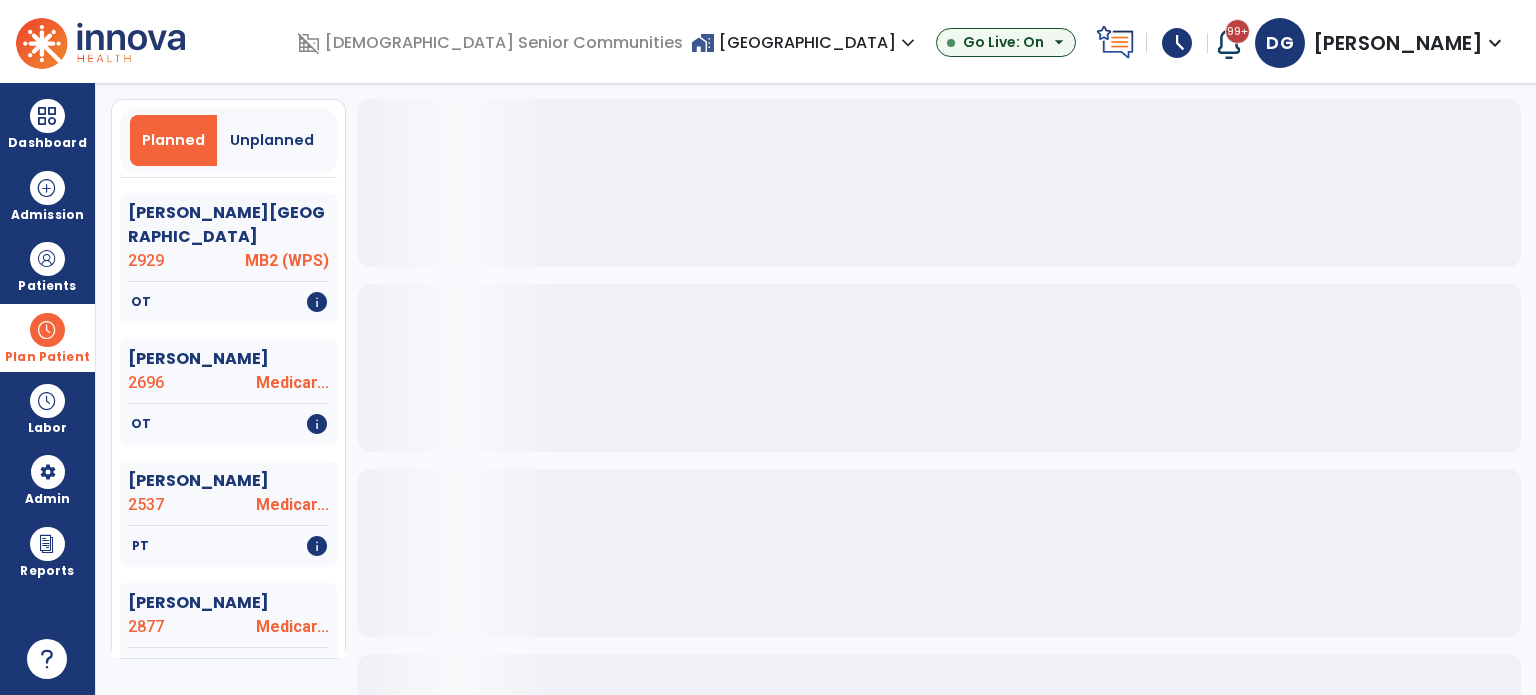 scroll, scrollTop: 0, scrollLeft: 0, axis: both 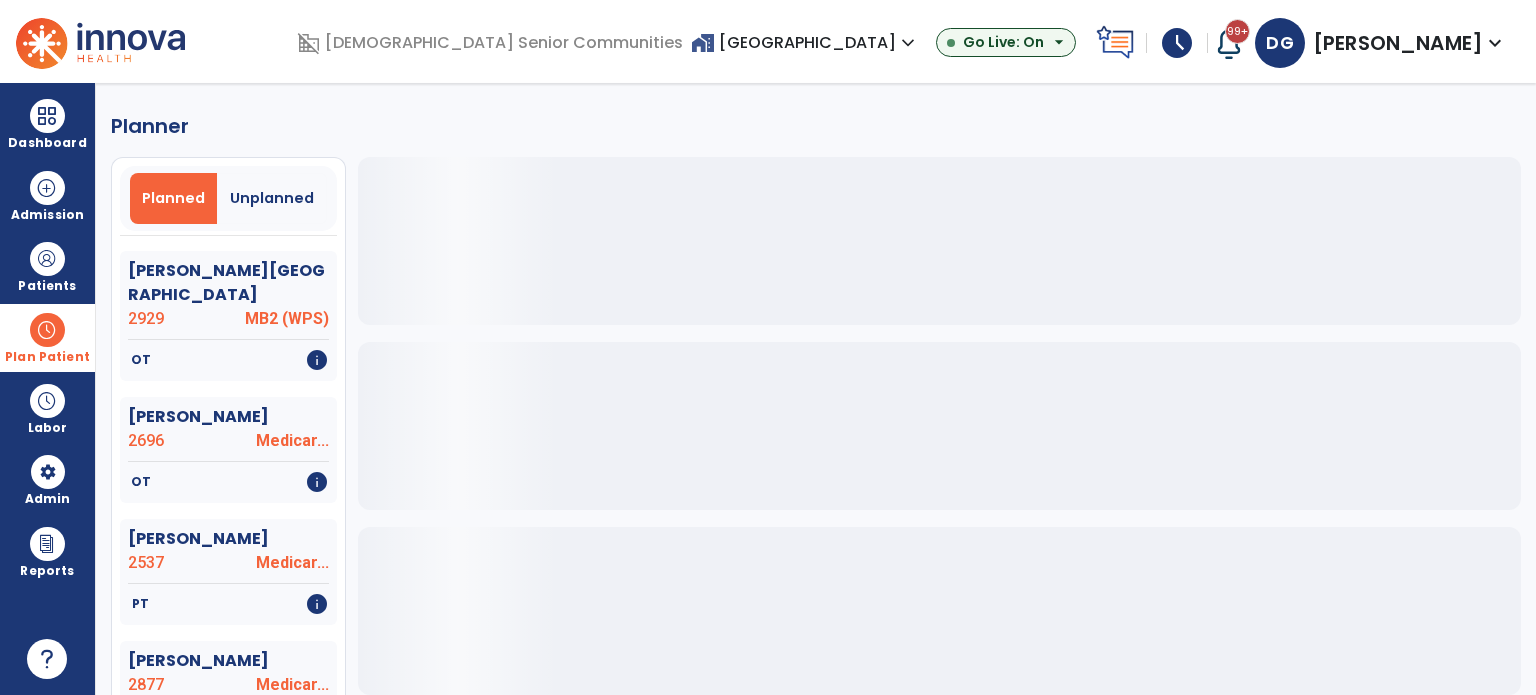 click at bounding box center (47, 330) 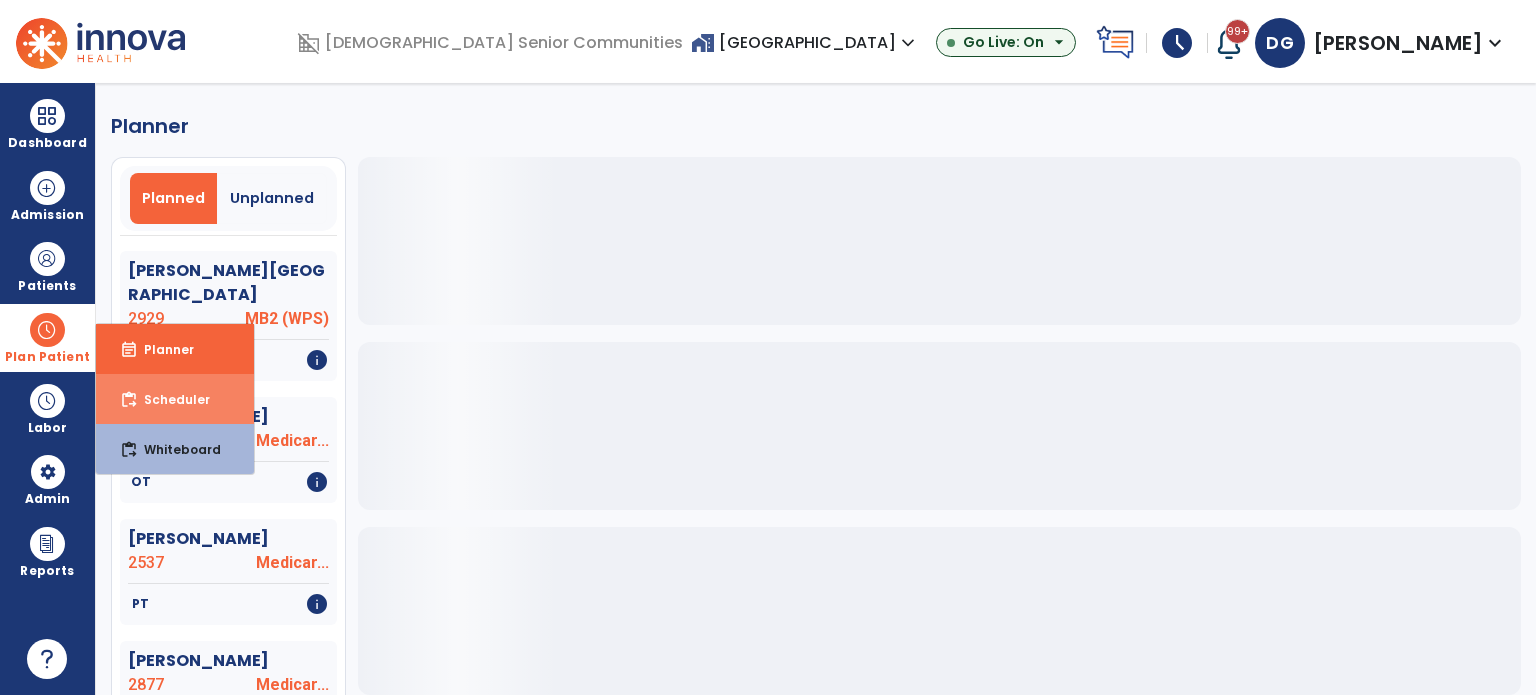 click on "Scheduler" at bounding box center [169, 399] 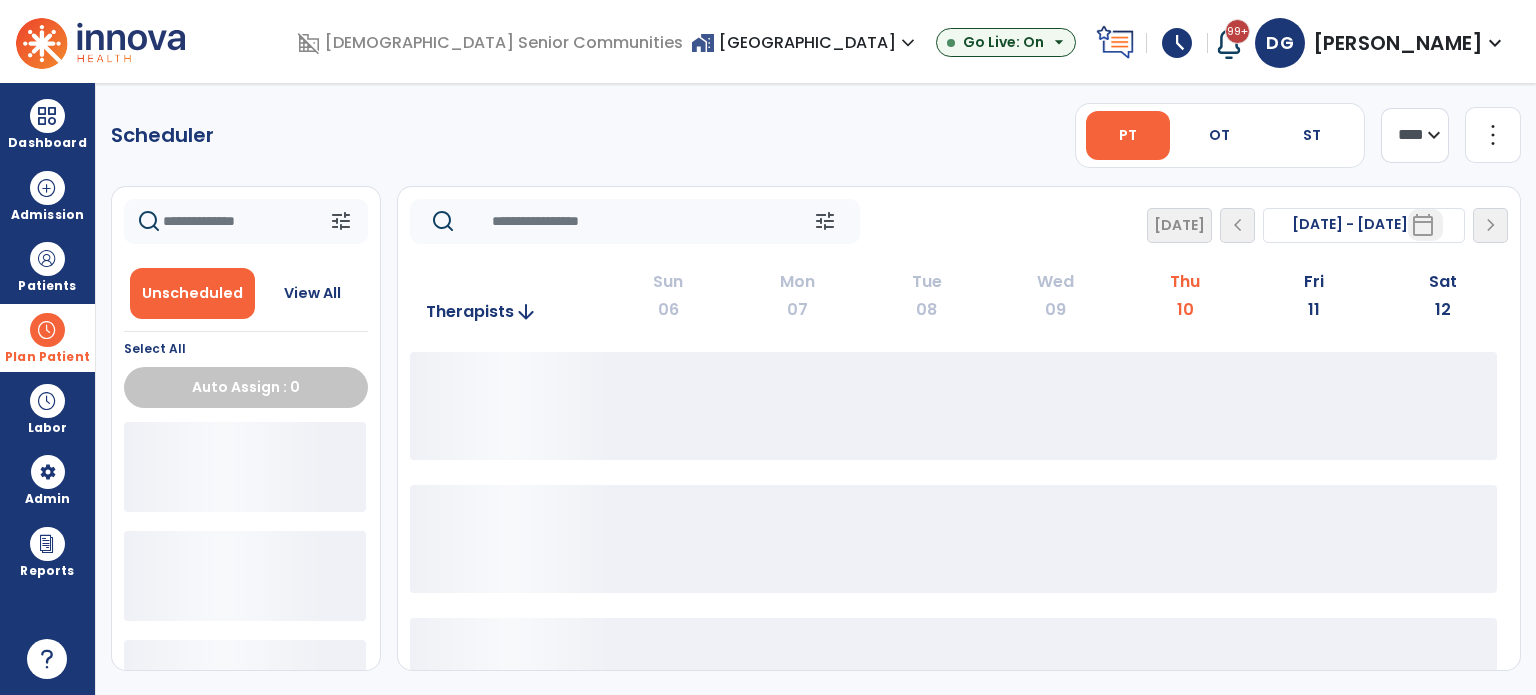 click on "**** ***" 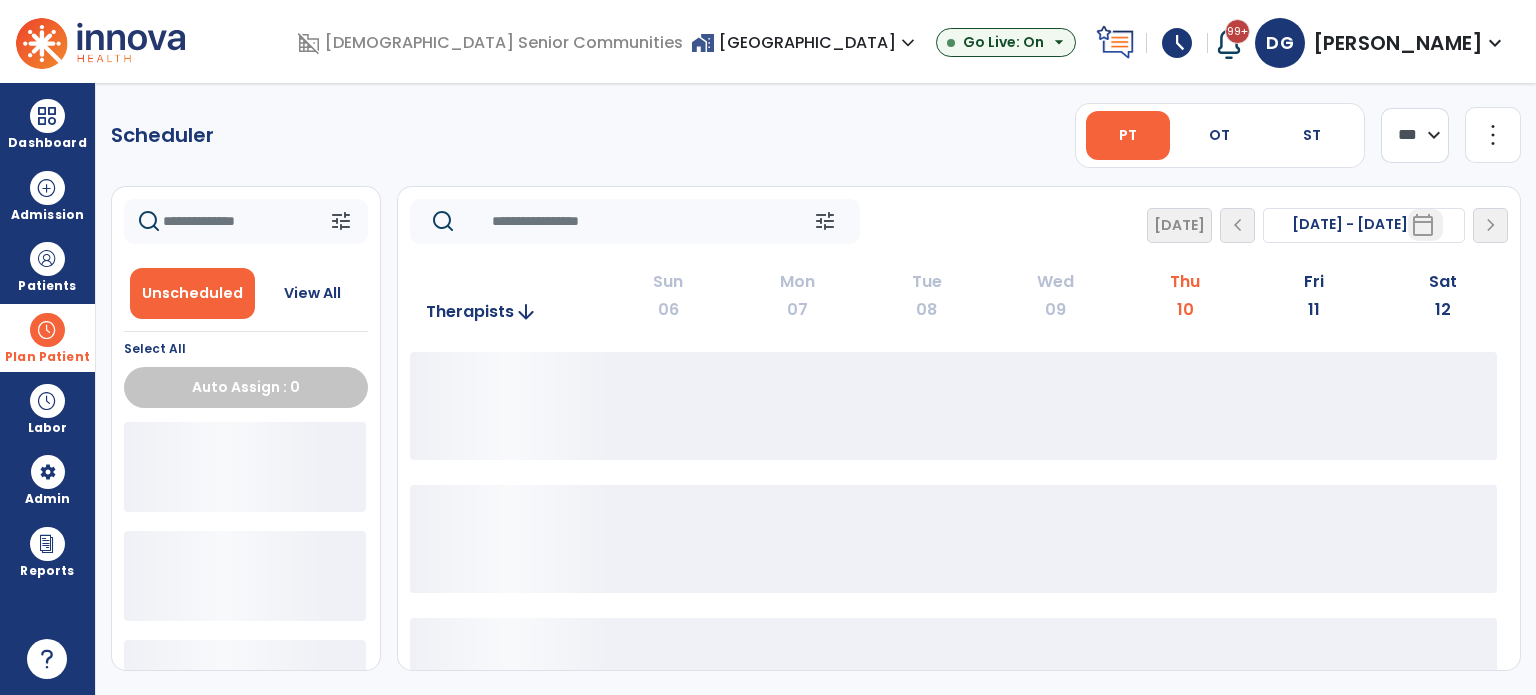 click on "**** ***" 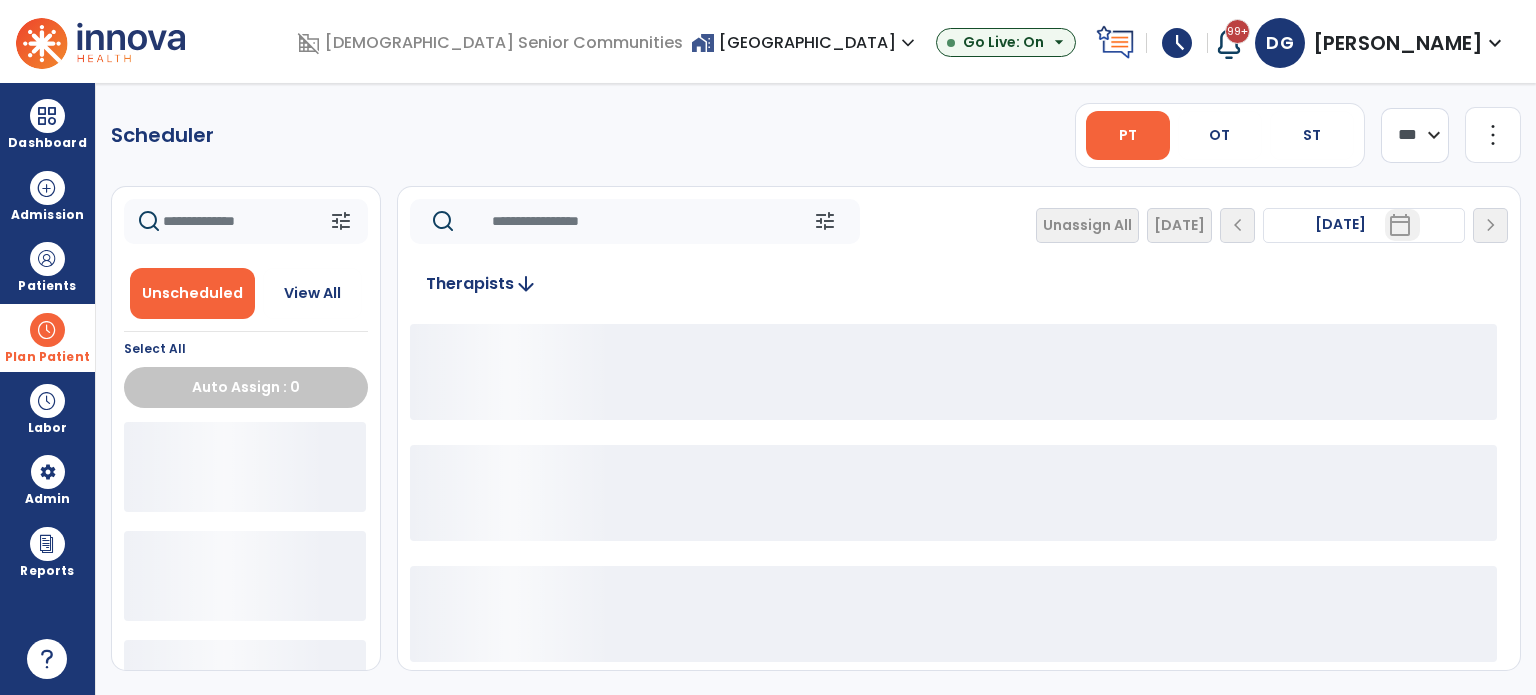 click on "Unassign All   Today  chevron_left Thu, Jul 10 2025  *********  calendar_today  chevron_right" 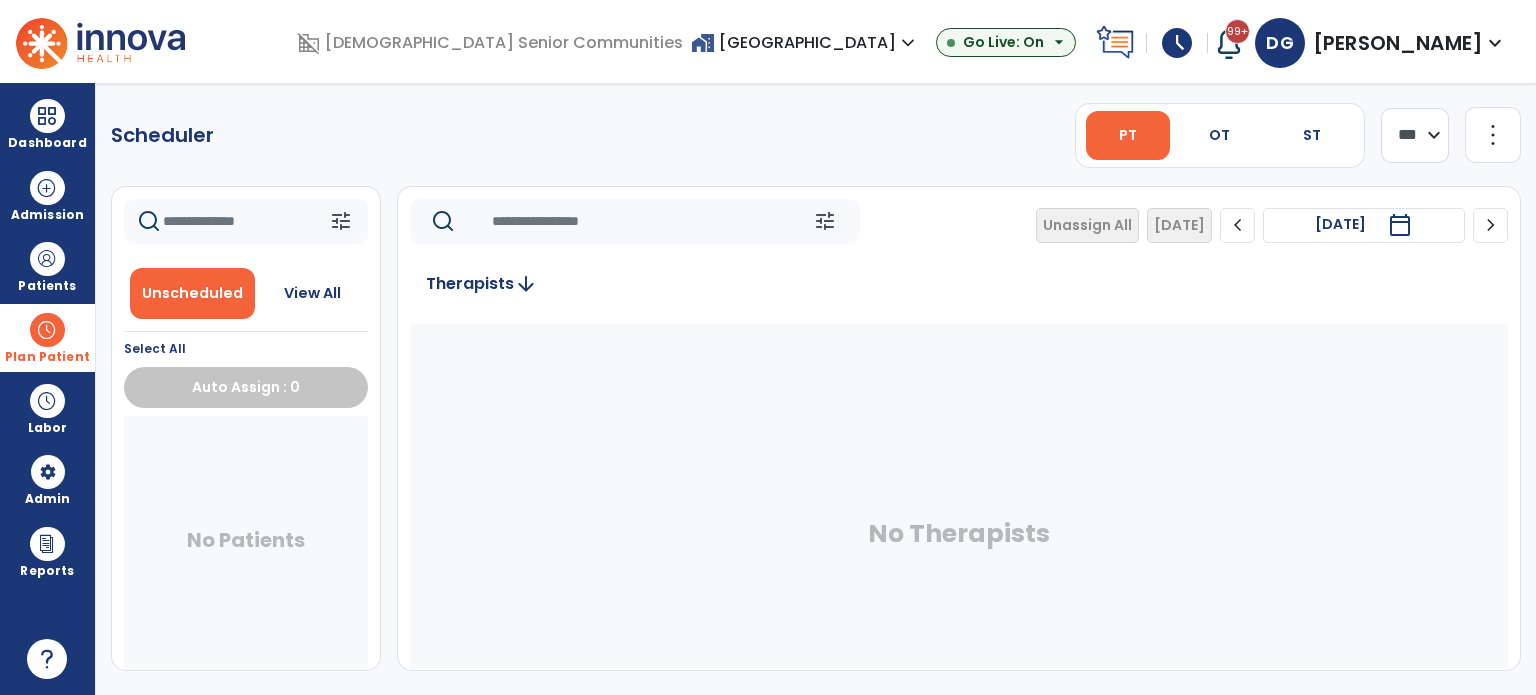 click on "chevron_right" 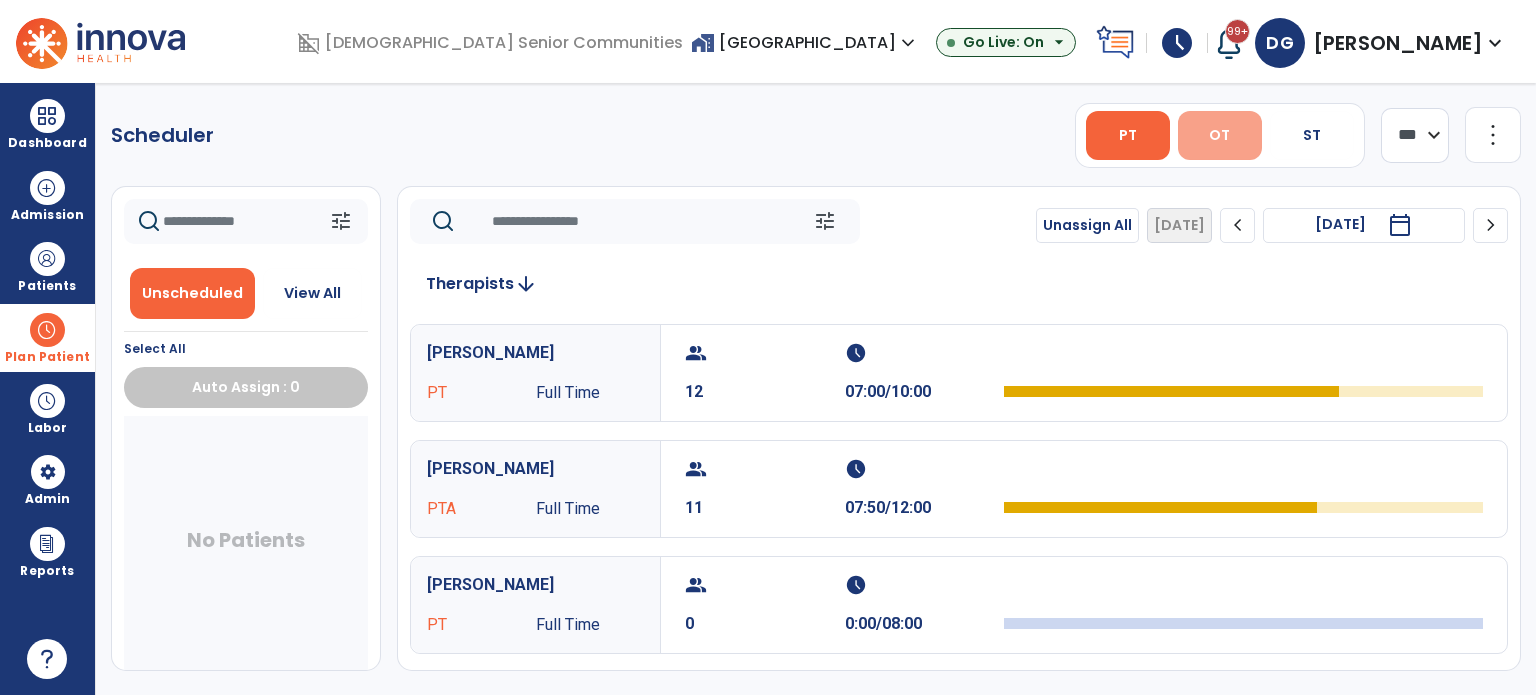 click on "OT" at bounding box center [1219, 135] 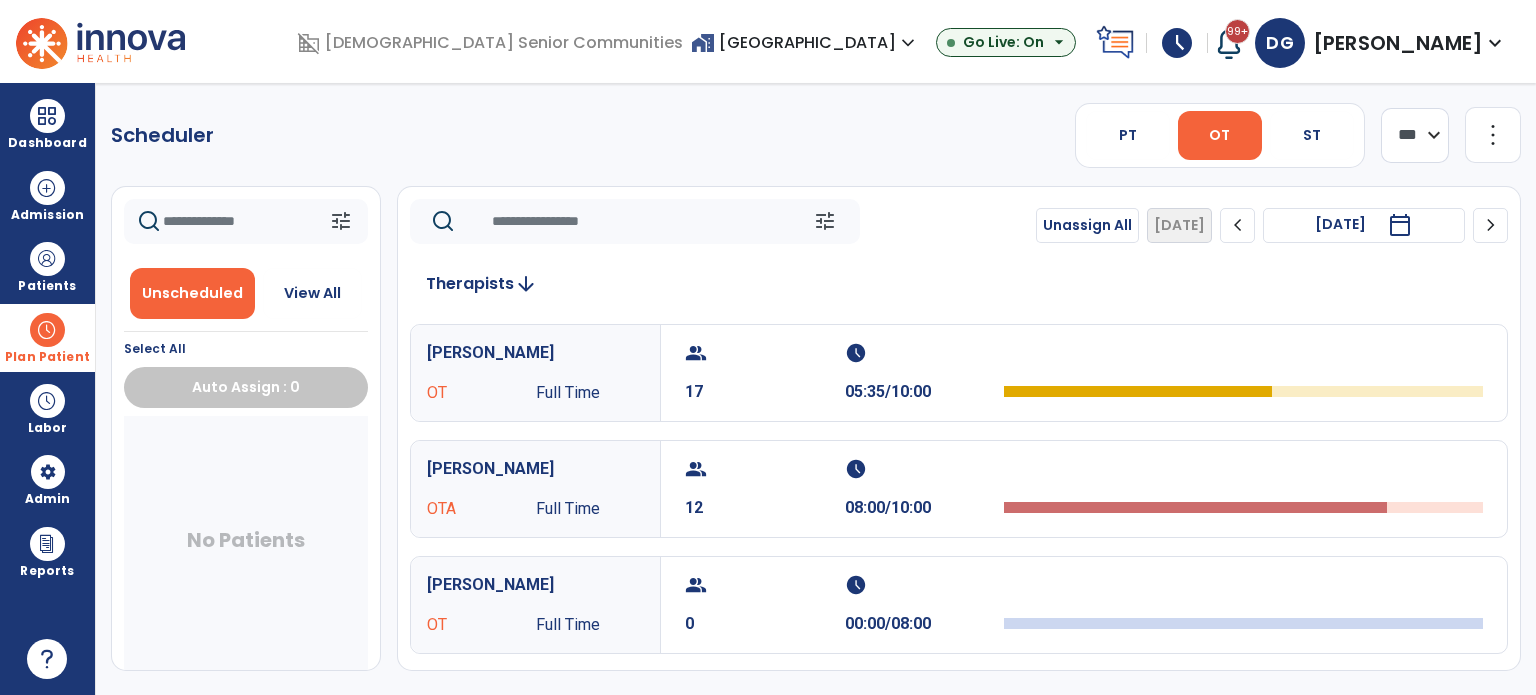 click on "chevron_right" 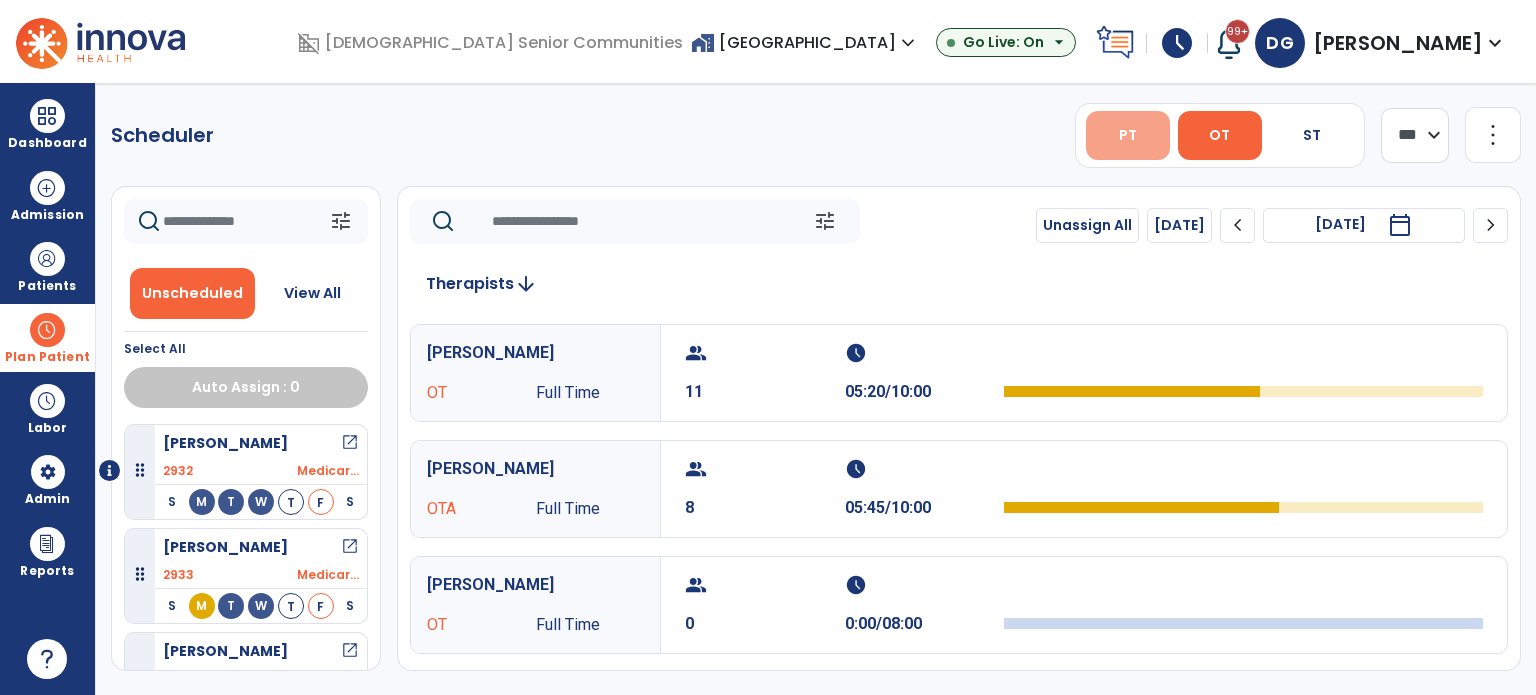 click on "PT" at bounding box center [1128, 135] 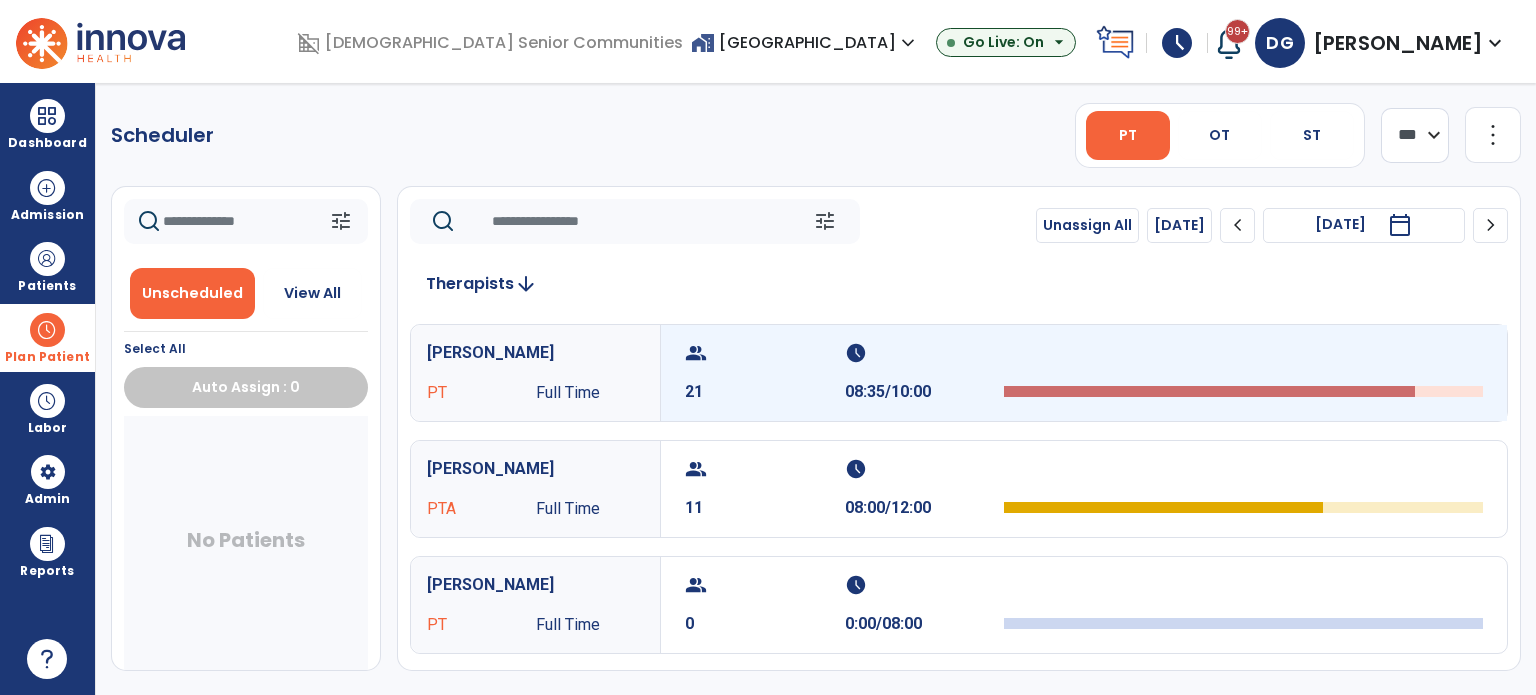 click at bounding box center [1209, 391] 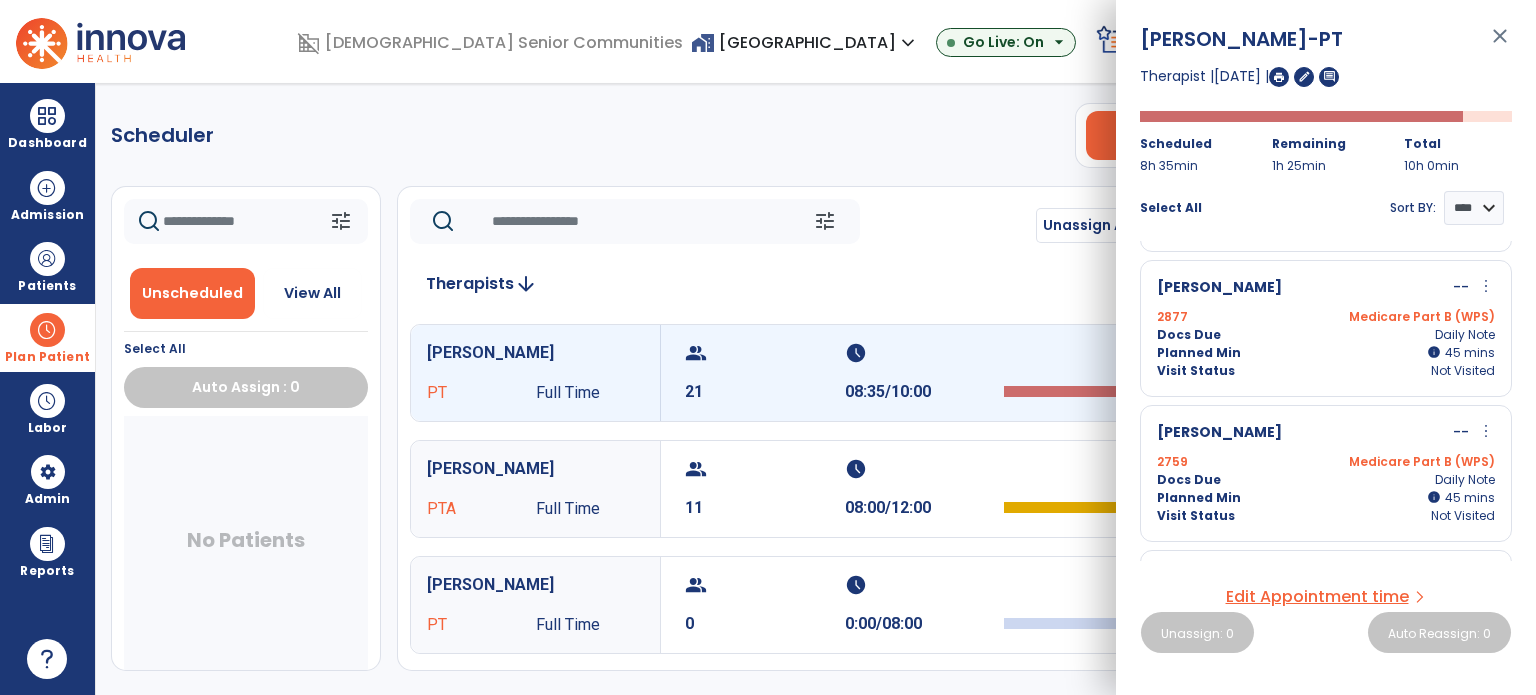 scroll, scrollTop: 100, scrollLeft: 0, axis: vertical 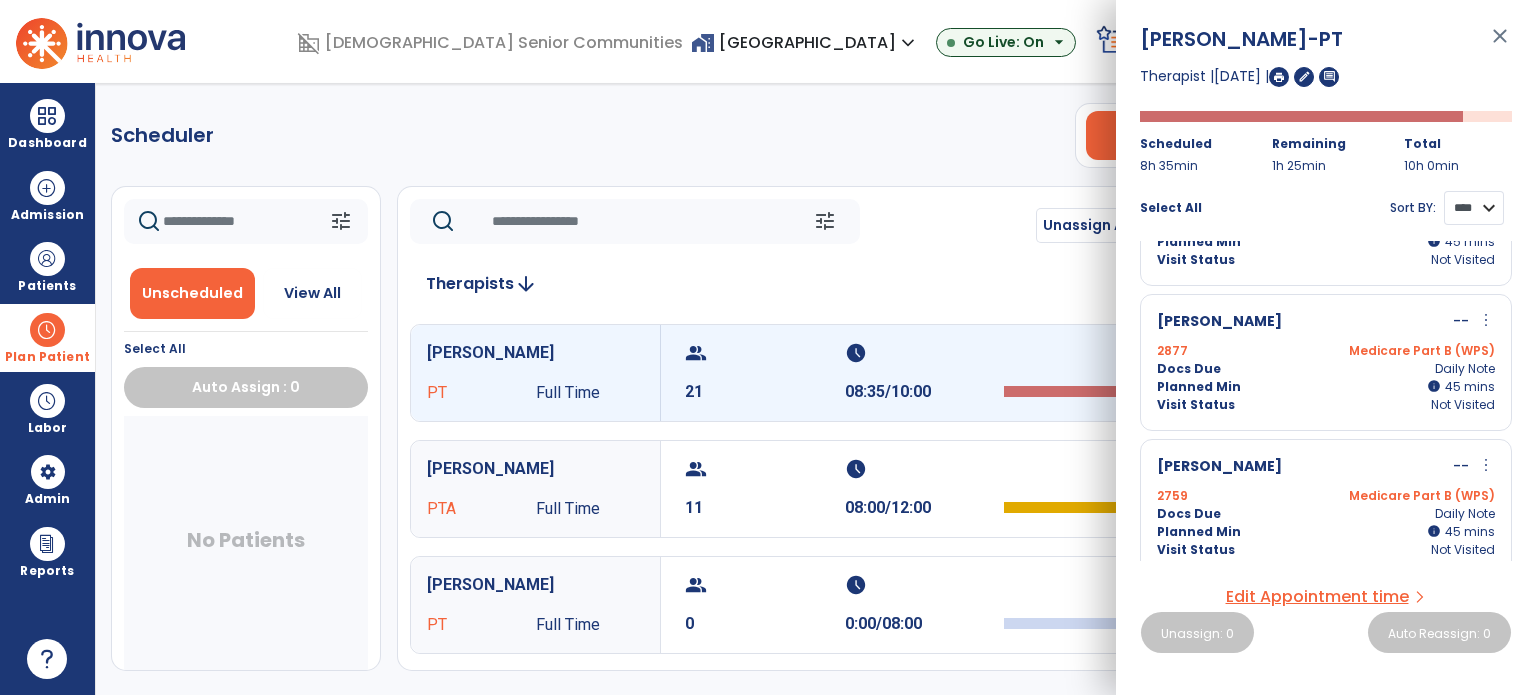 click on "**** ****" at bounding box center [1474, 208] 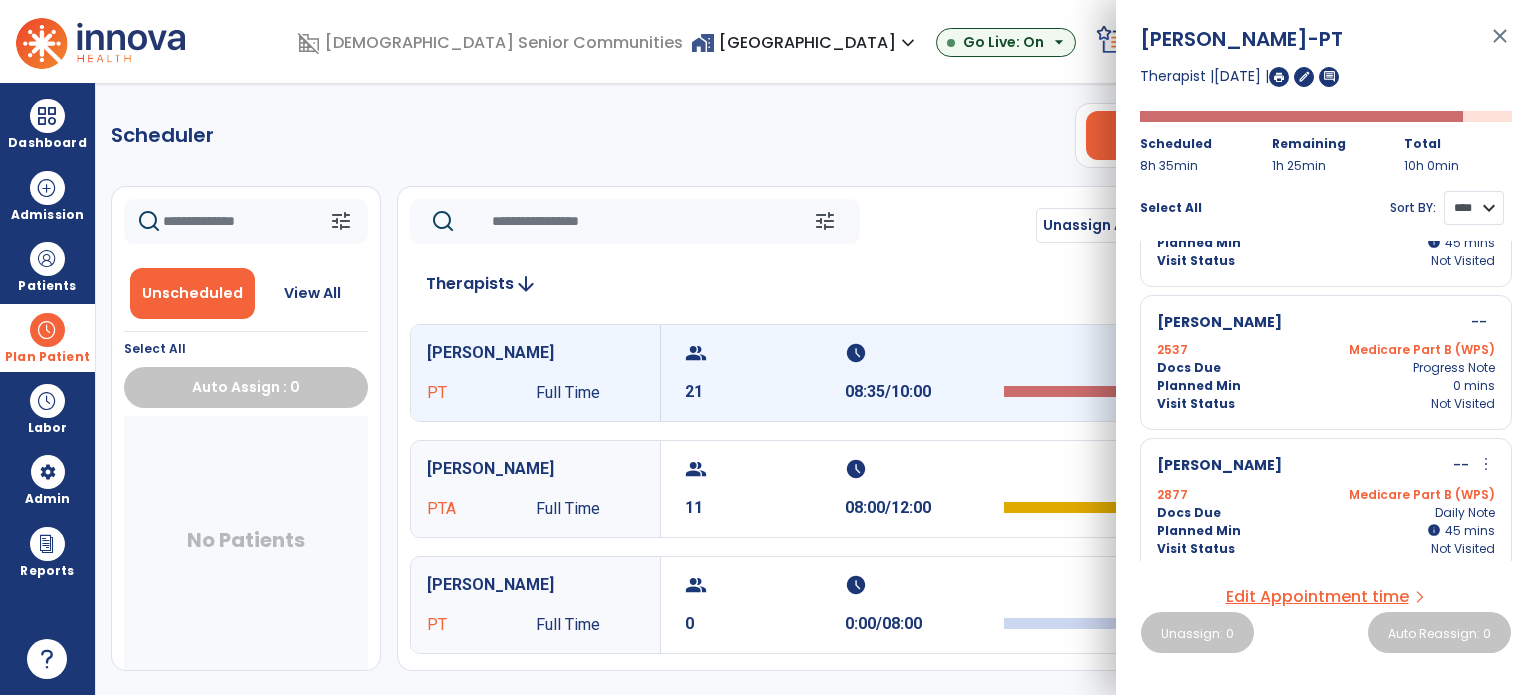scroll, scrollTop: 2696, scrollLeft: 0, axis: vertical 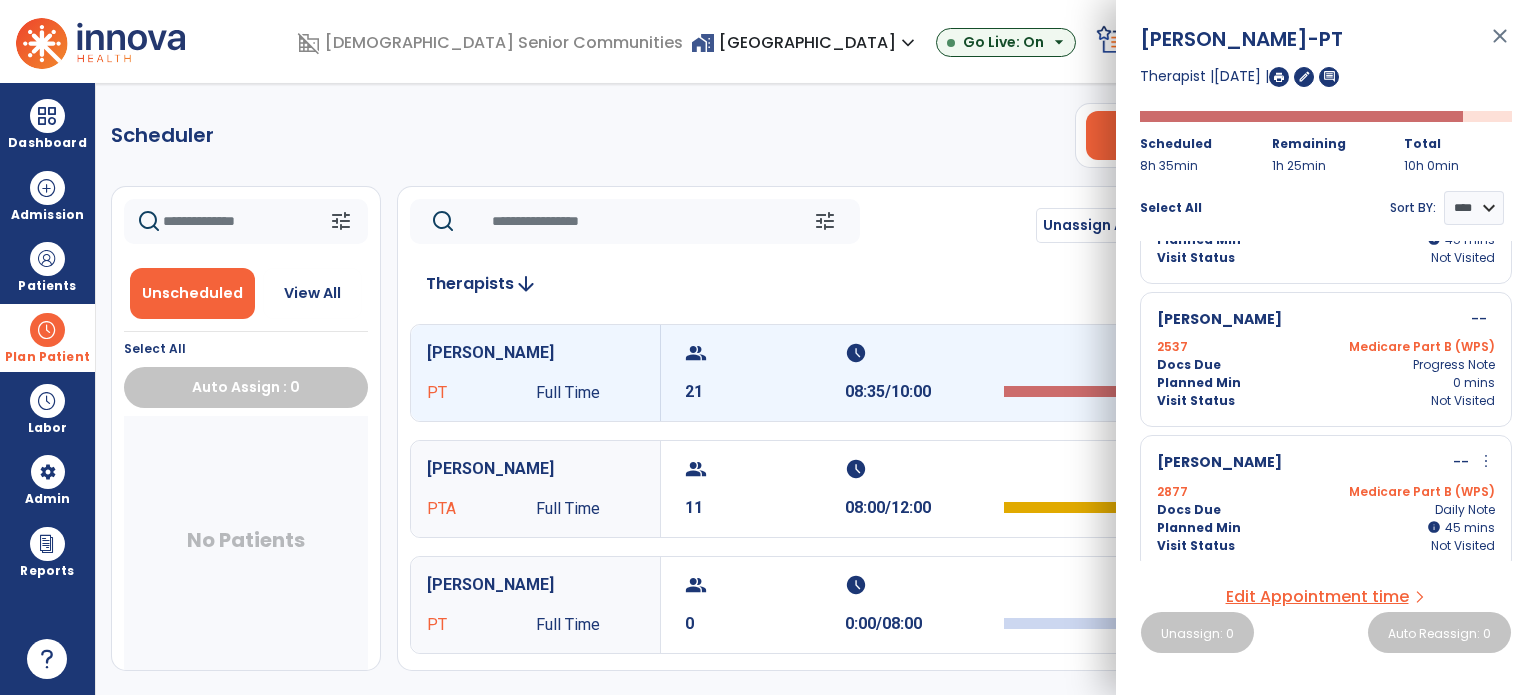click on "[PERSON_NAME]" at bounding box center (1219, 463) 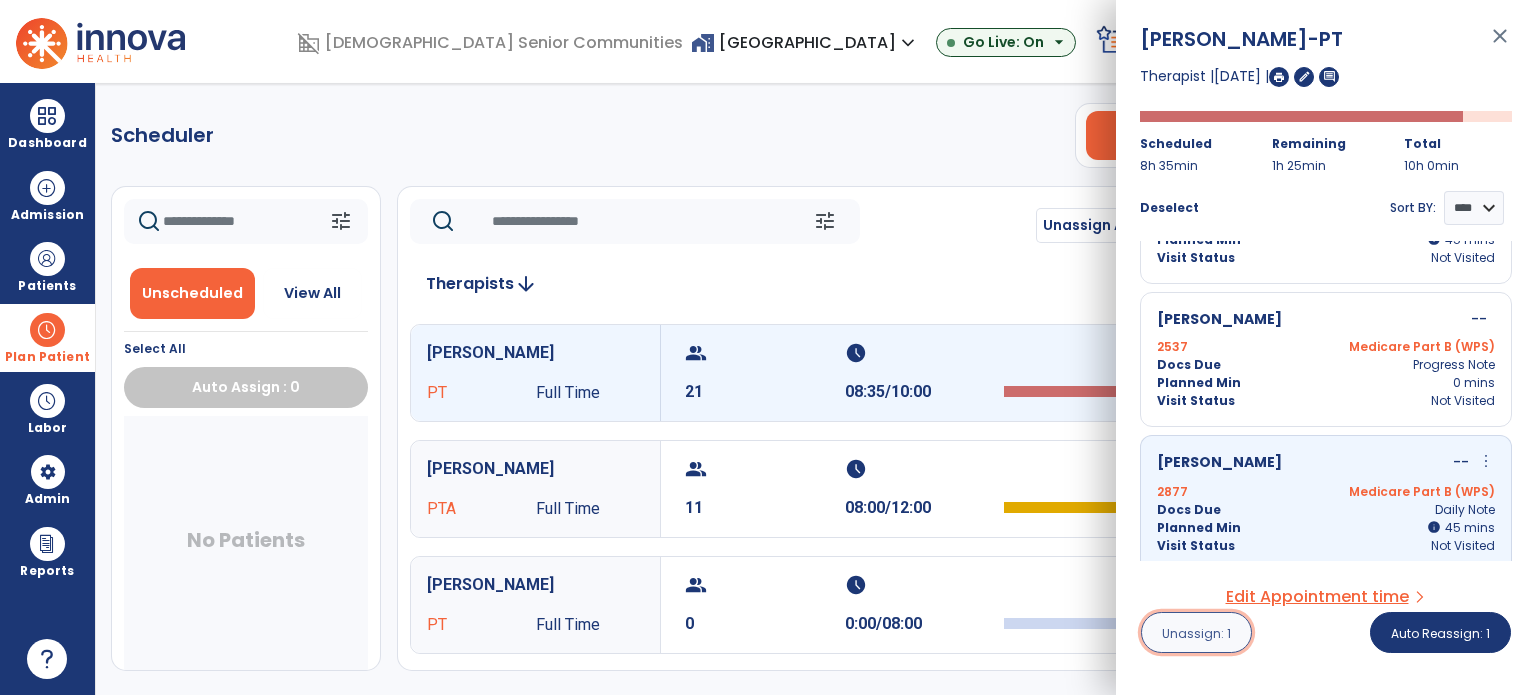 click on "Unassign: 1" at bounding box center (1196, 633) 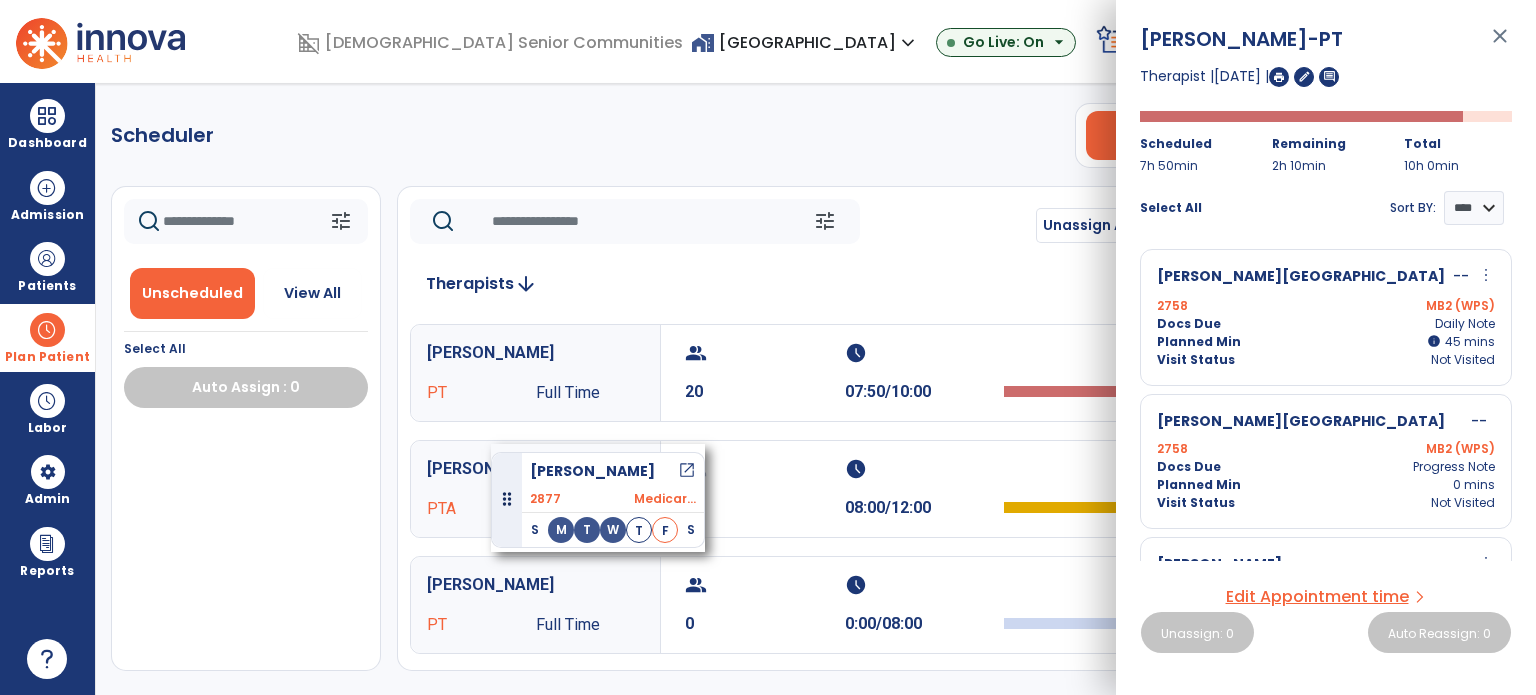 drag, startPoint x: 252, startPoint y: 471, endPoint x: 491, endPoint y: 444, distance: 240.52026 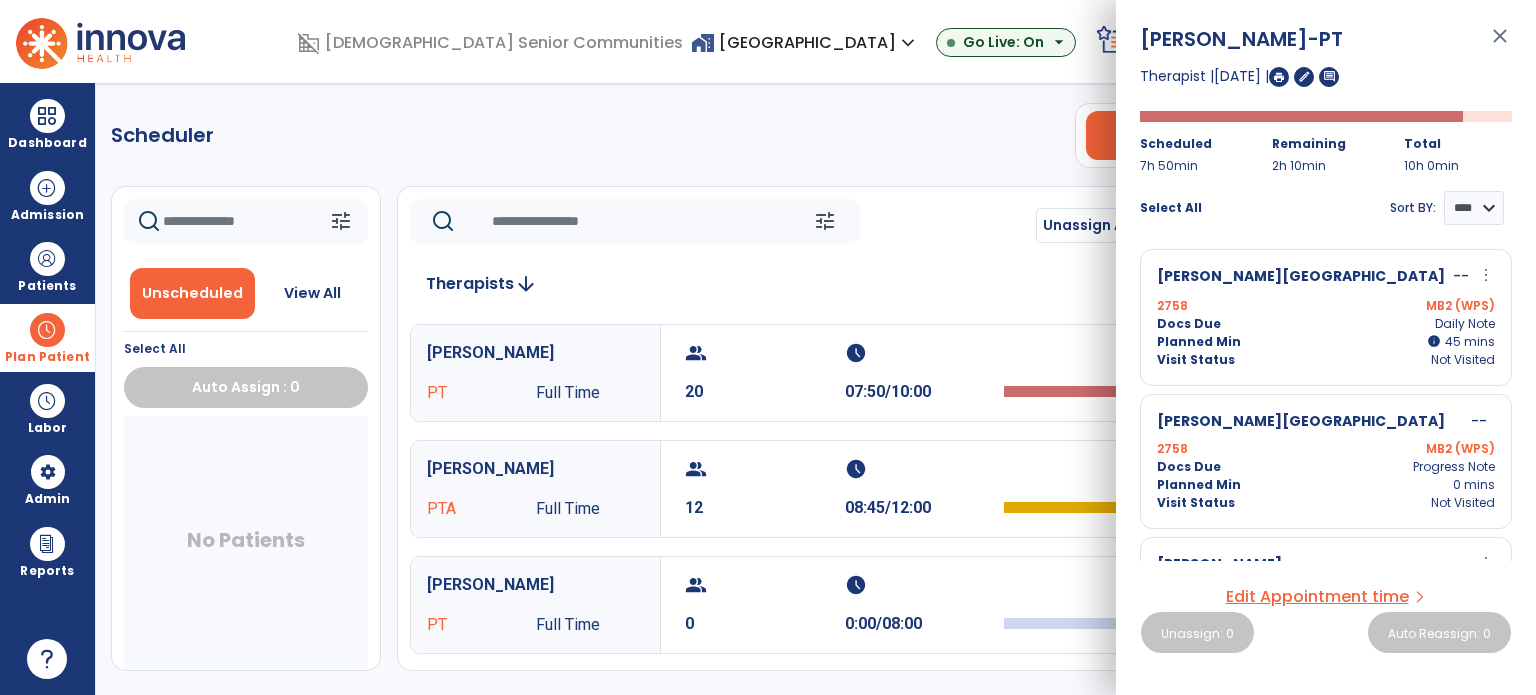 click on "close" at bounding box center [1500, 45] 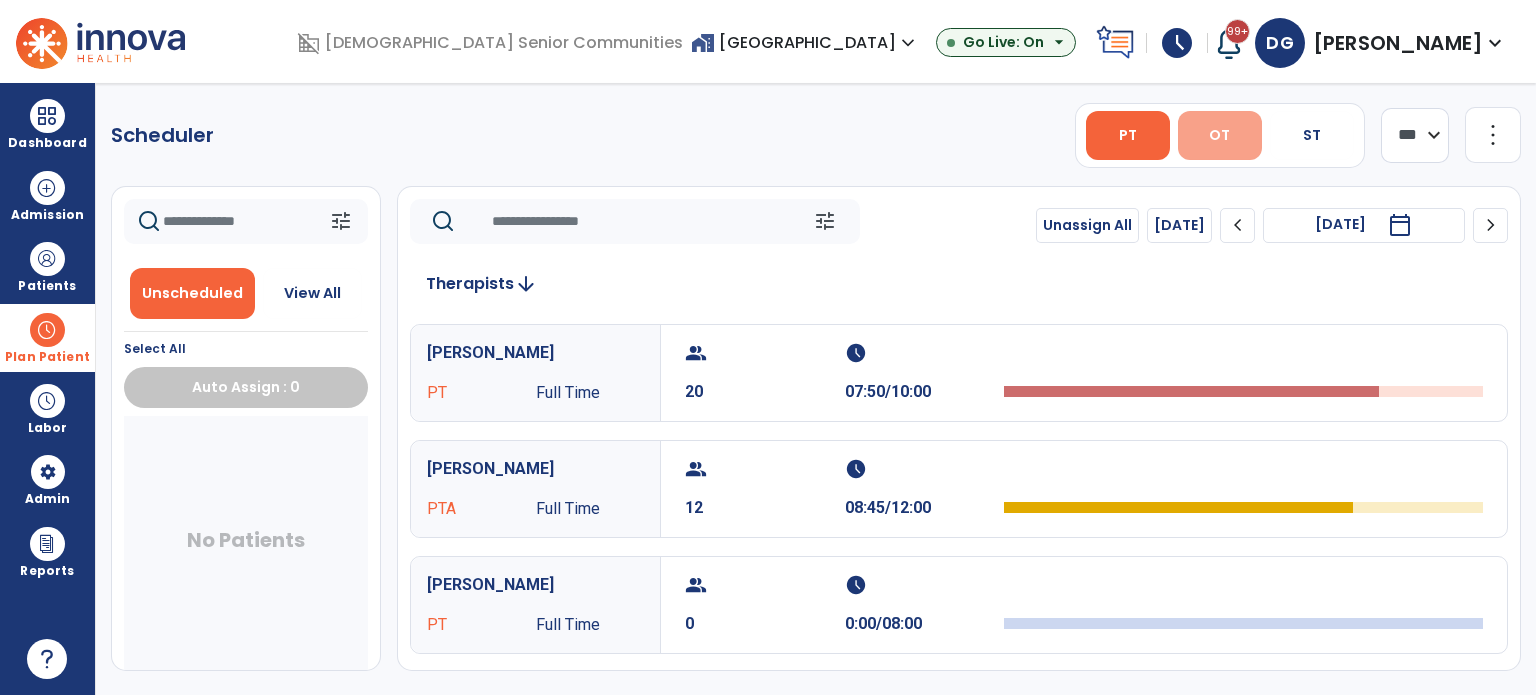click on "OT" at bounding box center (1219, 135) 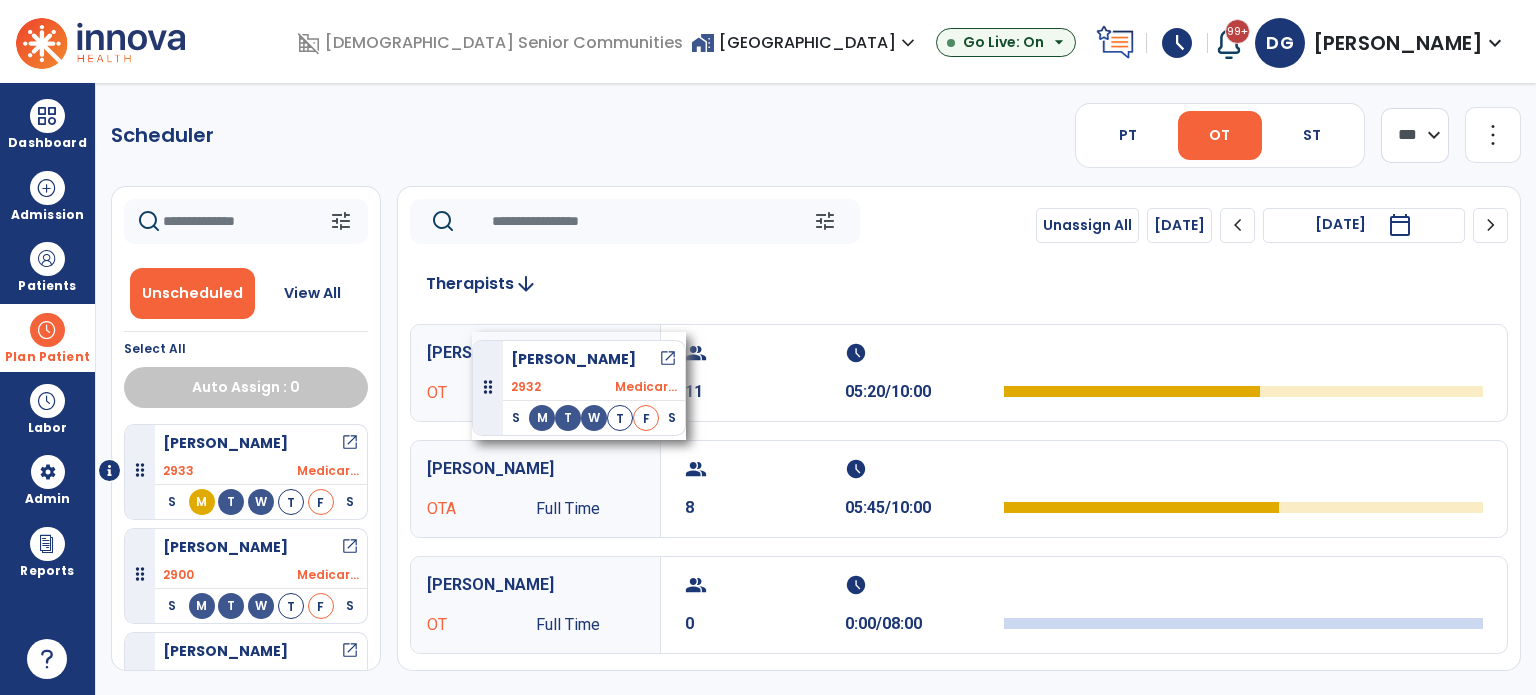 drag, startPoint x: 237, startPoint y: 456, endPoint x: 472, endPoint y: 332, distance: 265.7085 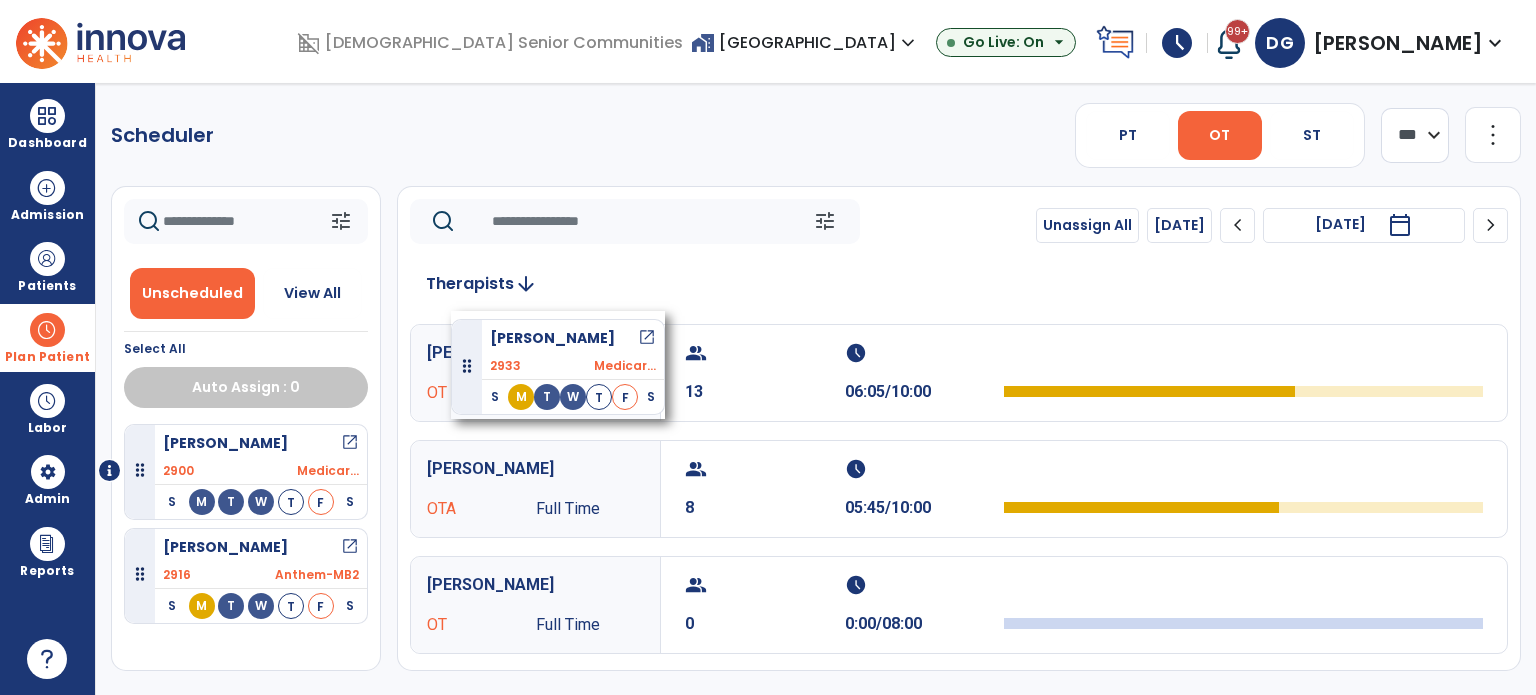drag, startPoint x: 242, startPoint y: 451, endPoint x: 451, endPoint y: 311, distance: 251.55714 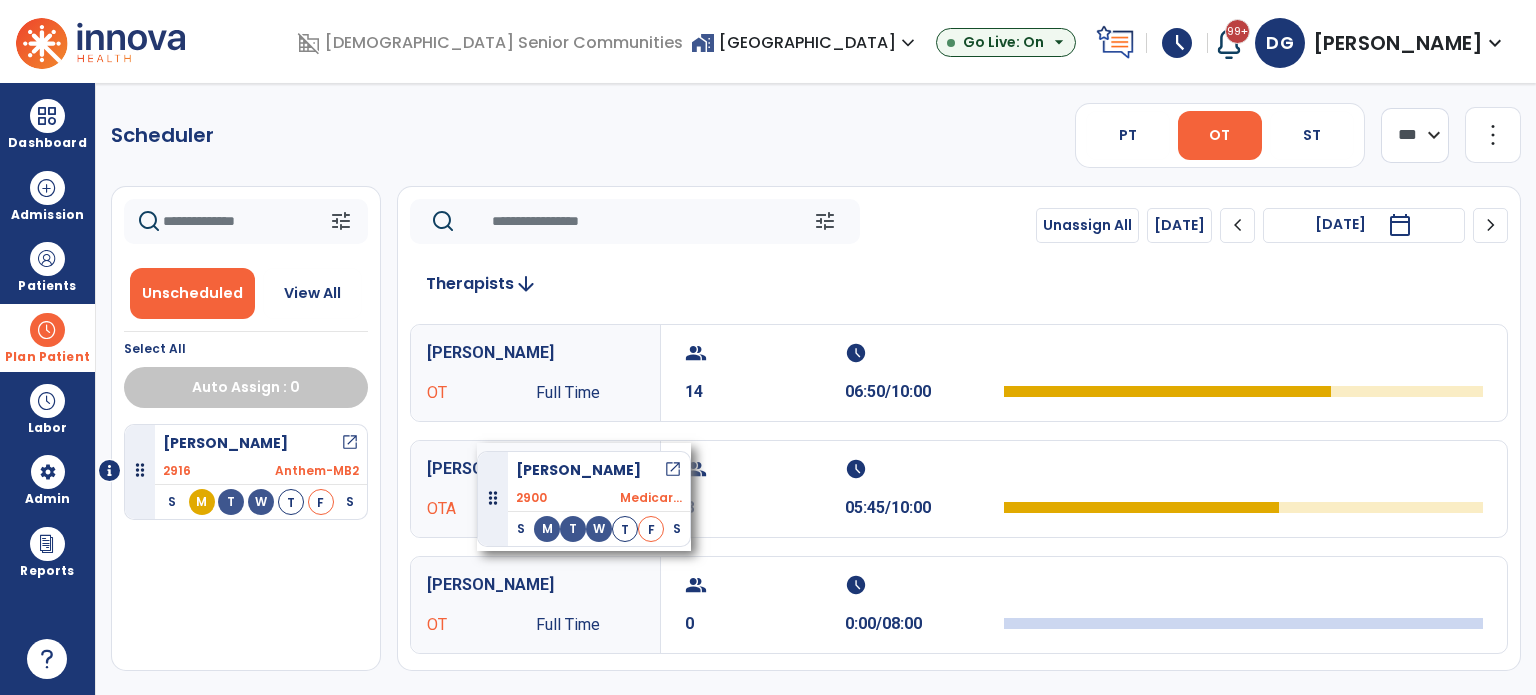 drag, startPoint x: 214, startPoint y: 443, endPoint x: 477, endPoint y: 443, distance: 263 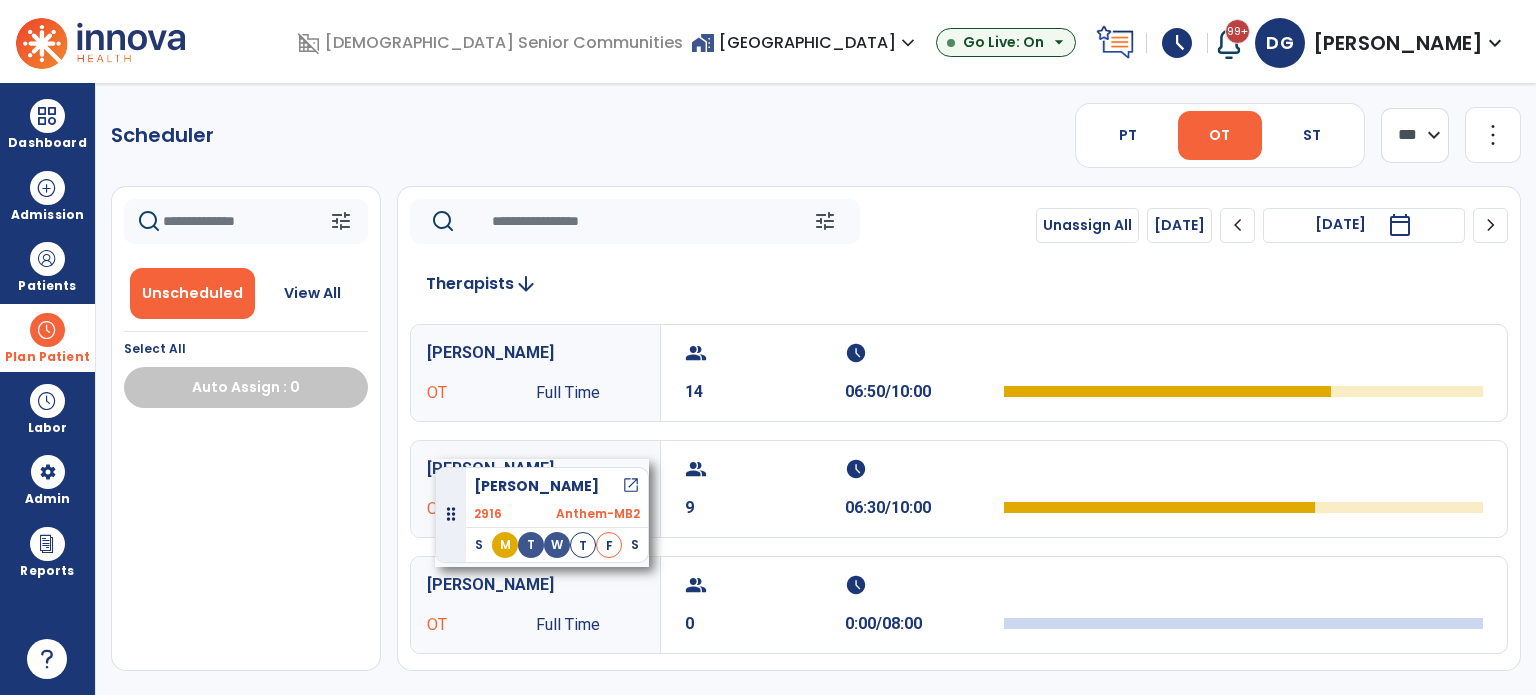 drag, startPoint x: 250, startPoint y: 451, endPoint x: 443, endPoint y: 455, distance: 193.04144 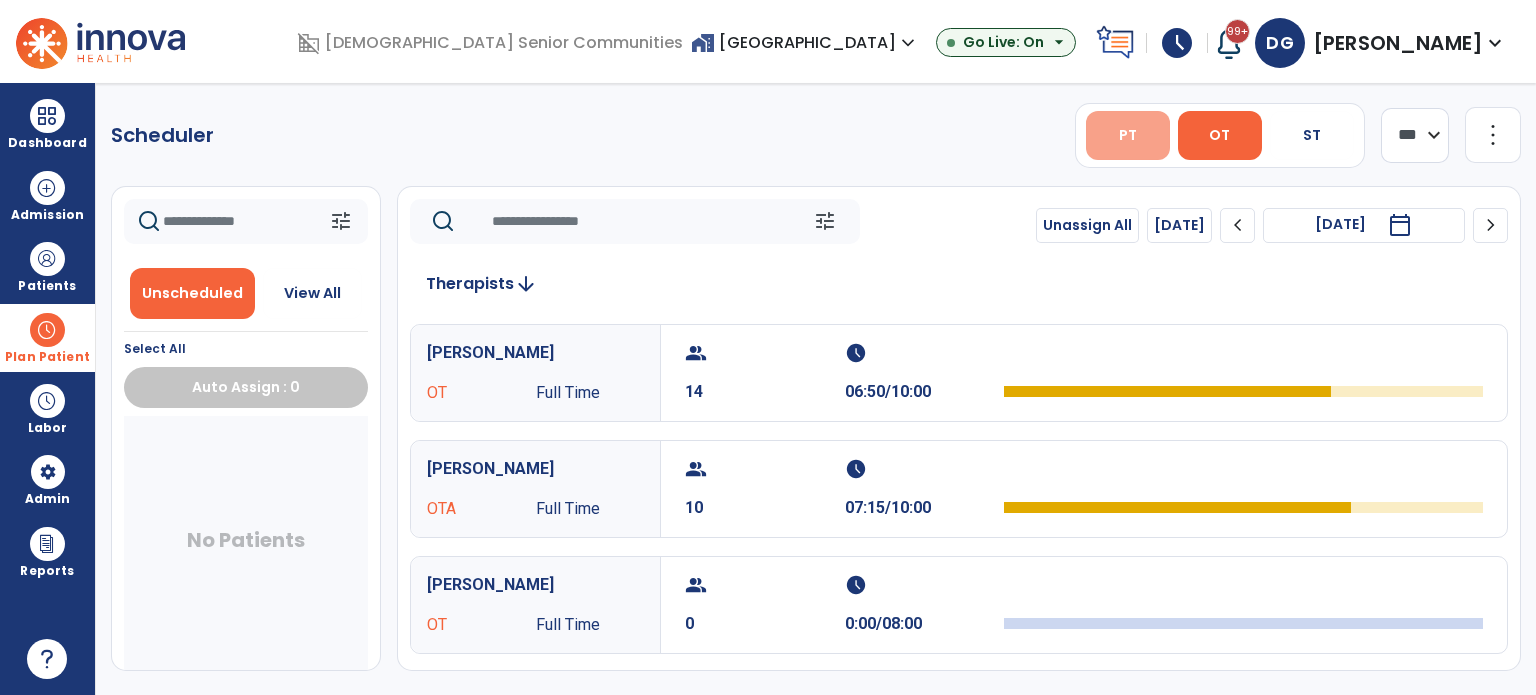 click on "PT" at bounding box center [1128, 135] 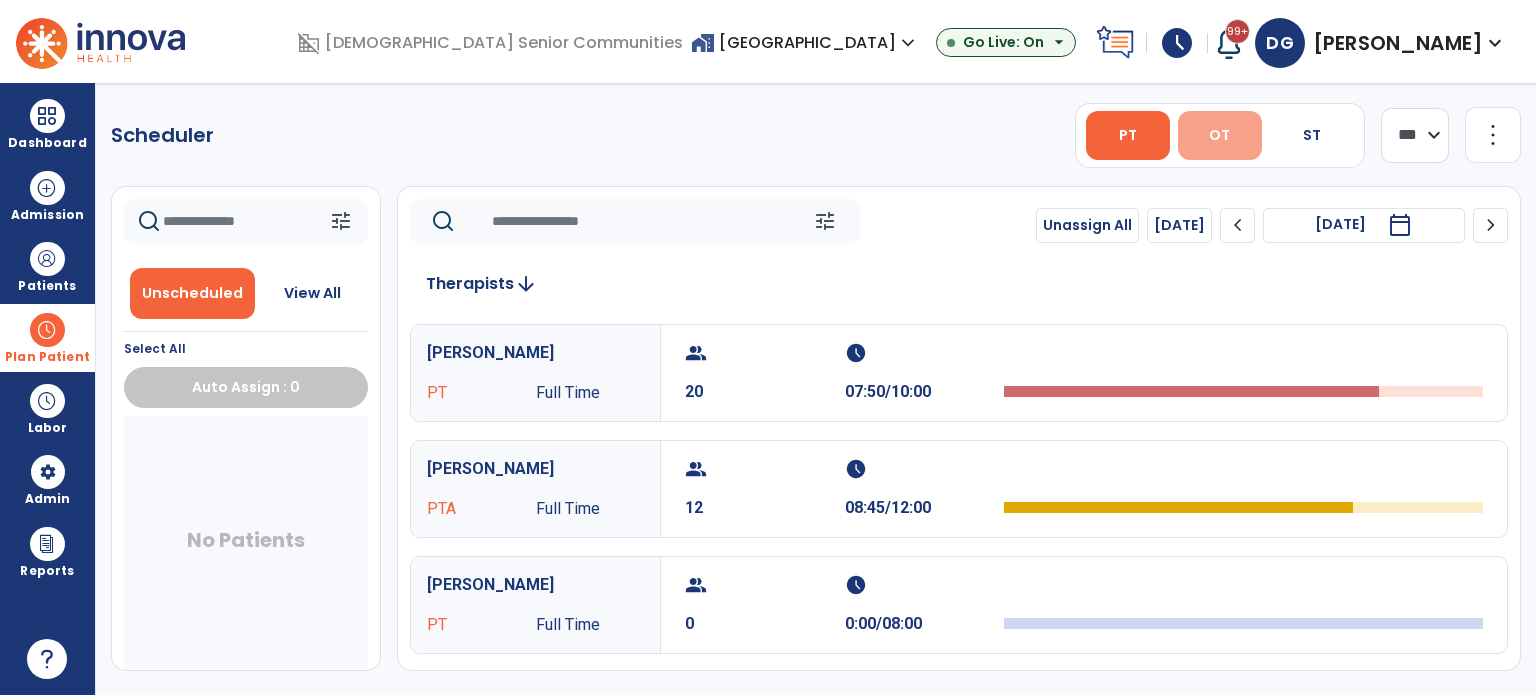 click on "OT" at bounding box center [1219, 135] 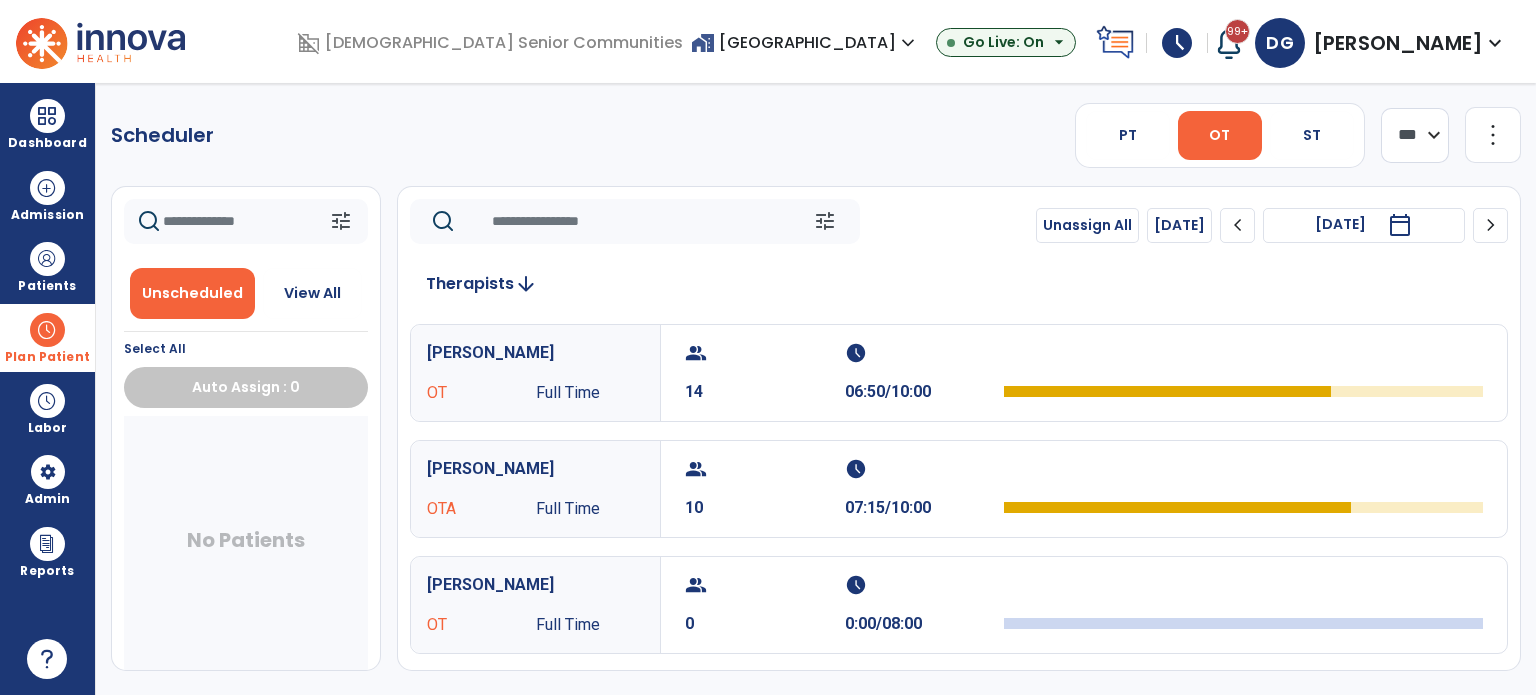 click on "home_work   Salem Crossing   expand_more" at bounding box center (805, 42) 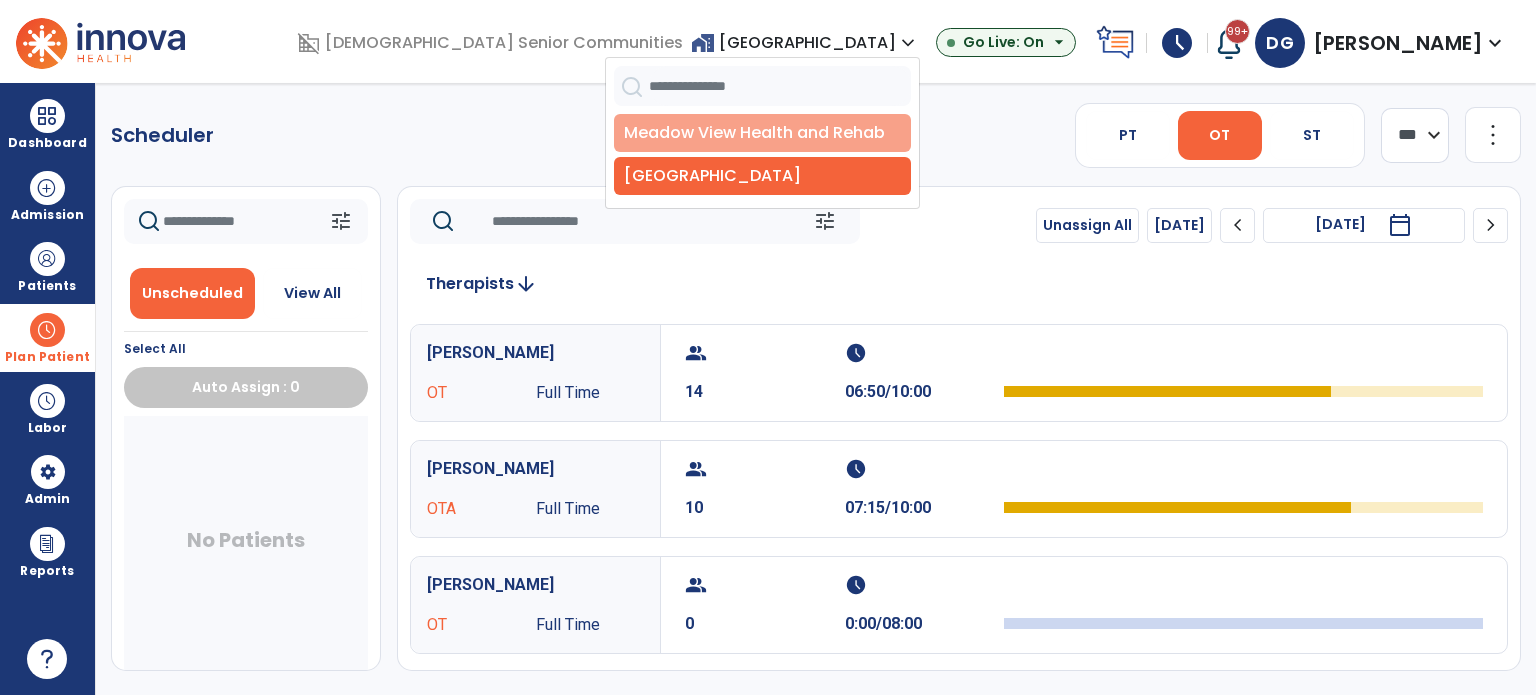 click on "Meadow View Health and Rehab" at bounding box center [762, 133] 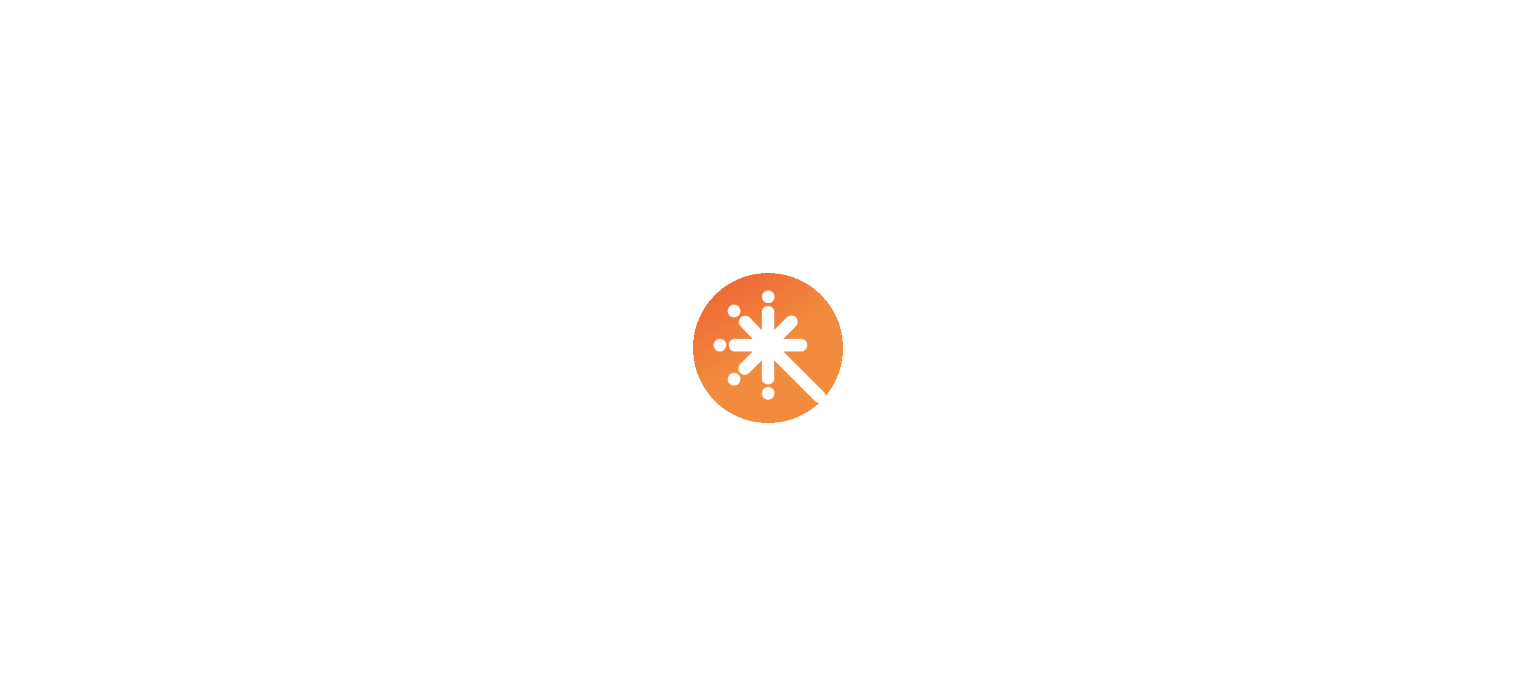 scroll, scrollTop: 0, scrollLeft: 0, axis: both 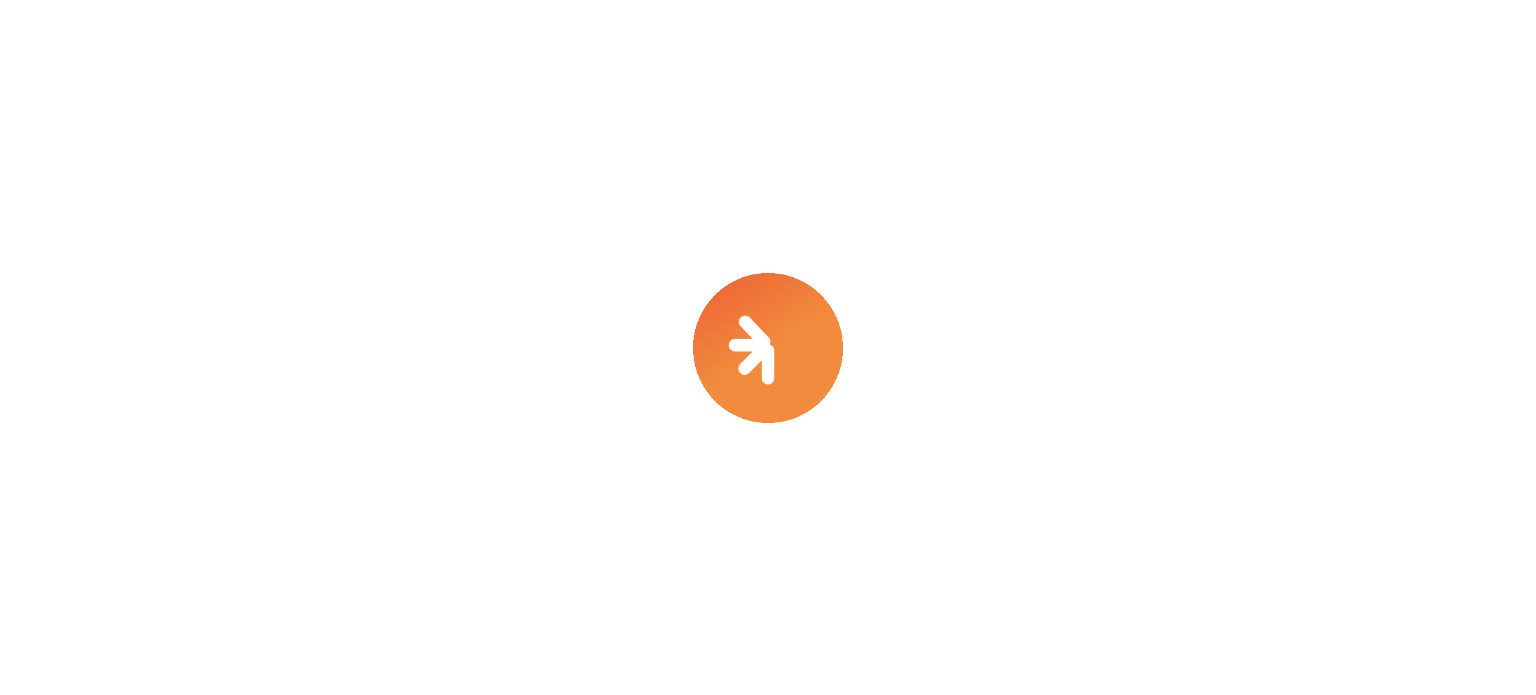 select on "***" 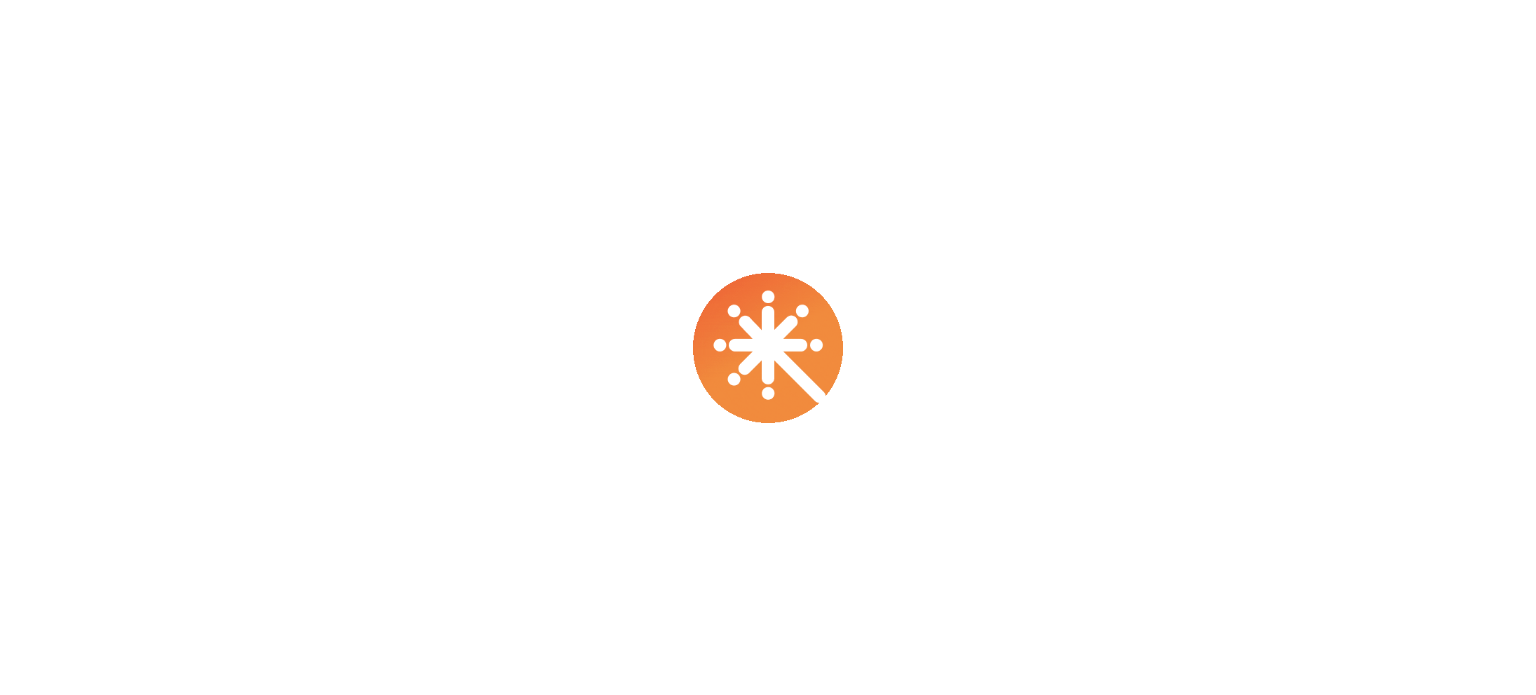 select on "****" 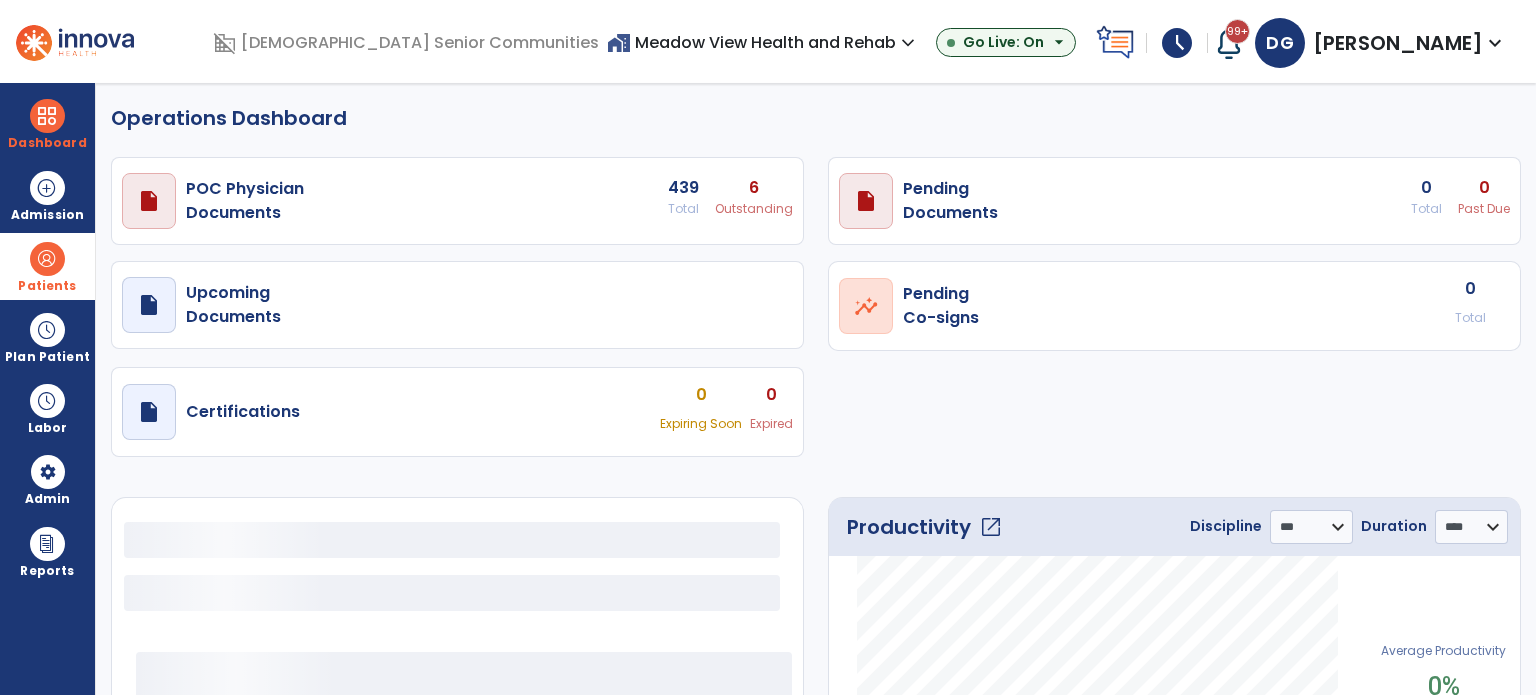 select on "***" 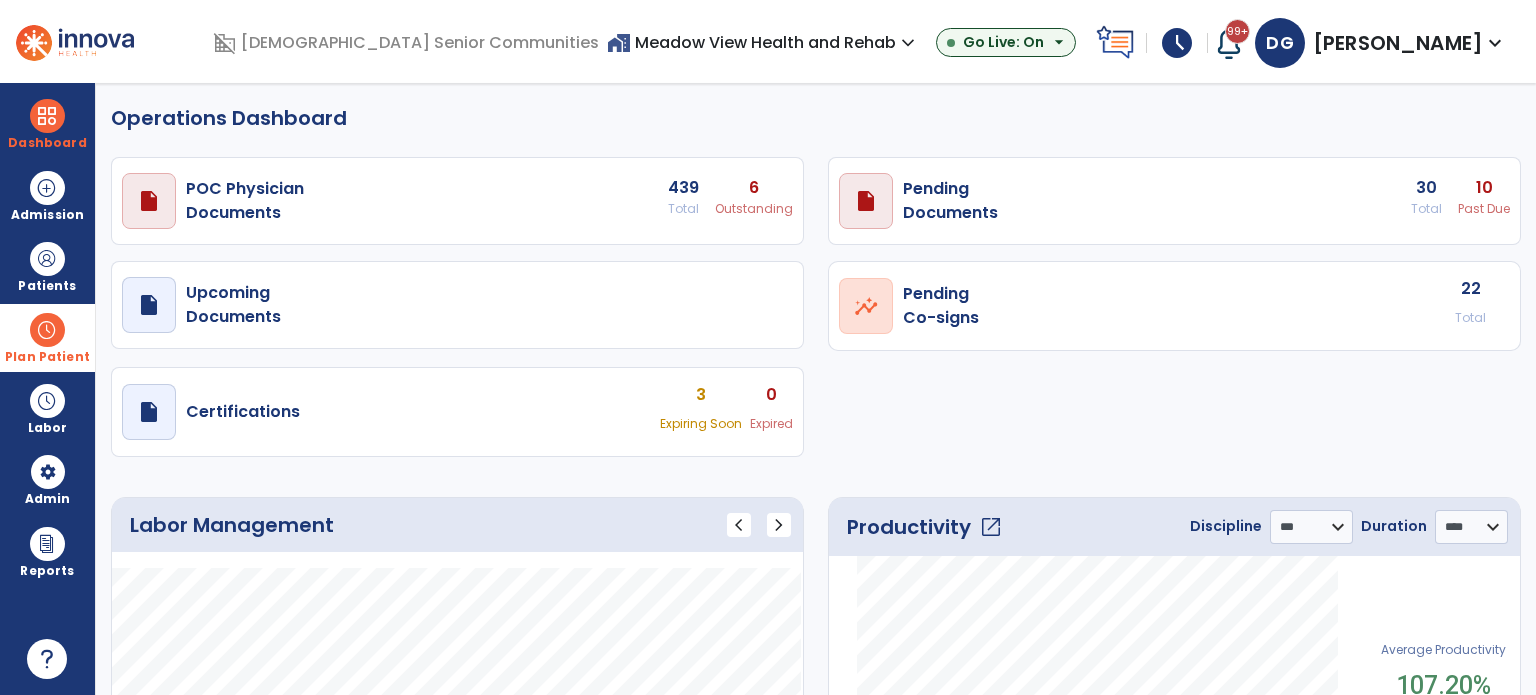 click on "Plan Patient" at bounding box center (47, 266) 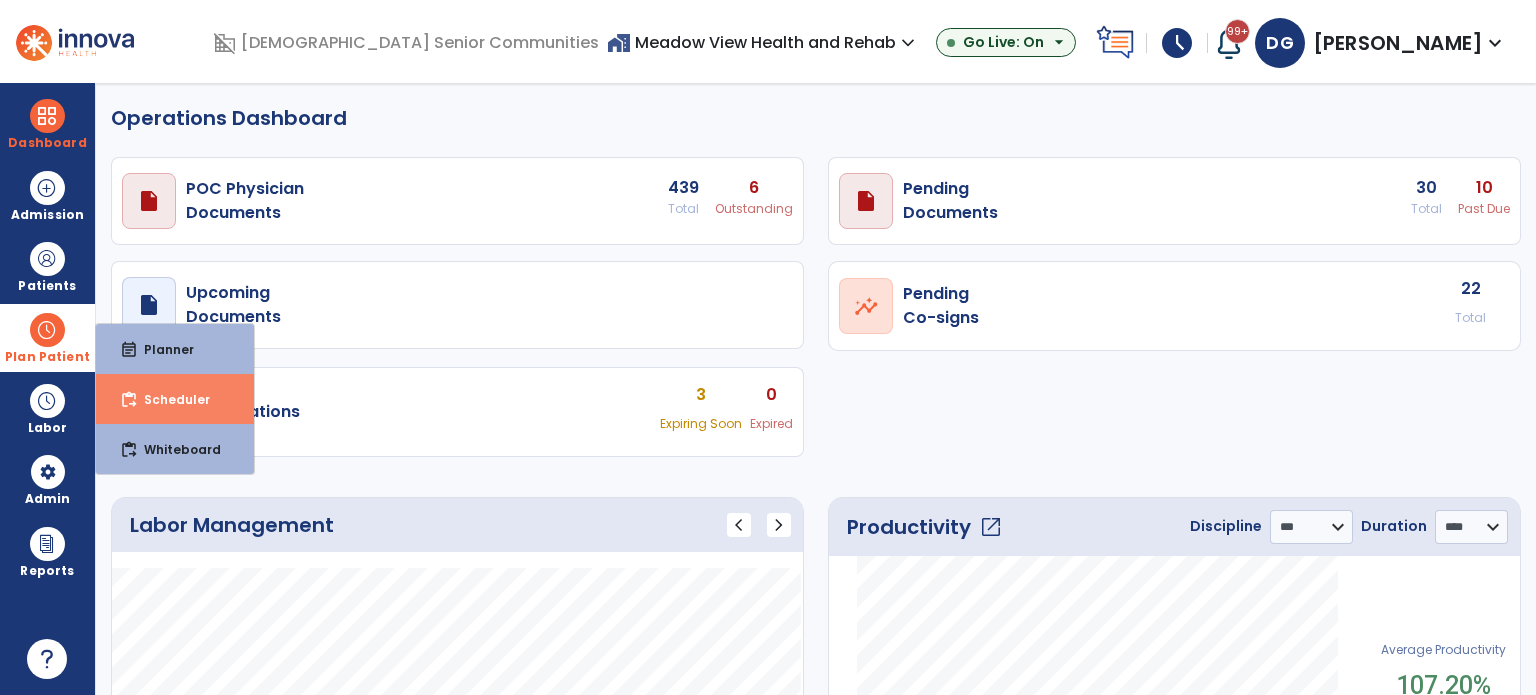 click on "content_paste_go" at bounding box center (129, 400) 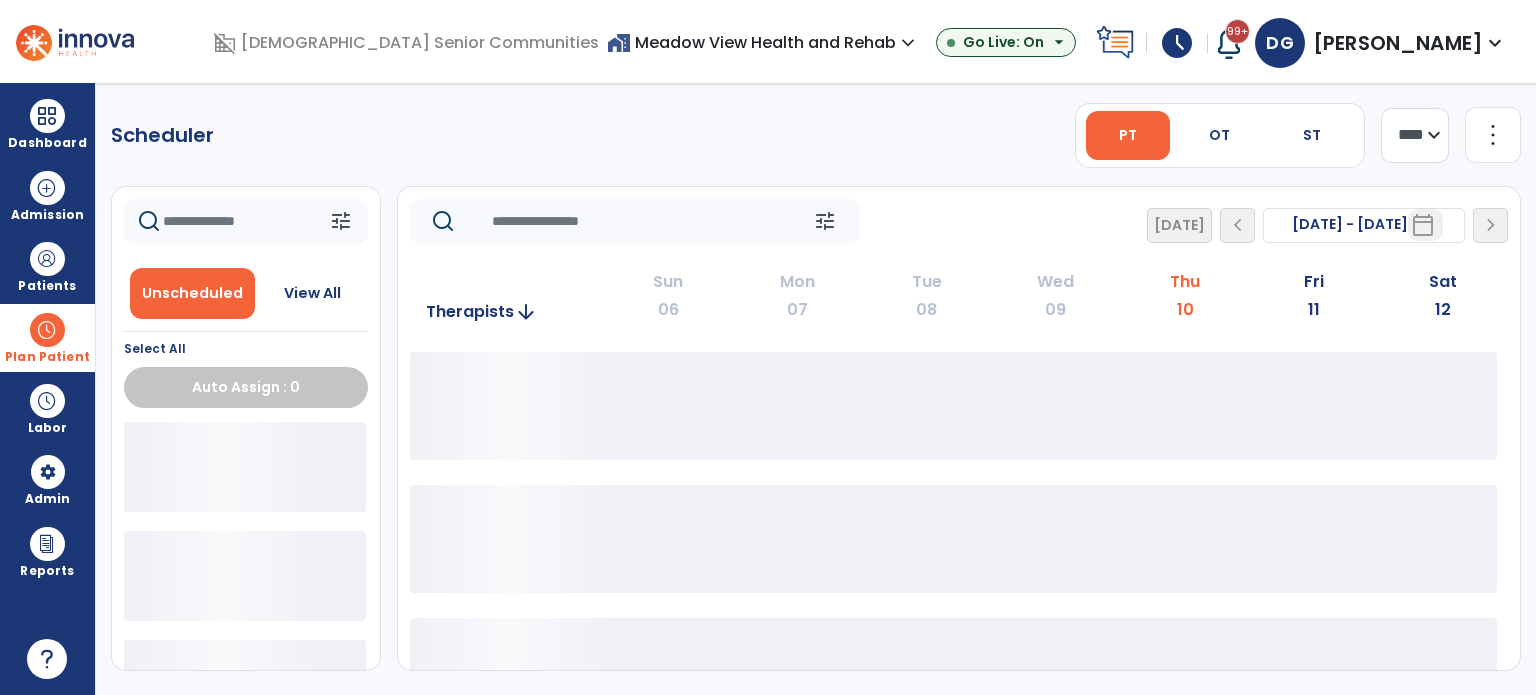 click on "**** ***" 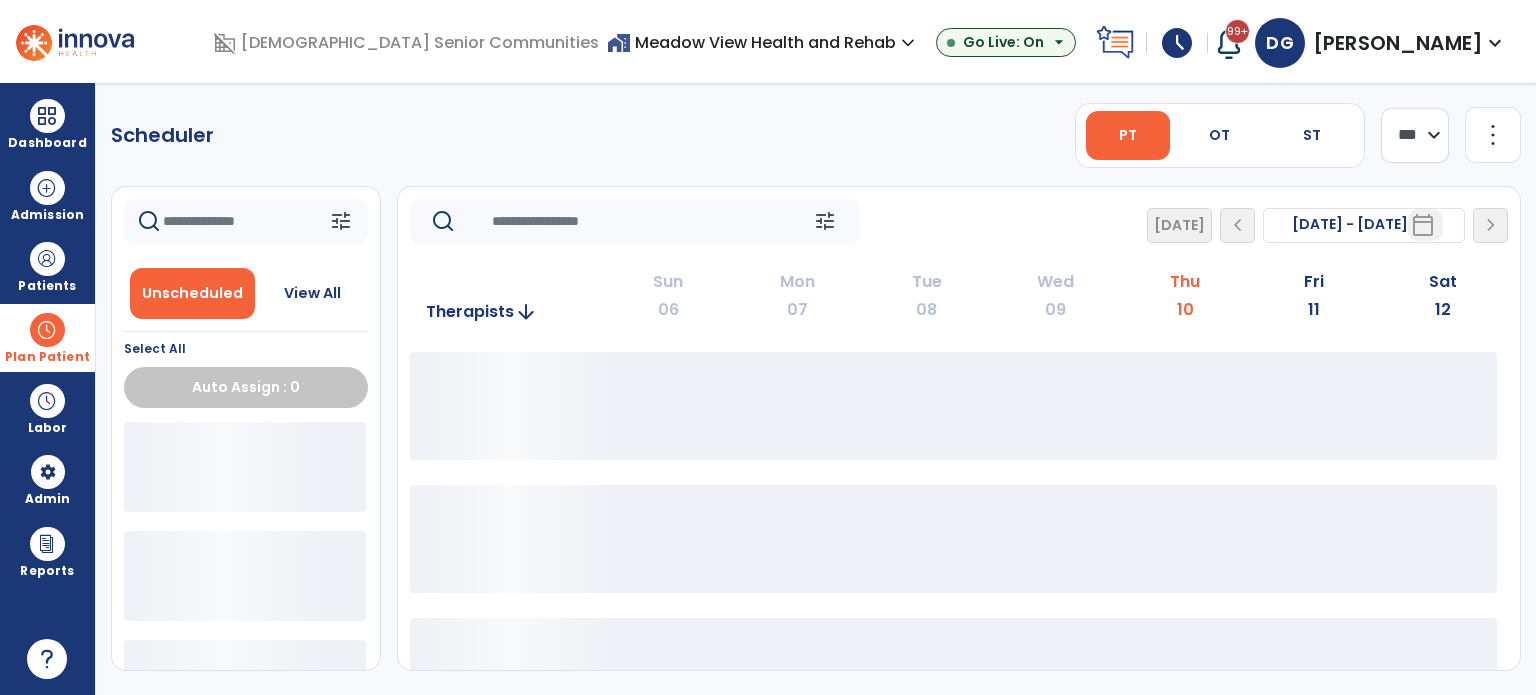 click on "**** ***" 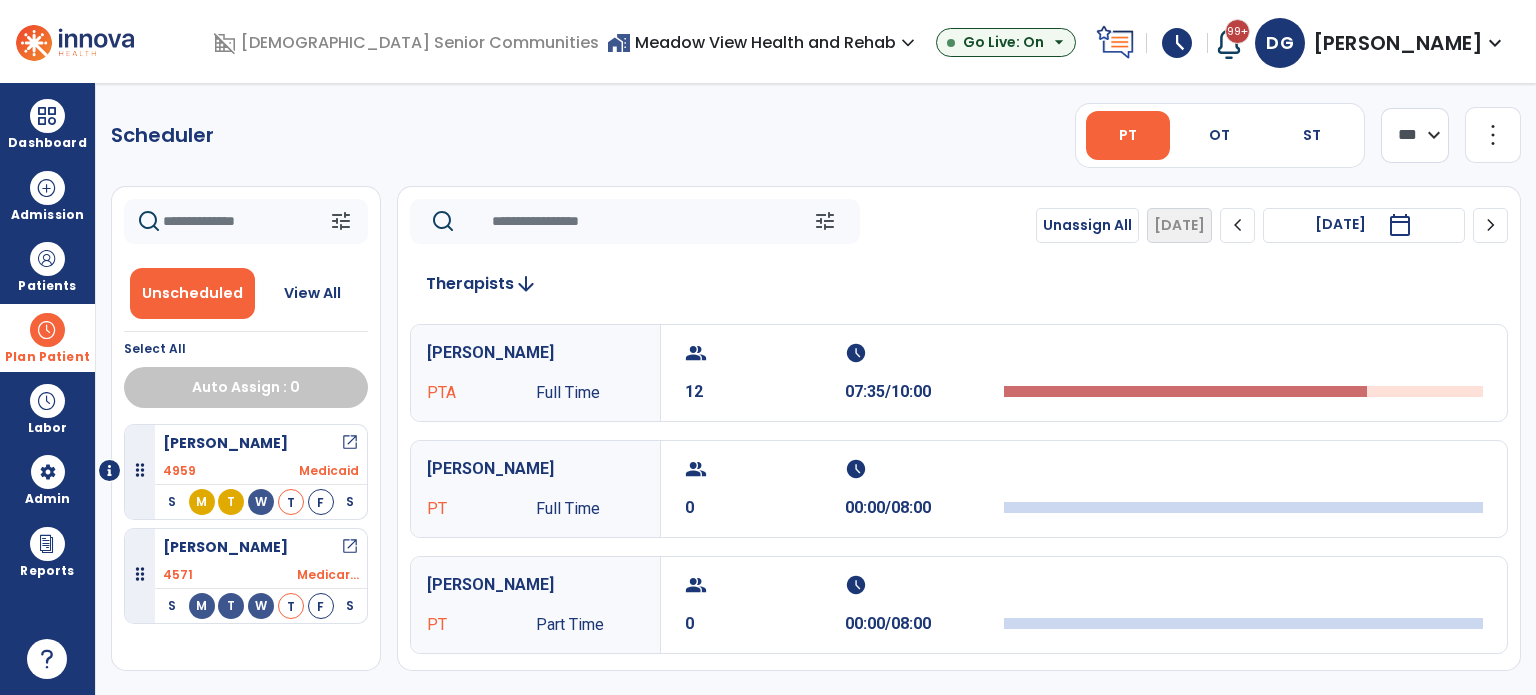 click on "chevron_right" 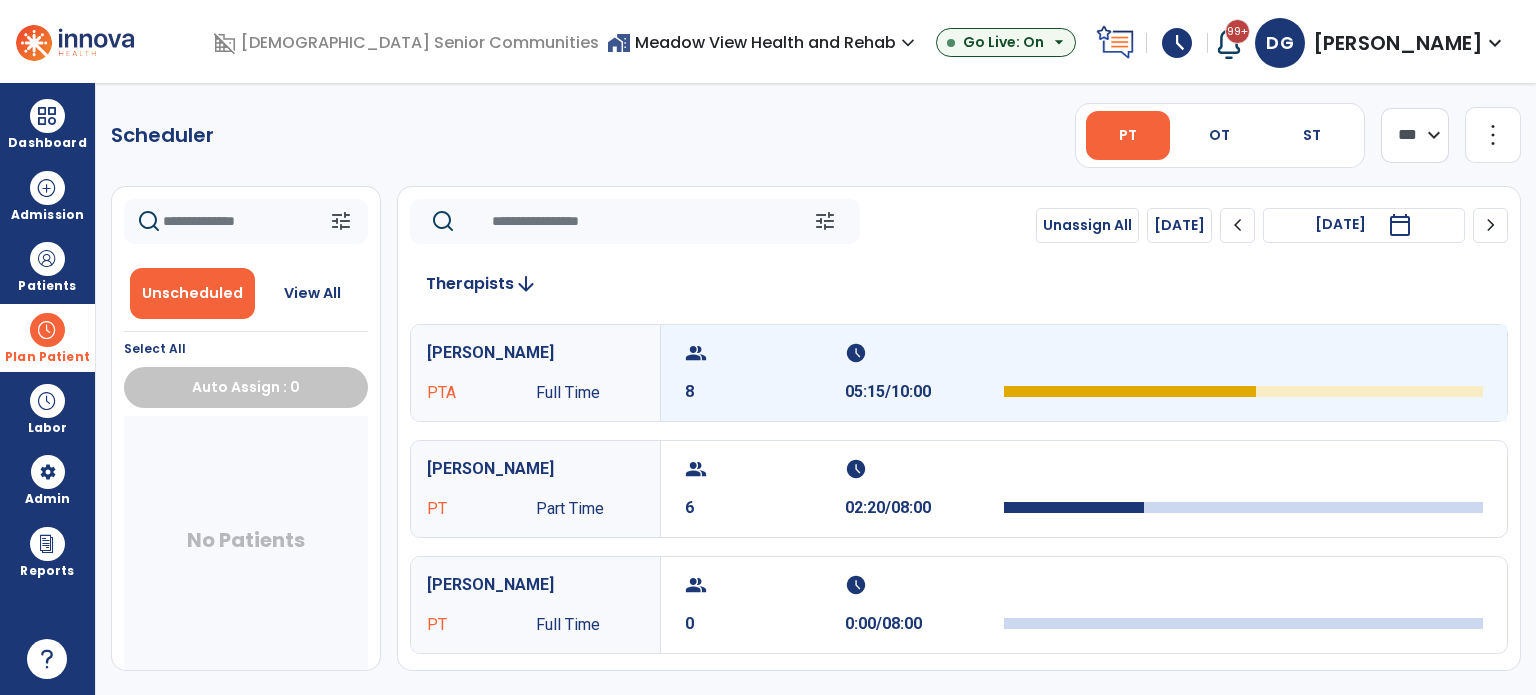 click at bounding box center [1243, 373] 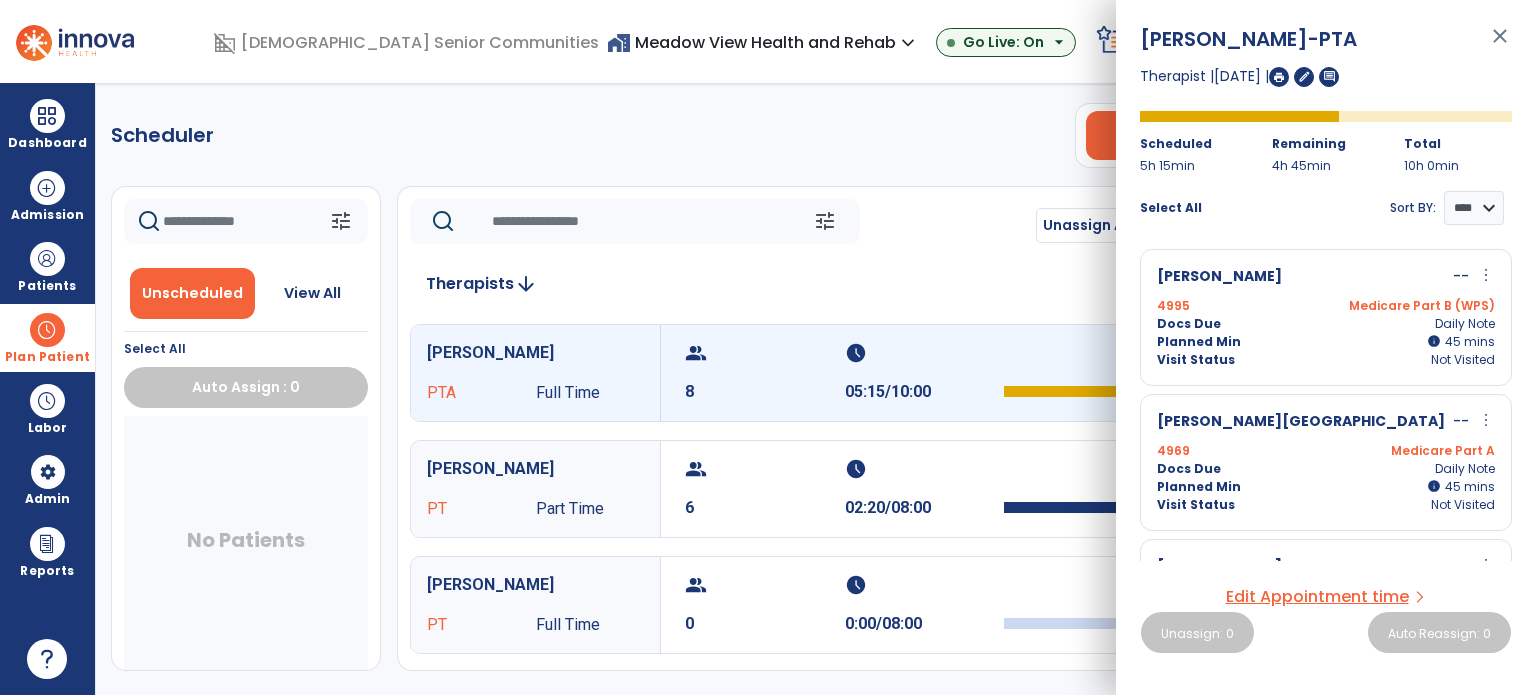 click on "Select All" at bounding box center [1171, 208] 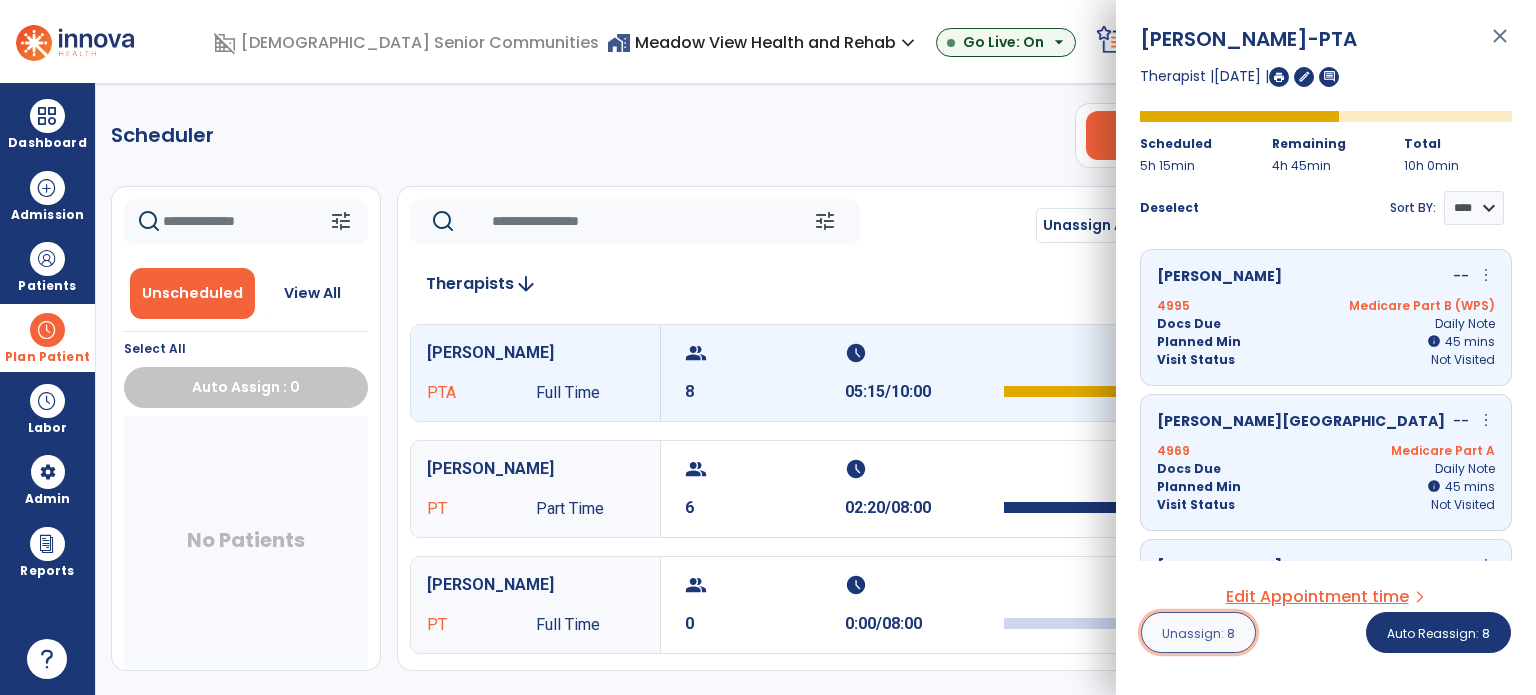 click on "Unassign: 8" at bounding box center [1198, 633] 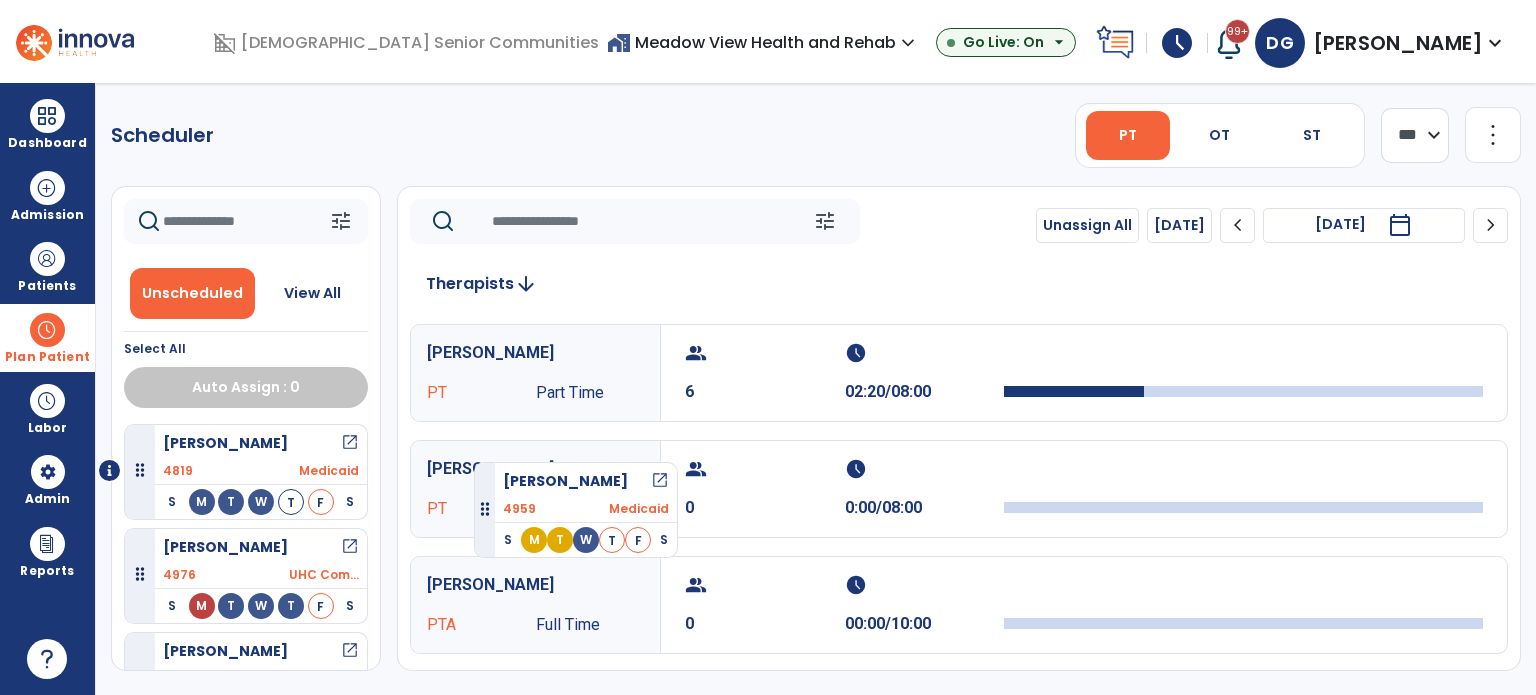 drag, startPoint x: 238, startPoint y: 435, endPoint x: 474, endPoint y: 454, distance: 236.7636 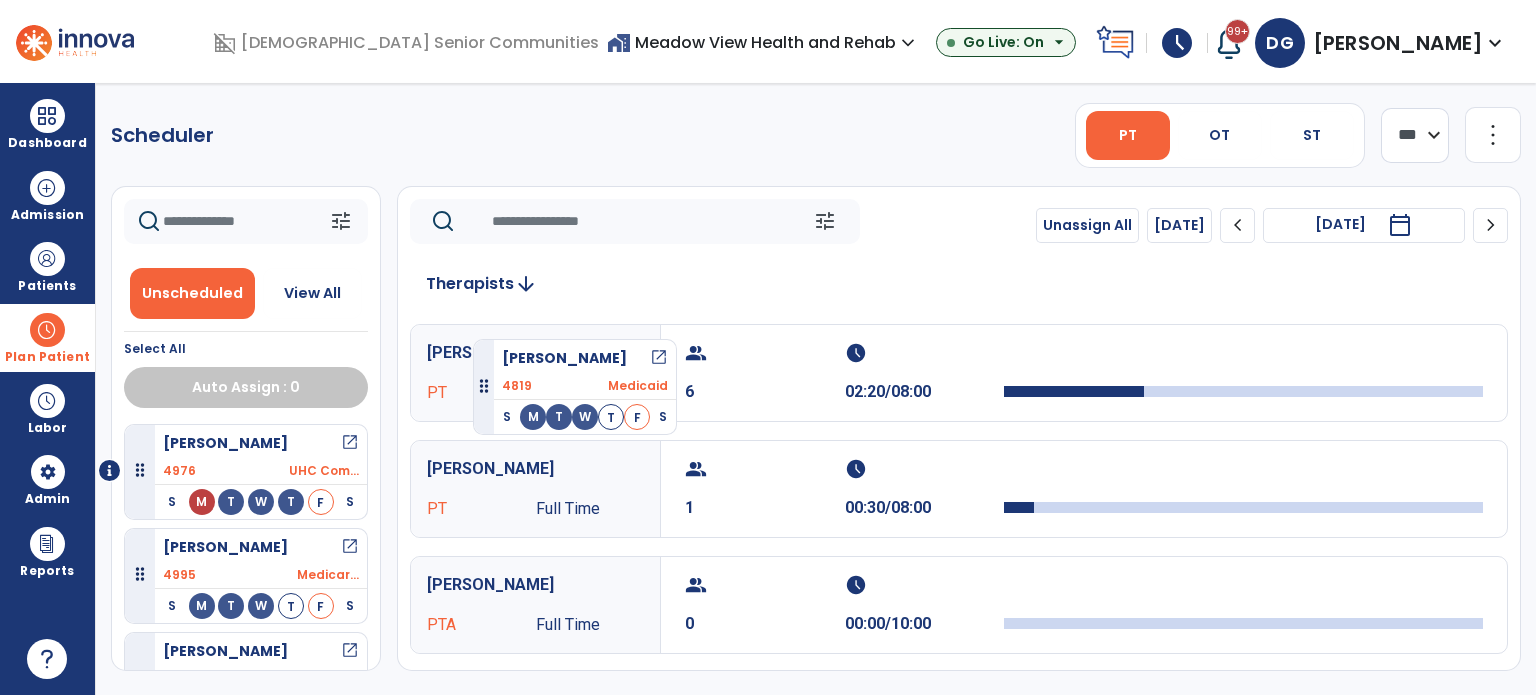drag, startPoint x: 260, startPoint y: 454, endPoint x: 473, endPoint y: 331, distance: 245.96341 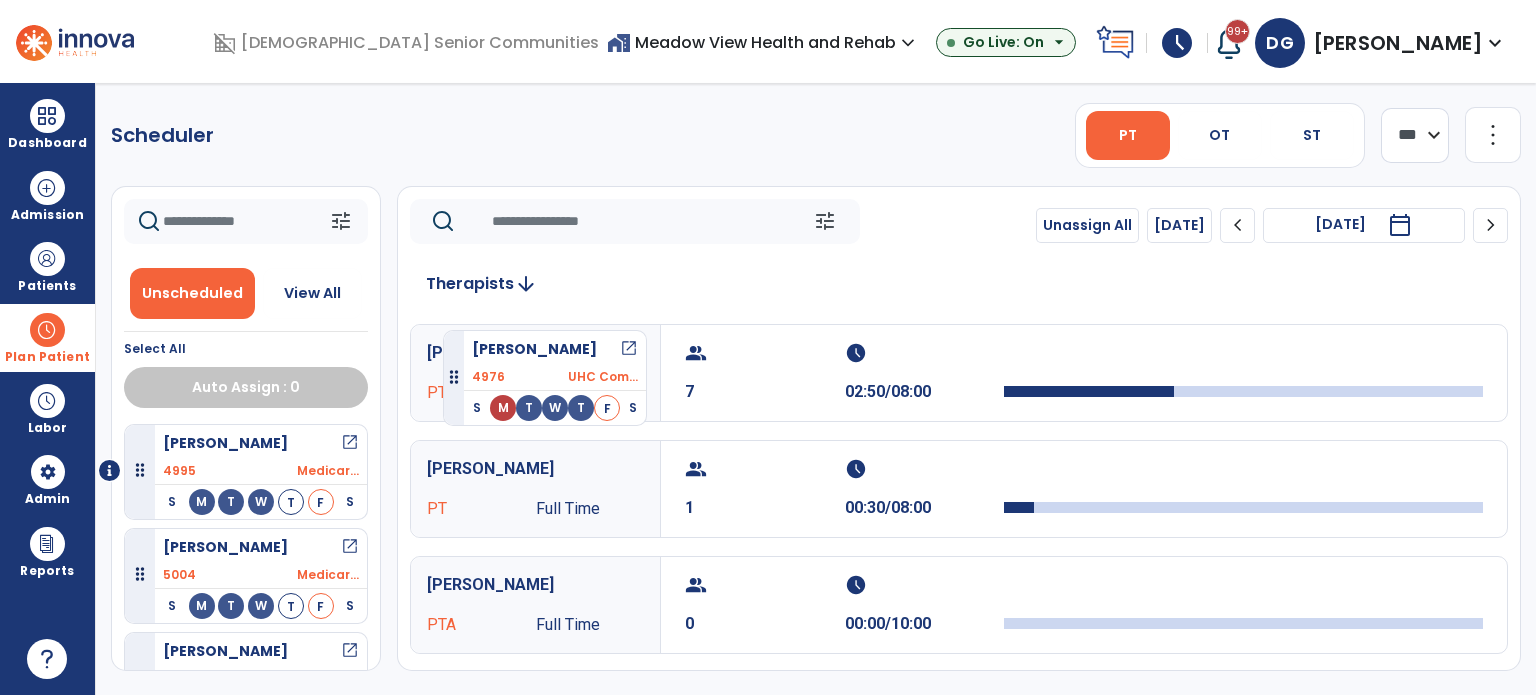 drag, startPoint x: 259, startPoint y: 434, endPoint x: 443, endPoint y: 322, distance: 215.40659 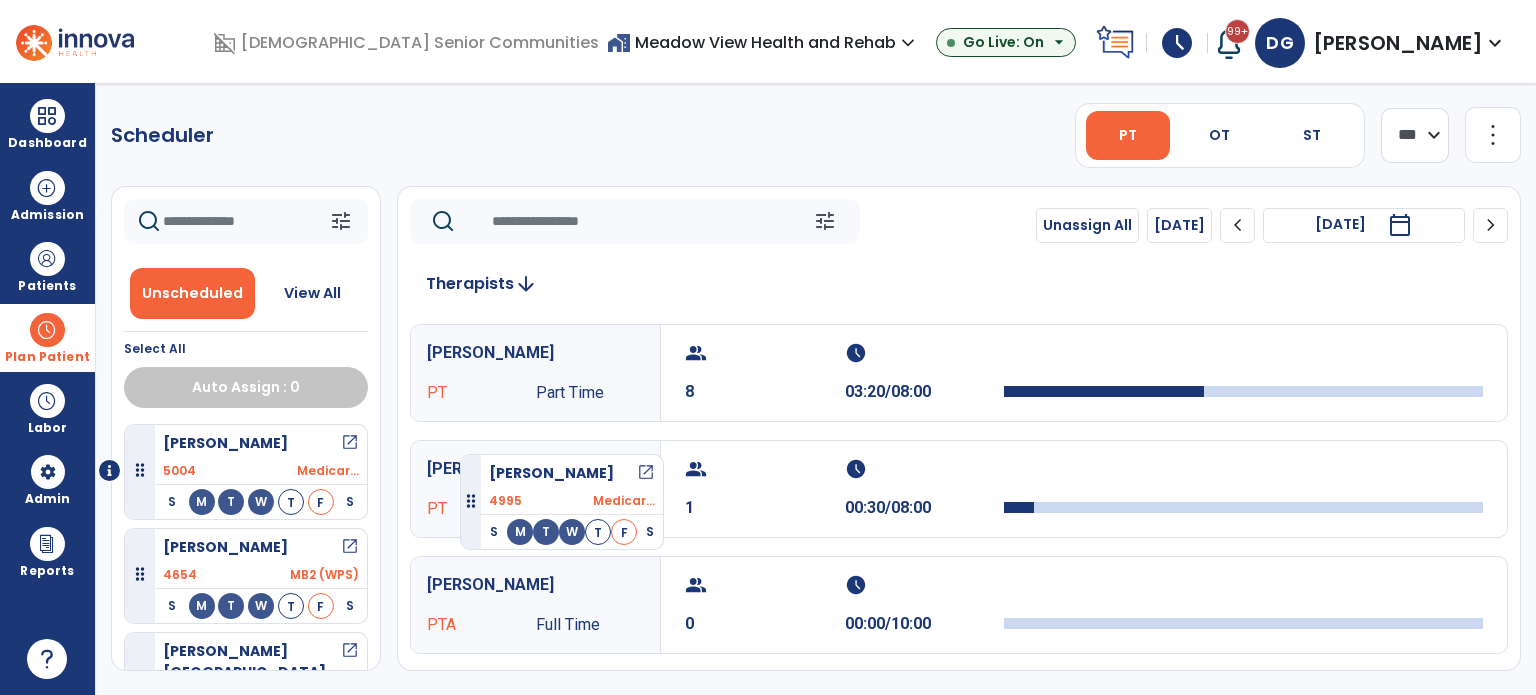 drag, startPoint x: 253, startPoint y: 444, endPoint x: 460, endPoint y: 446, distance: 207.00966 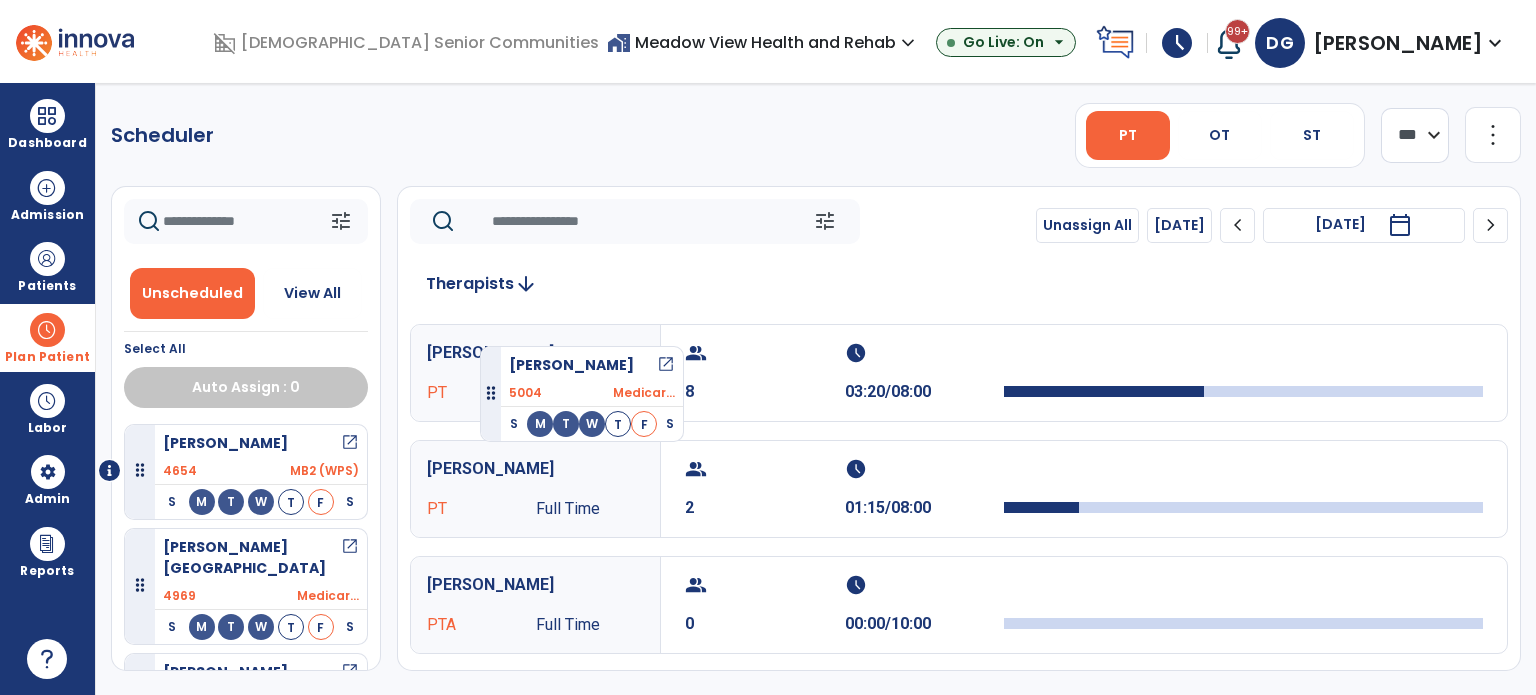 drag, startPoint x: 228, startPoint y: 442, endPoint x: 480, endPoint y: 338, distance: 272.61694 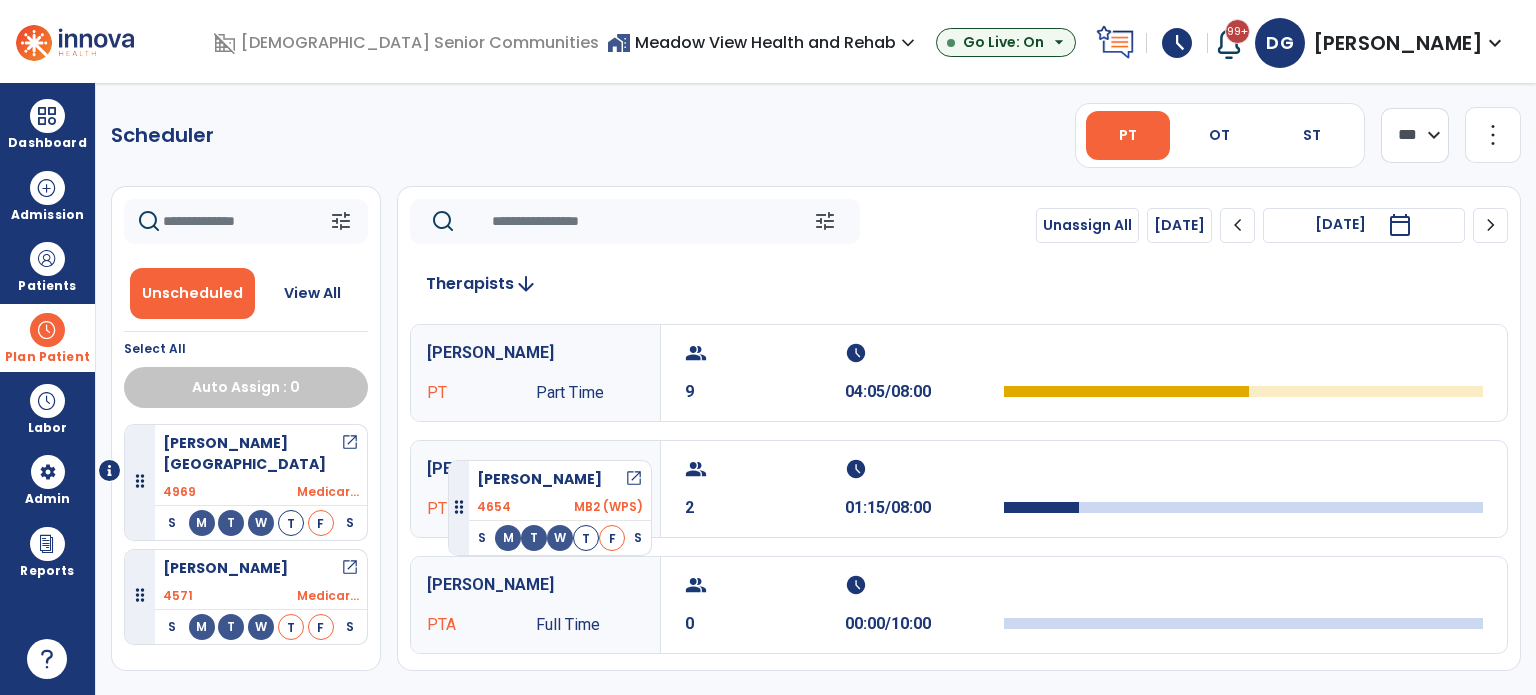 drag, startPoint x: 244, startPoint y: 439, endPoint x: 448, endPoint y: 452, distance: 204.4138 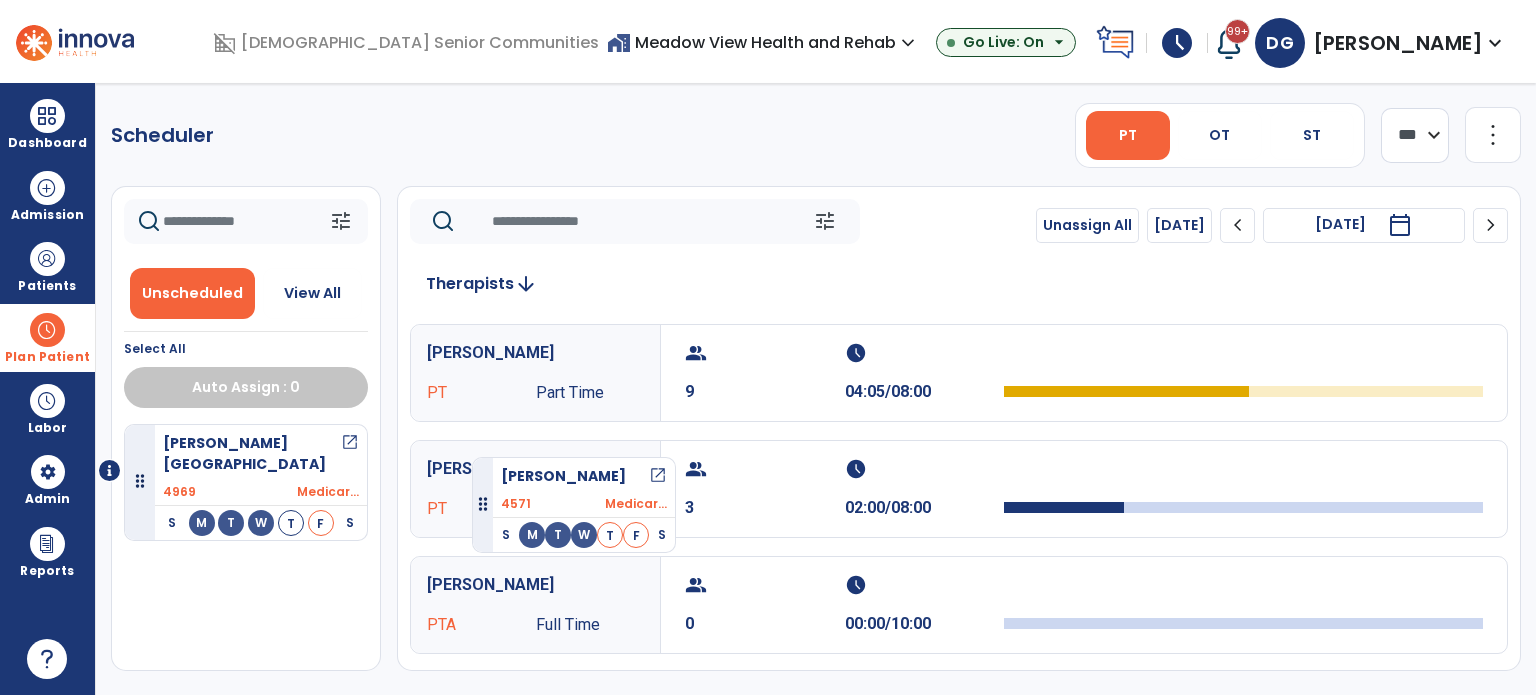 drag, startPoint x: 247, startPoint y: 548, endPoint x: 472, endPoint y: 449, distance: 245.817 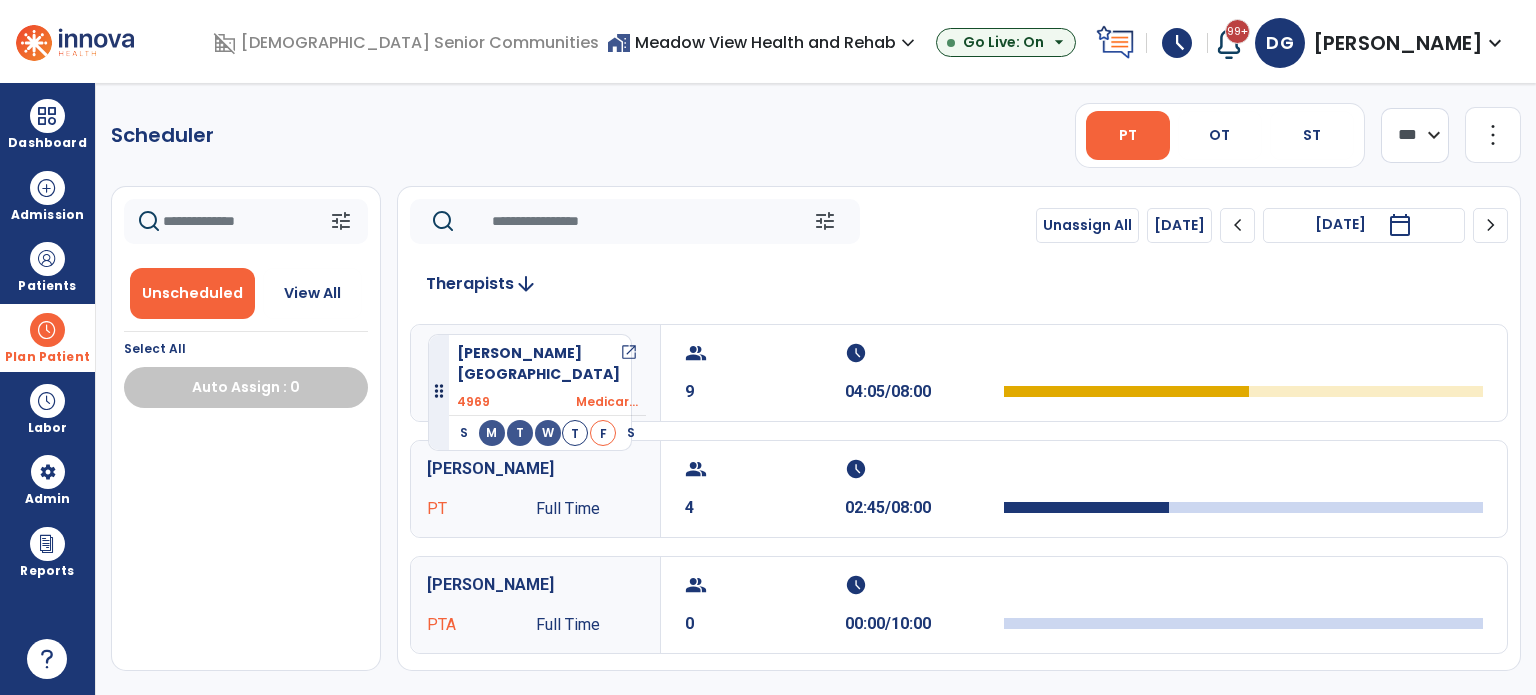 drag, startPoint x: 228, startPoint y: 440, endPoint x: 433, endPoint y: 318, distance: 238.55608 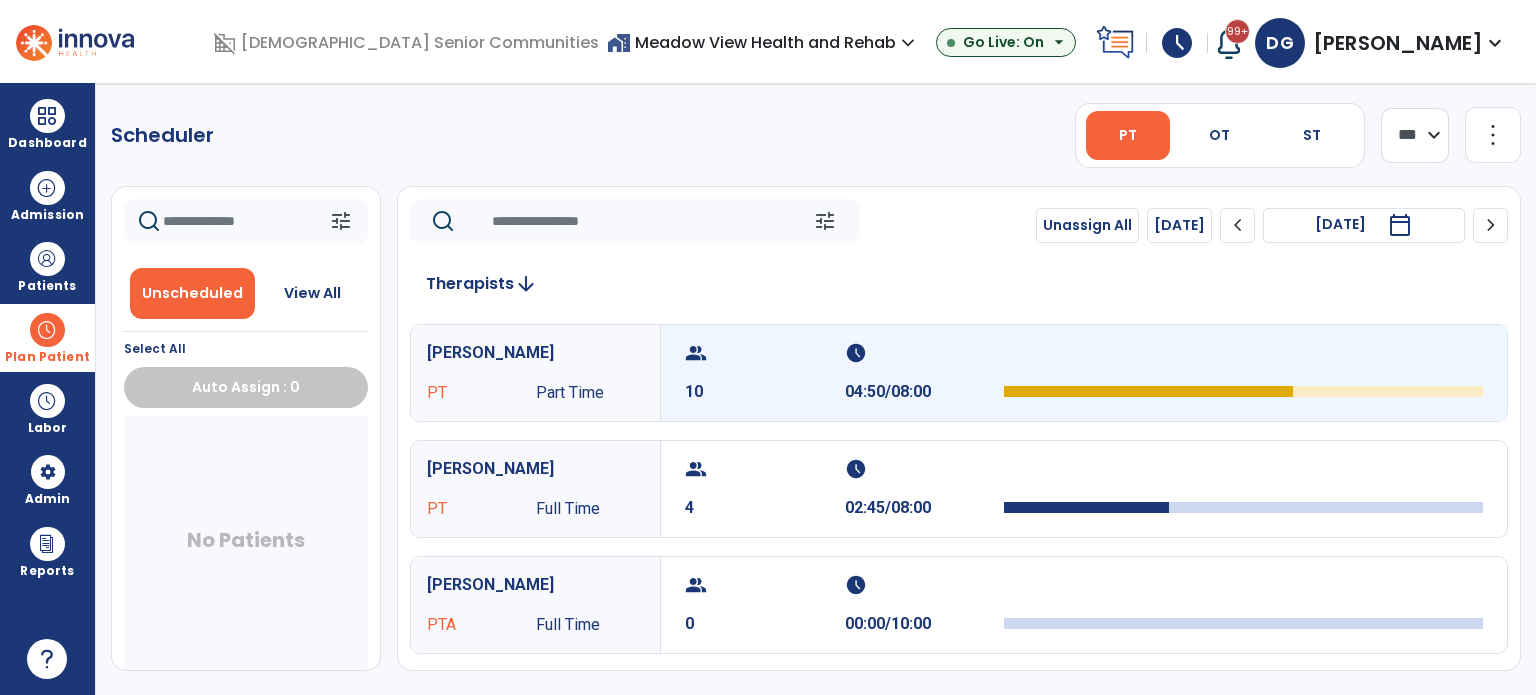 click at bounding box center (1243, 373) 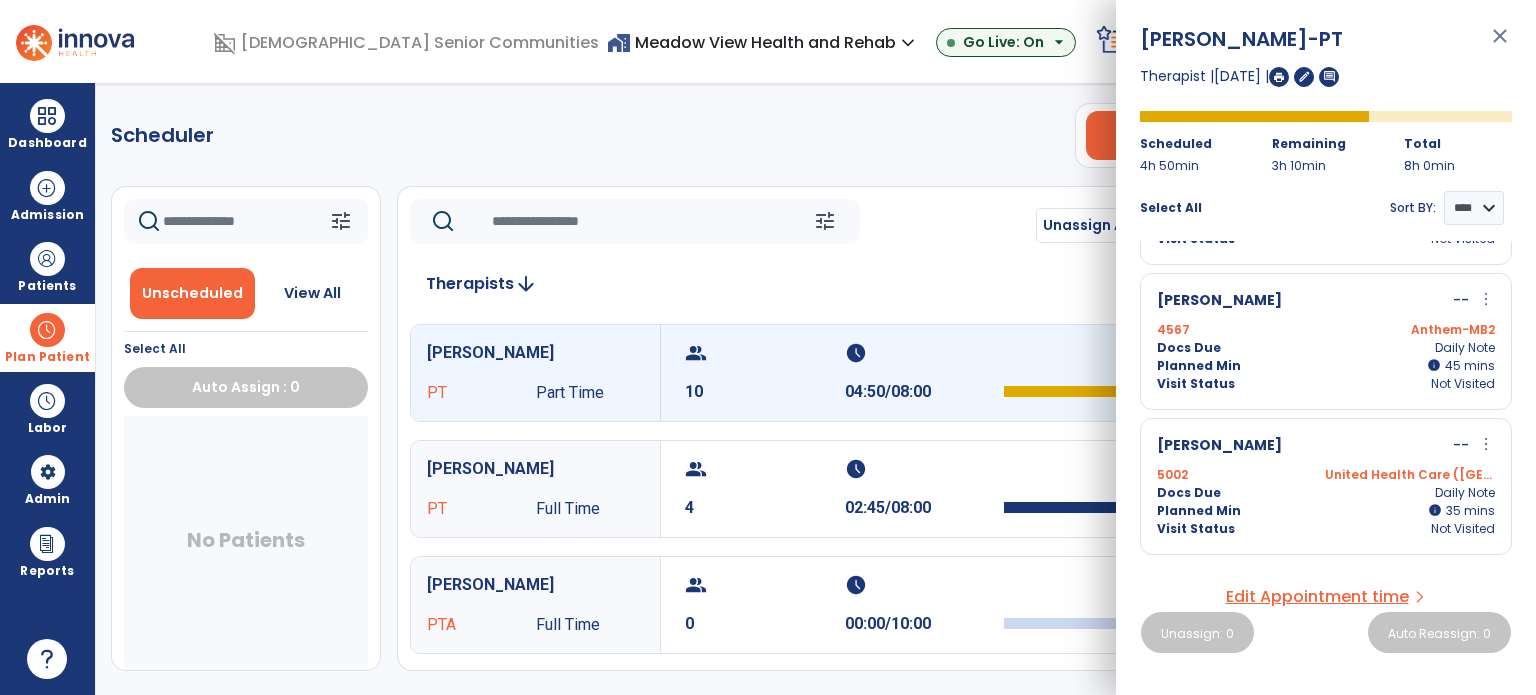 scroll, scrollTop: 400, scrollLeft: 0, axis: vertical 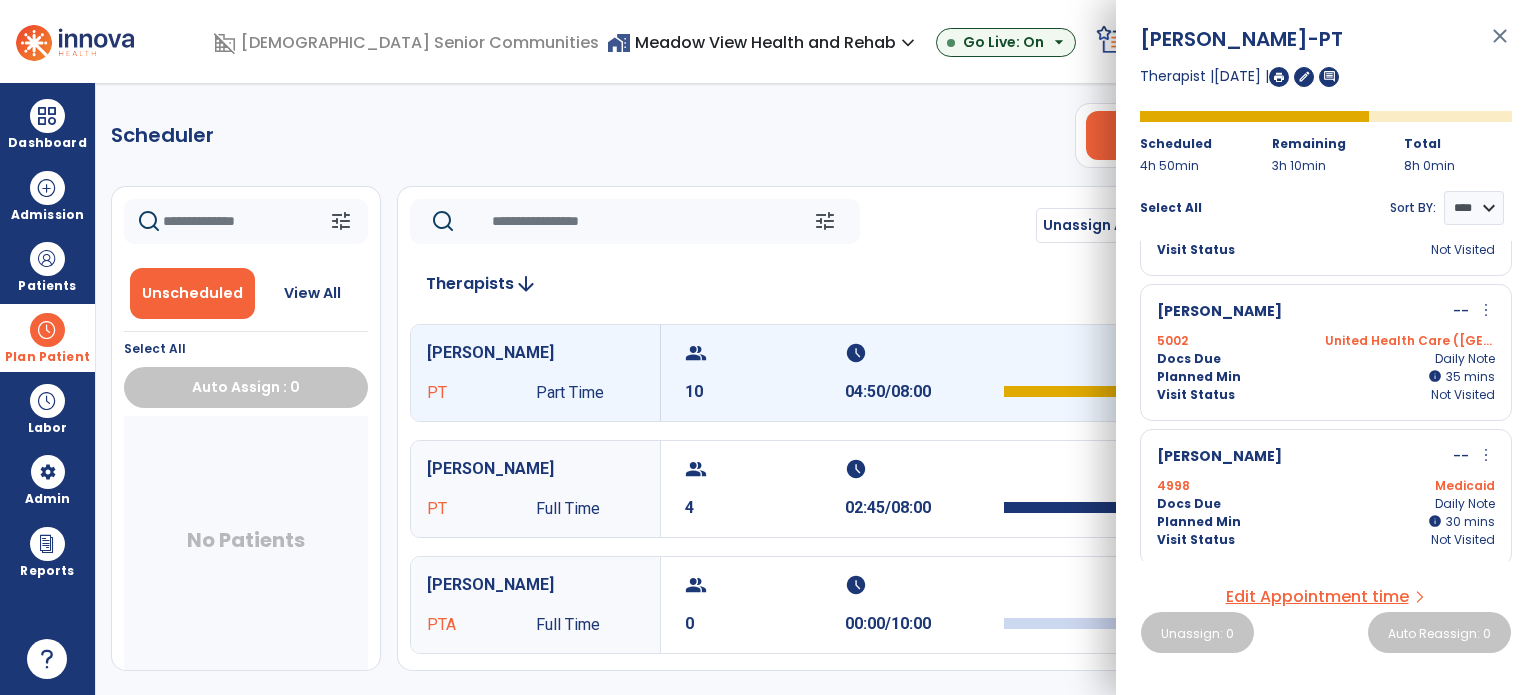 click on "5002 United Health Care (MI)" at bounding box center [1326, 341] 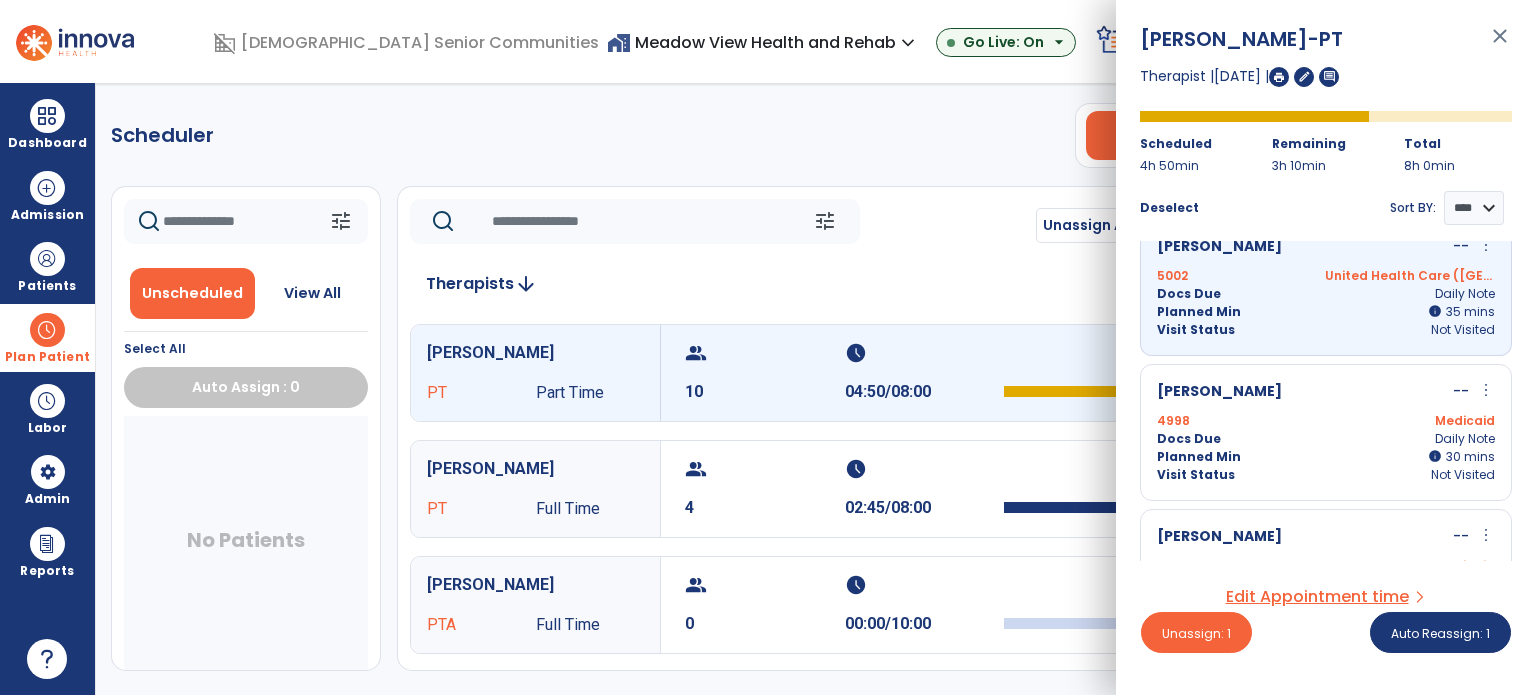 scroll, scrollTop: 500, scrollLeft: 0, axis: vertical 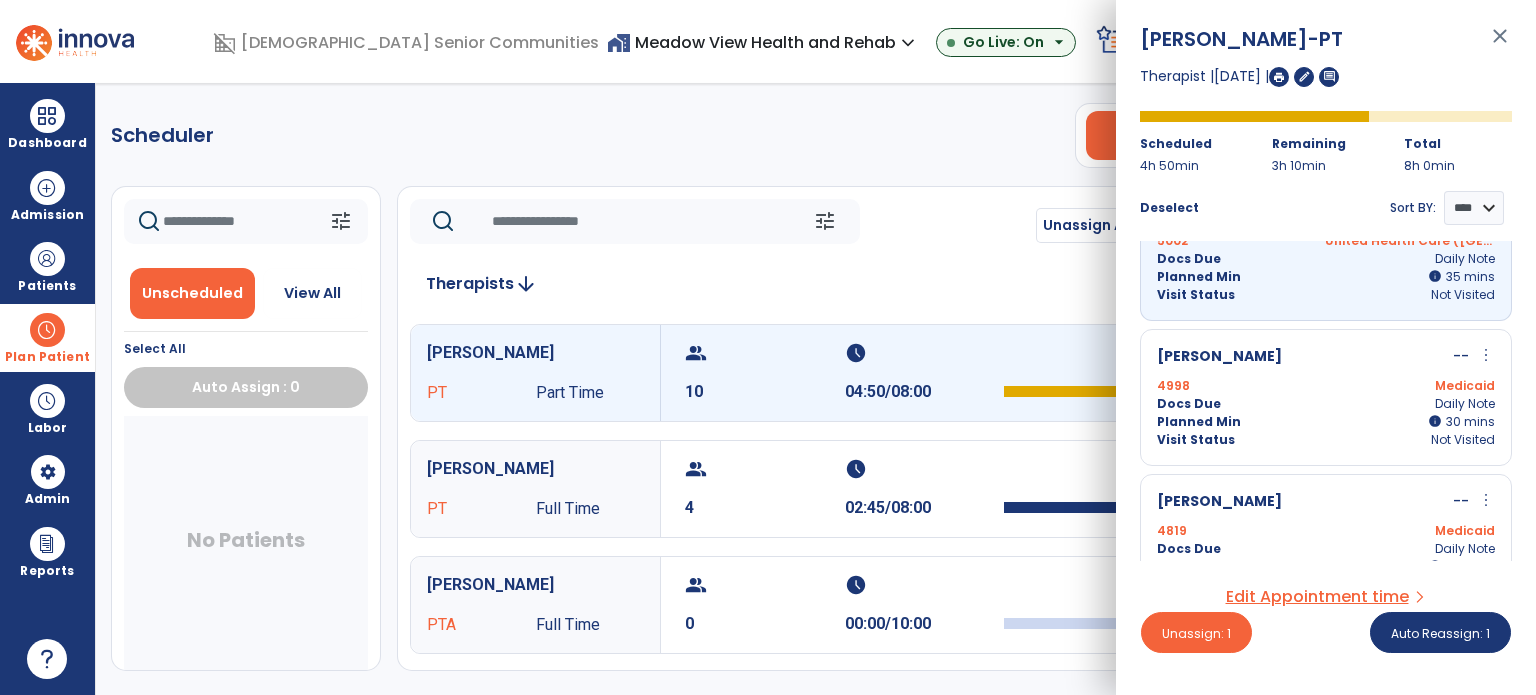 click on "Lynch, Stephanie   --  more_vert  edit   Edit Session" at bounding box center (1326, 357) 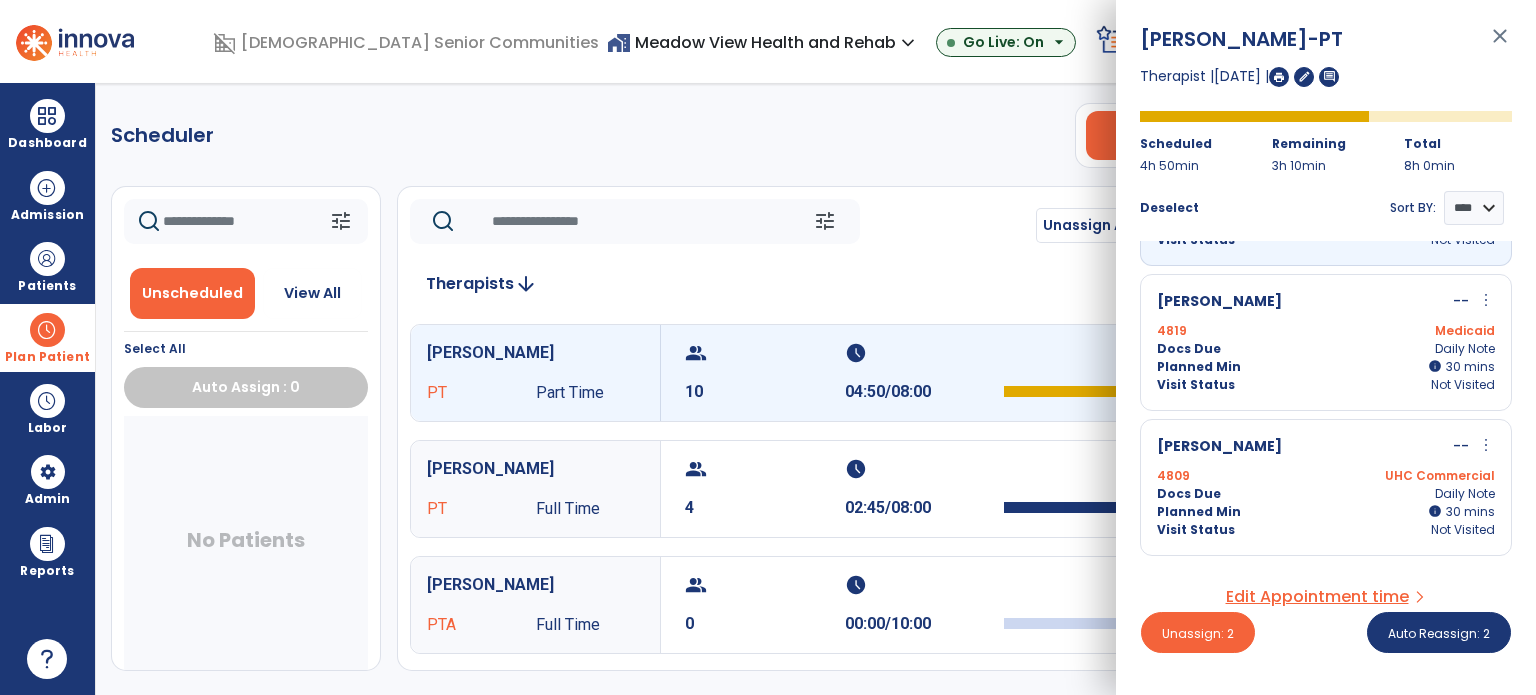 scroll, scrollTop: 900, scrollLeft: 0, axis: vertical 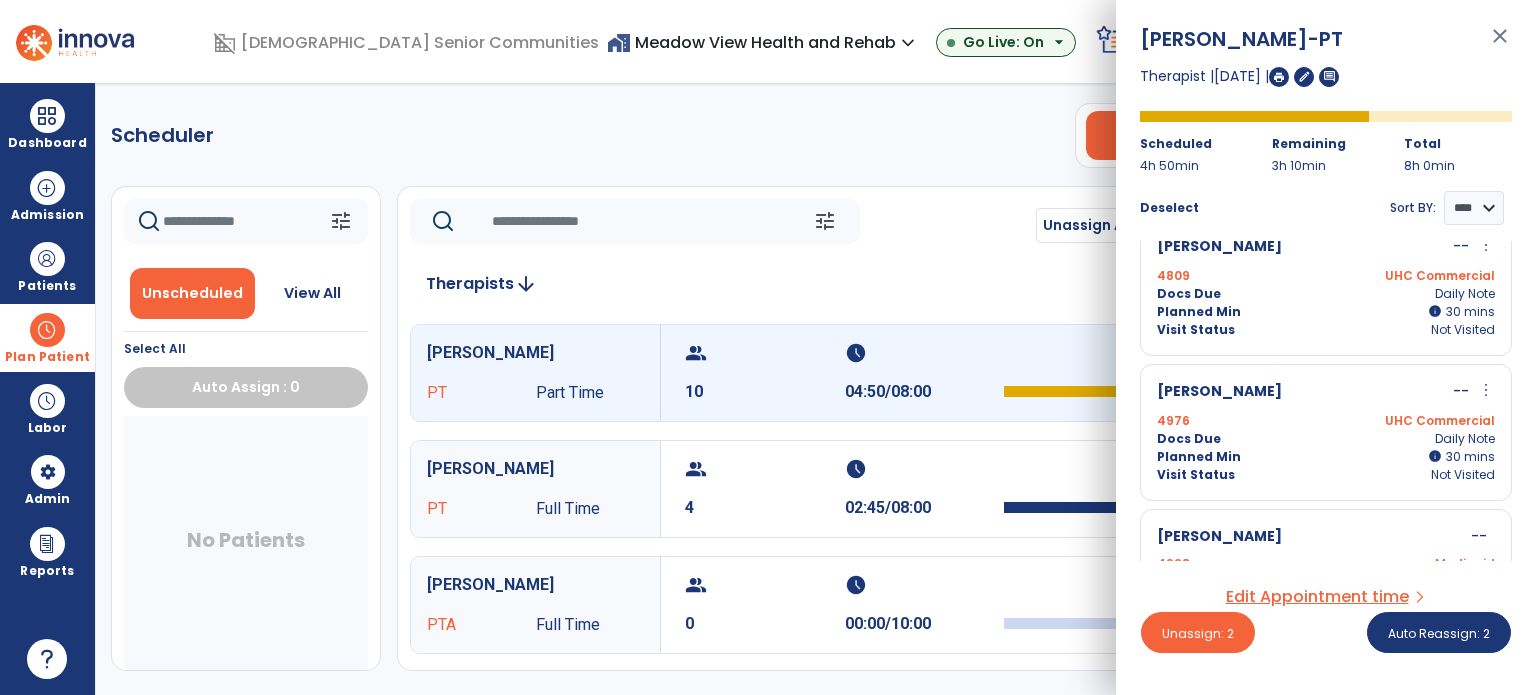 click on "Planned Min  info   30 I 30 mins" at bounding box center [1326, 312] 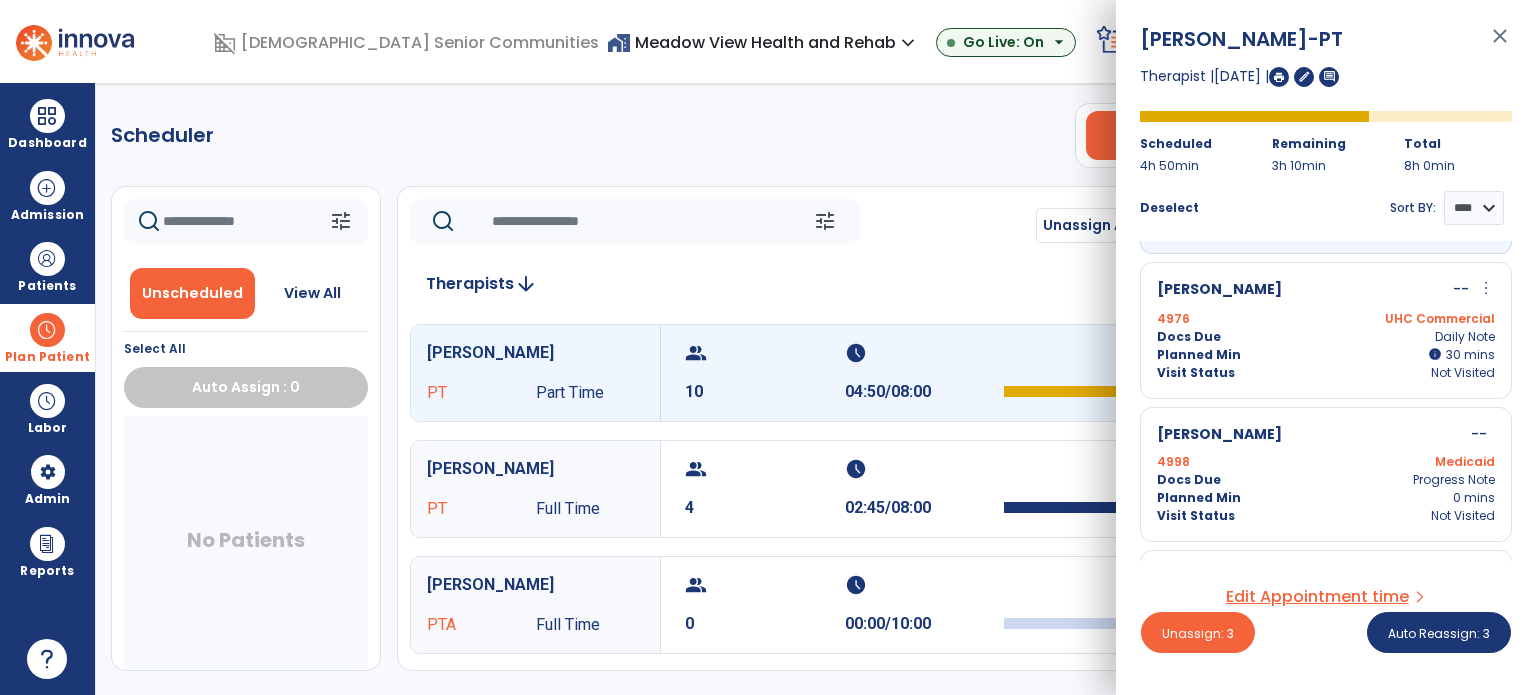 scroll, scrollTop: 1100, scrollLeft: 0, axis: vertical 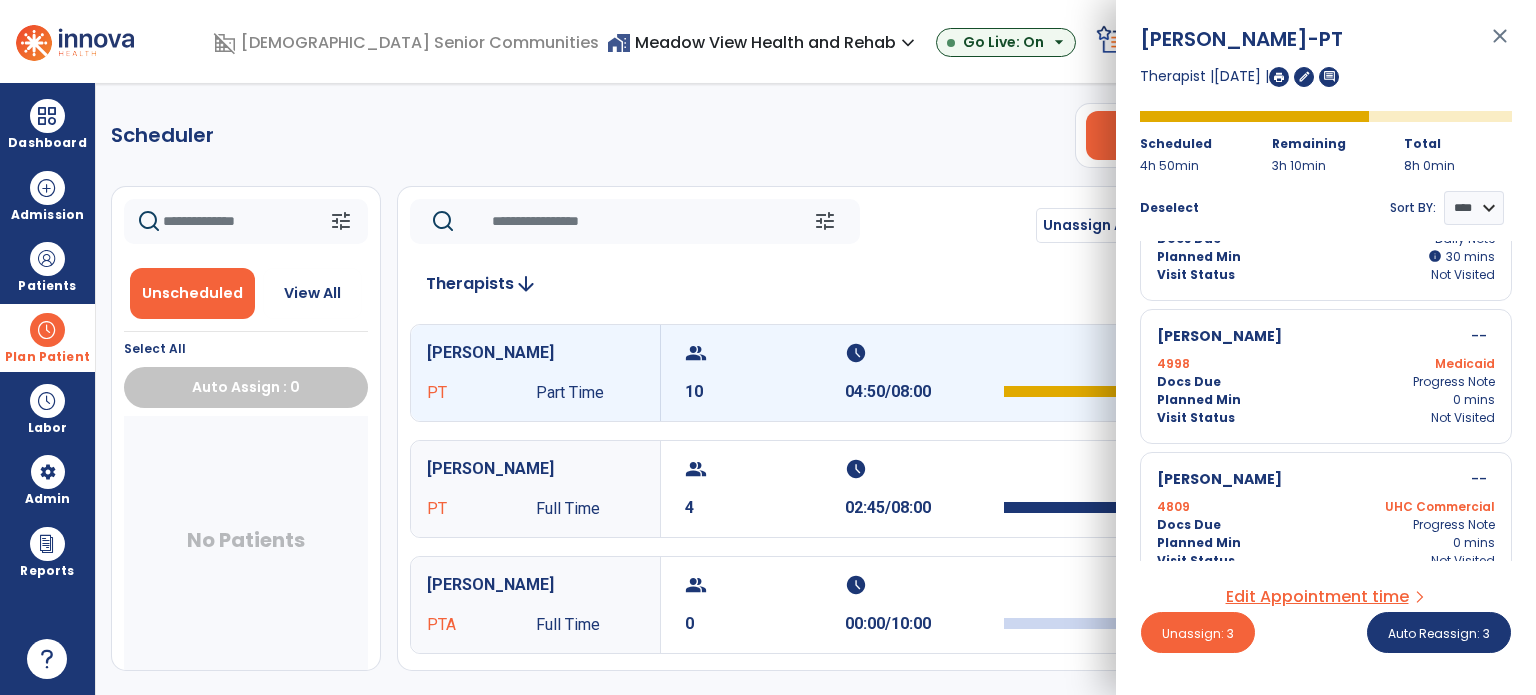 click on "4998 Medicaid" at bounding box center [1326, 364] 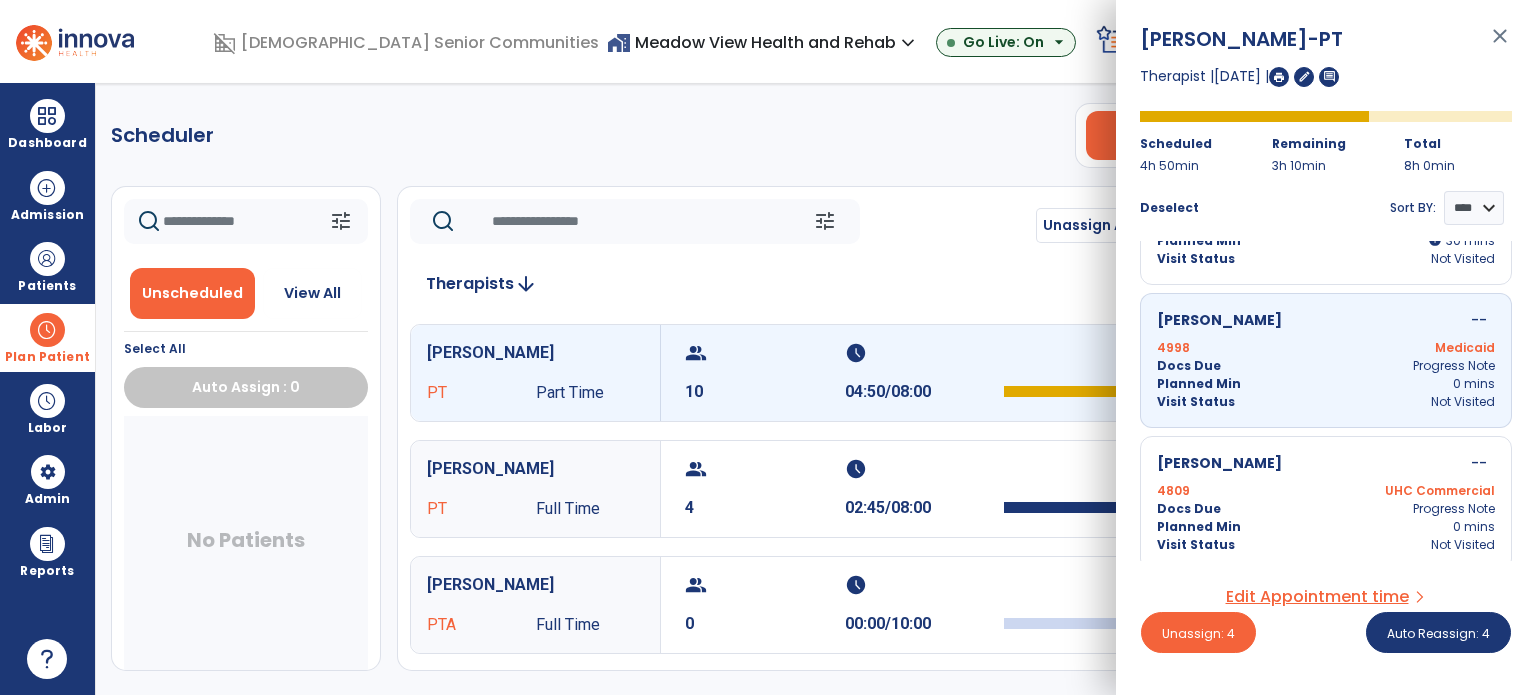 scroll, scrollTop: 1120, scrollLeft: 0, axis: vertical 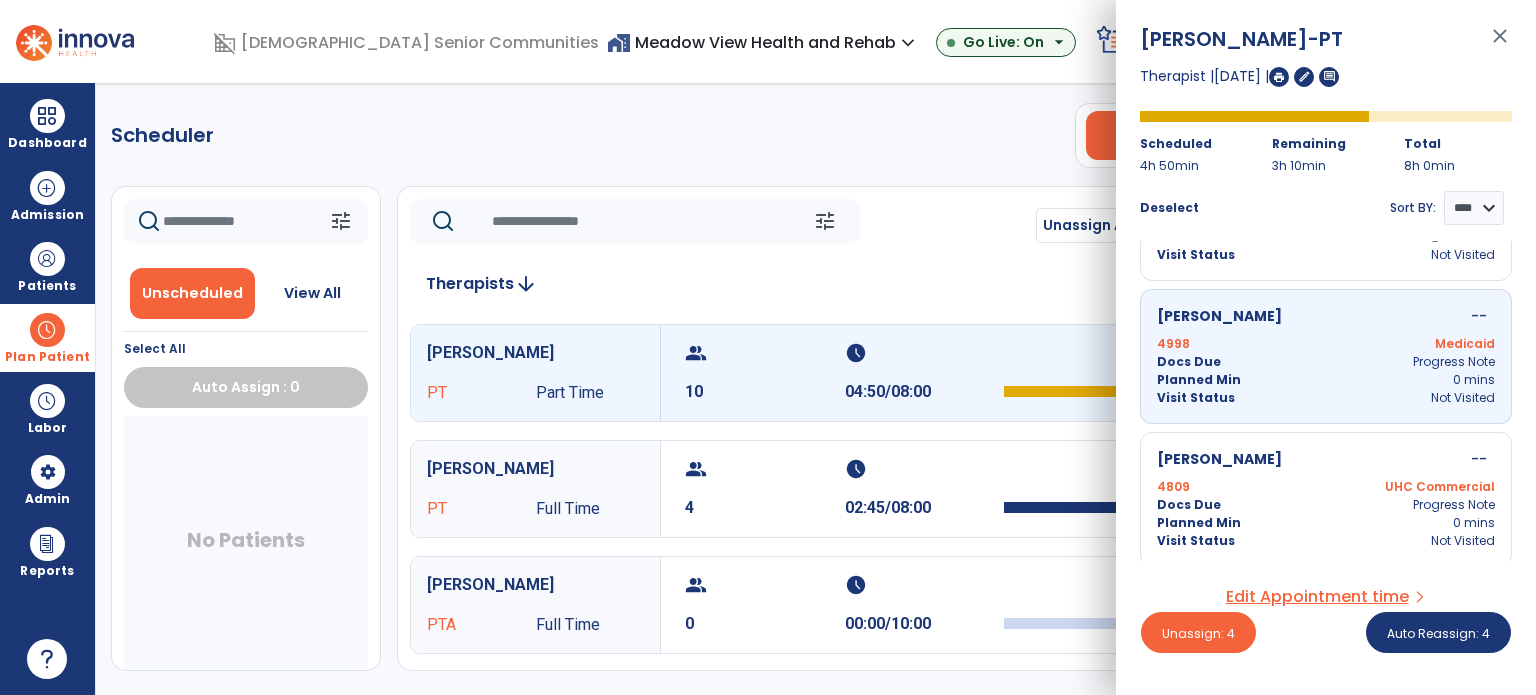 drag, startPoint x: 1290, startPoint y: 472, endPoint x: 1289, endPoint y: 484, distance: 12.0415945 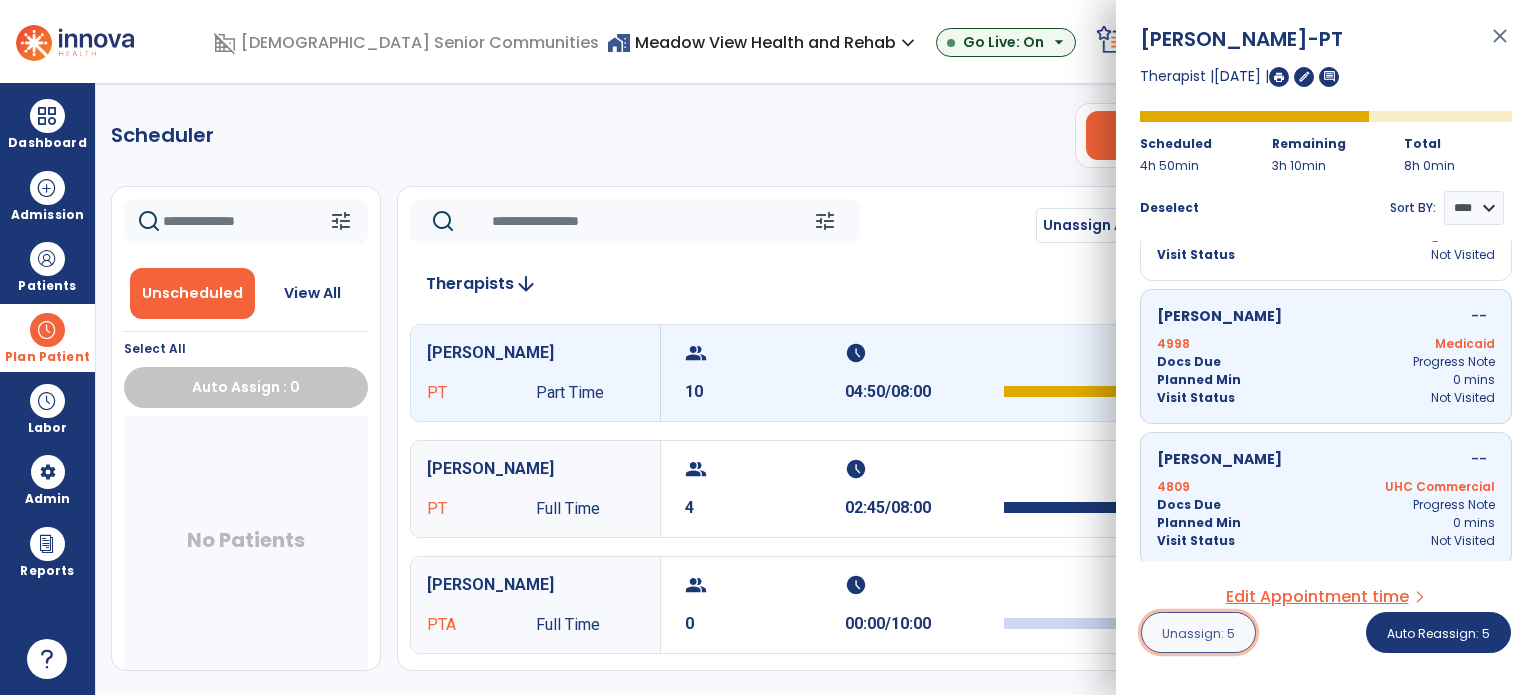 click on "Unassign: 5" at bounding box center [1198, 632] 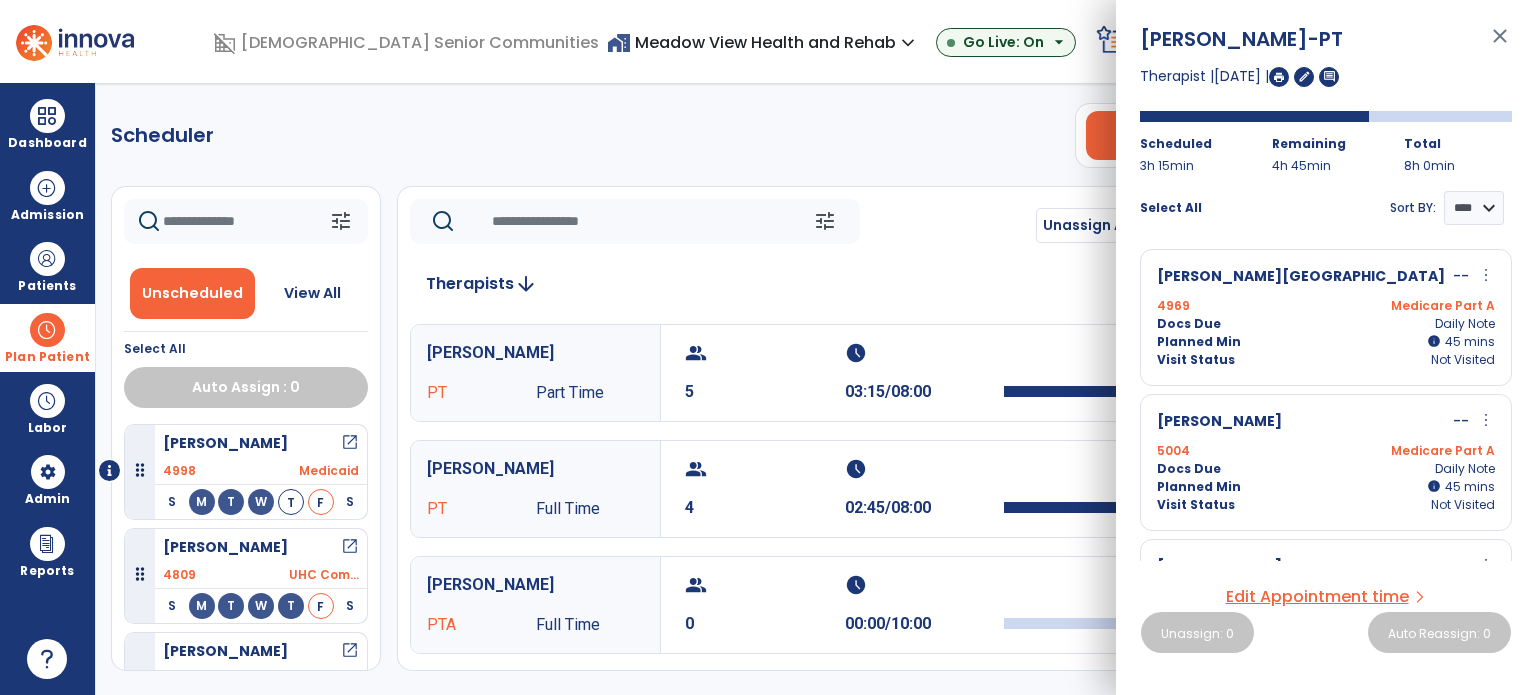 click on "close" at bounding box center [1500, 45] 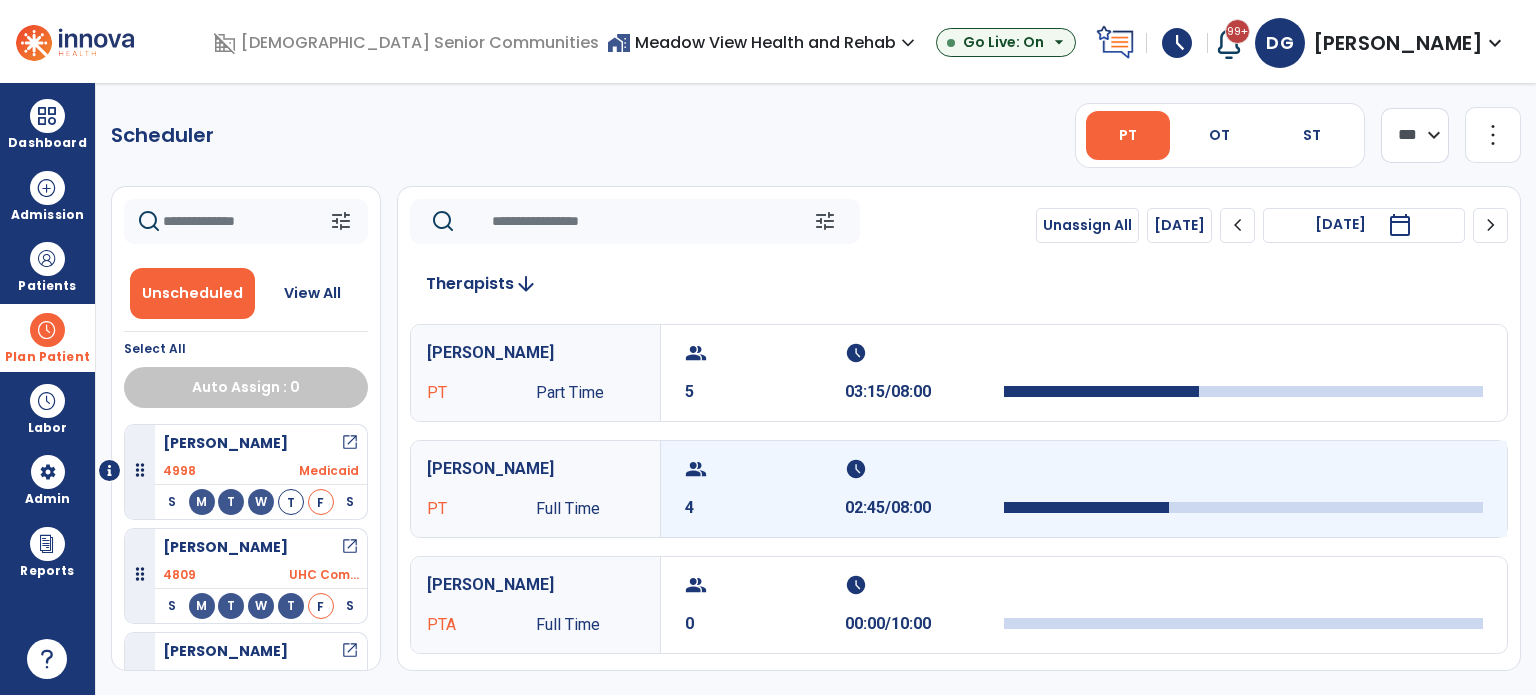 click at bounding box center (1086, 507) 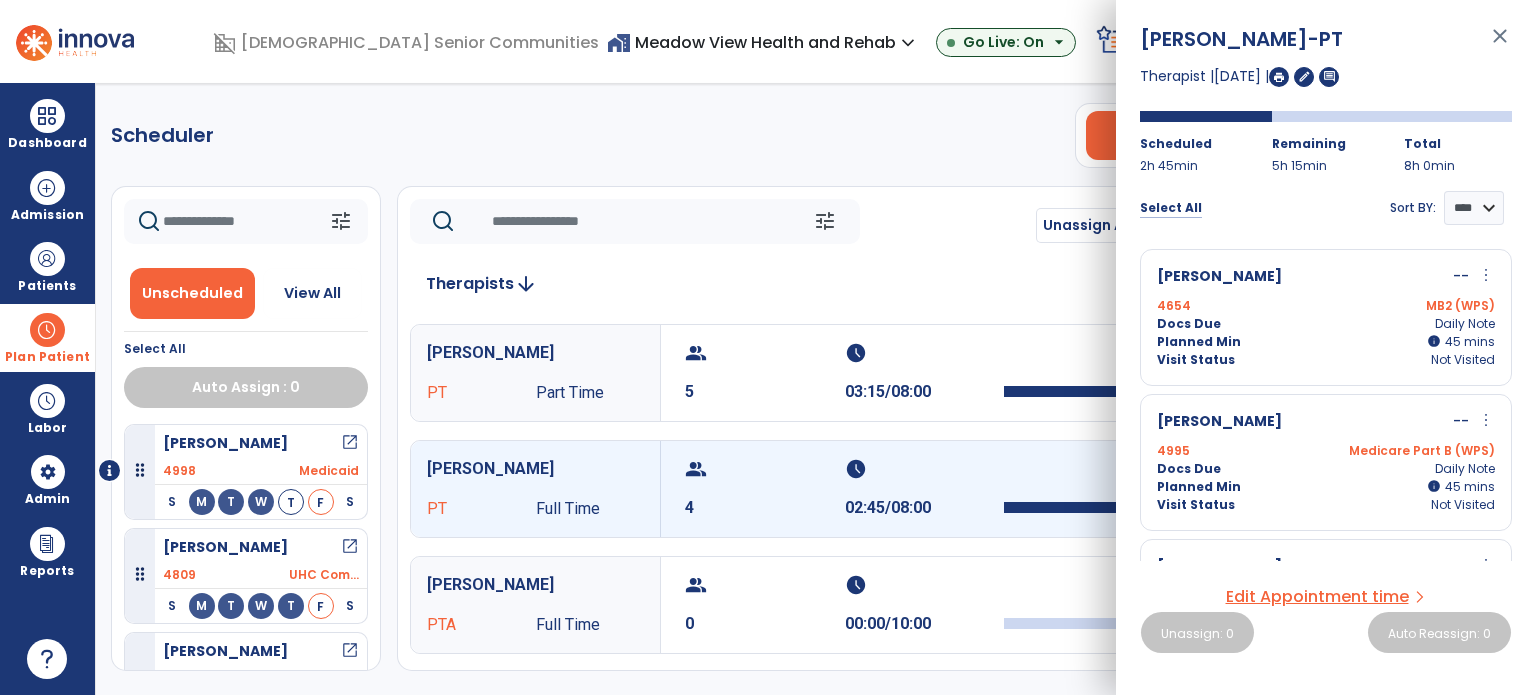 click on "Select All" at bounding box center [1171, 208] 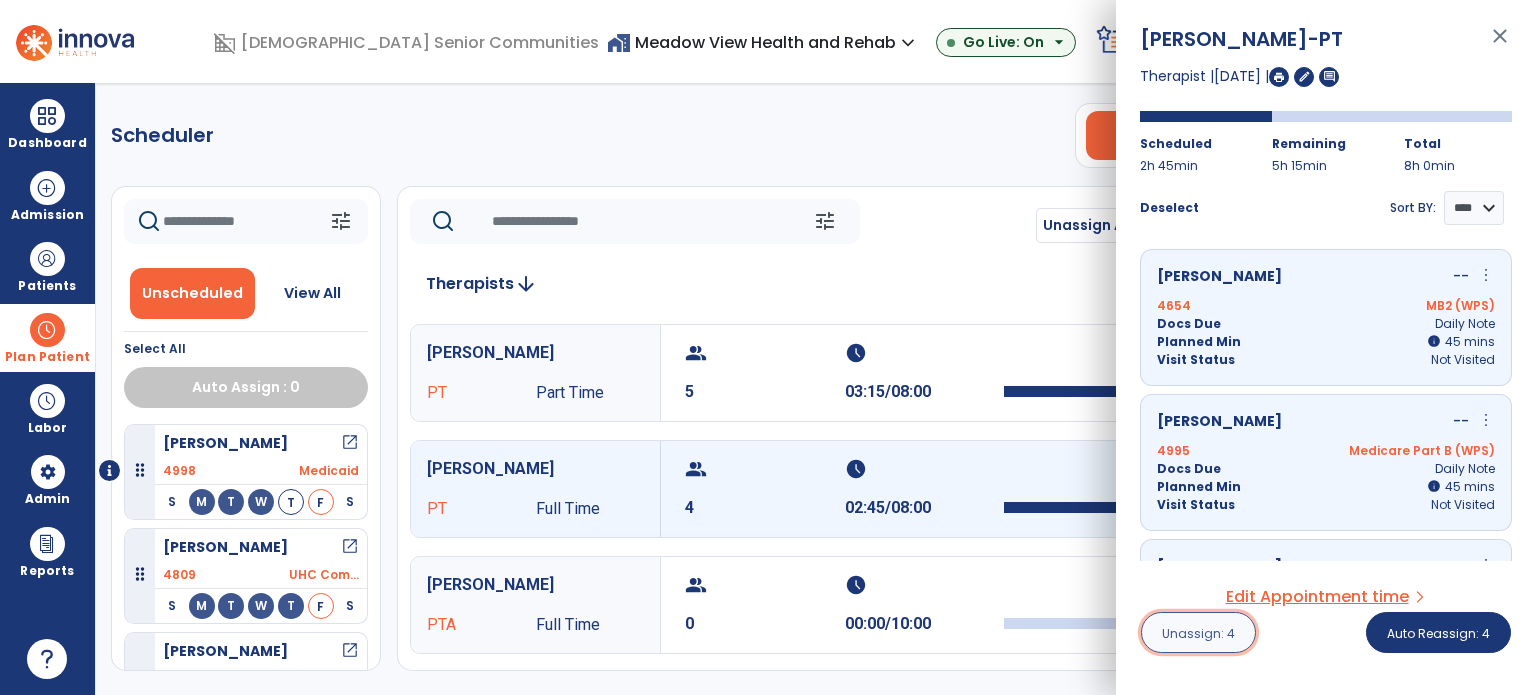 click on "Unassign: 4" at bounding box center [1198, 633] 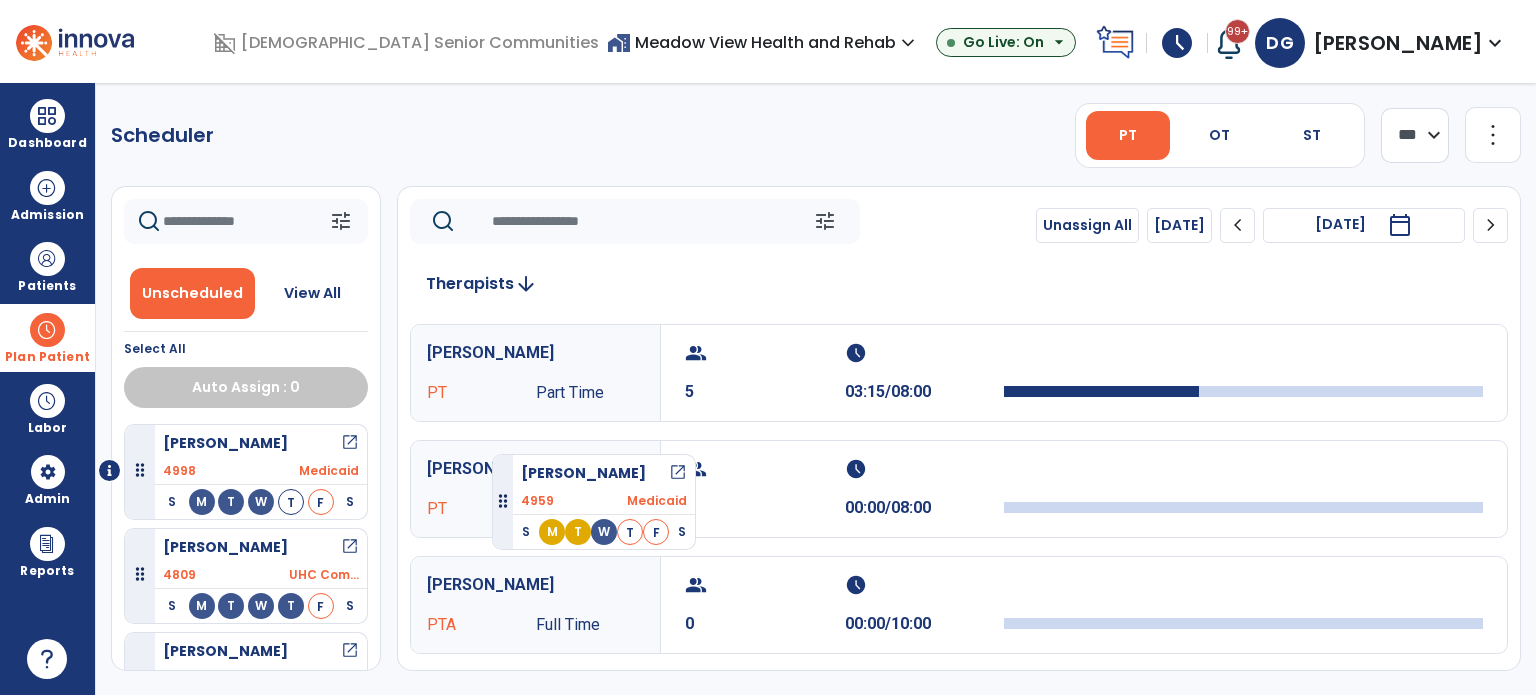 drag, startPoint x: 240, startPoint y: 438, endPoint x: 492, endPoint y: 446, distance: 252.12695 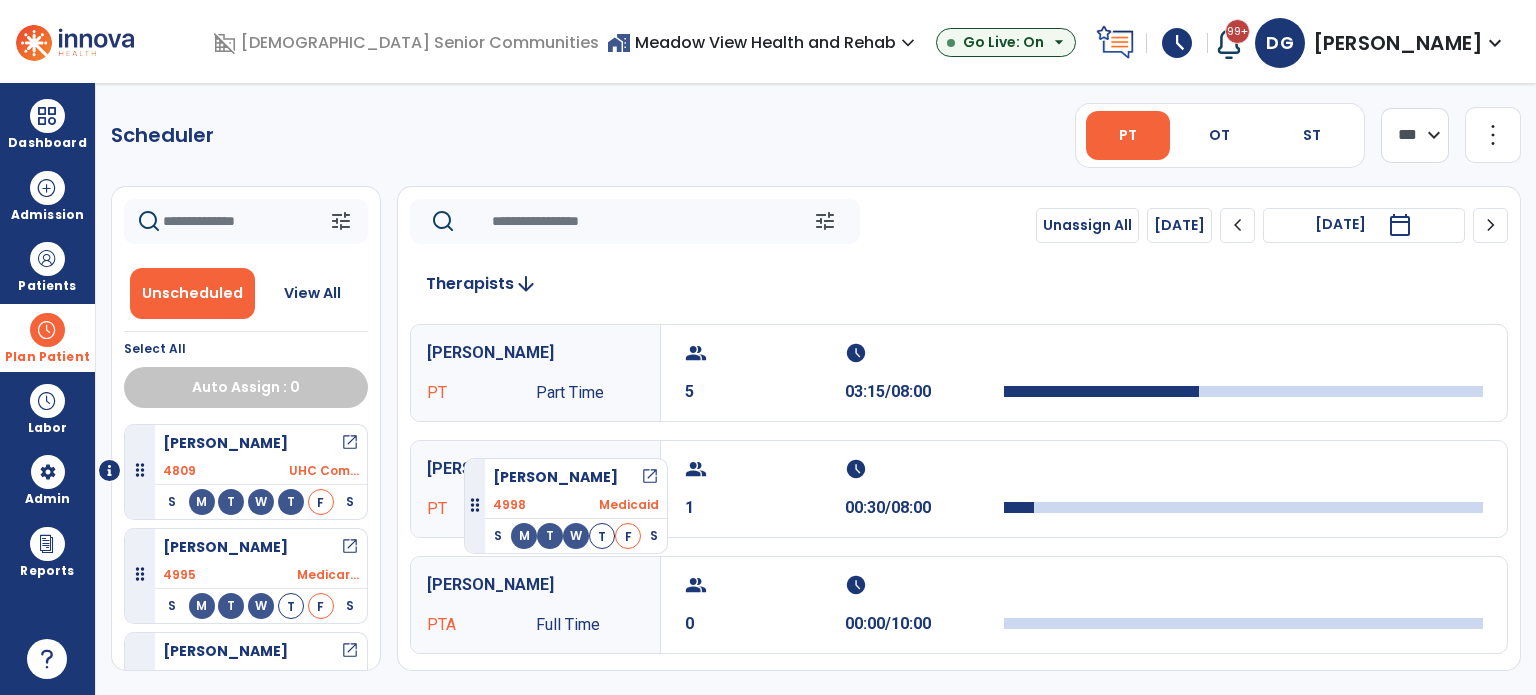 drag, startPoint x: 263, startPoint y: 438, endPoint x: 464, endPoint y: 450, distance: 201.3579 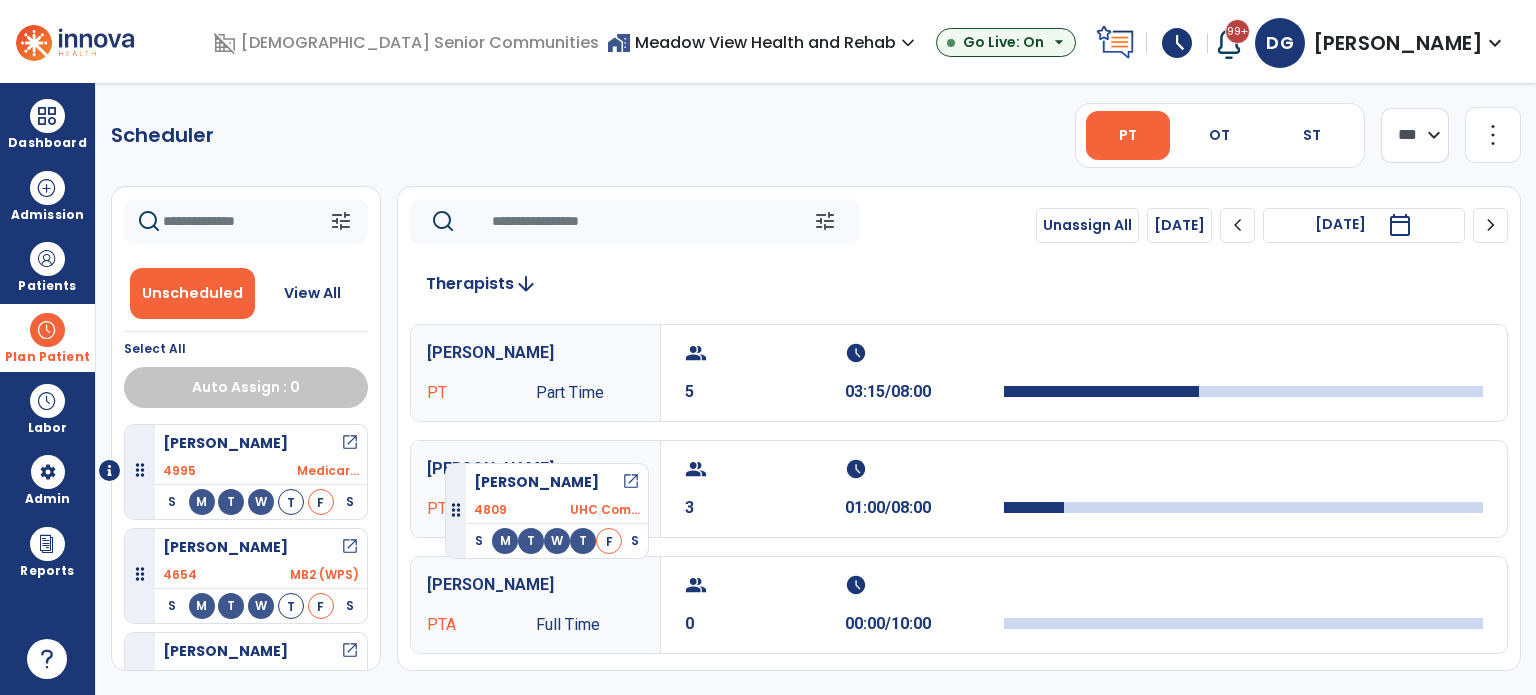 drag, startPoint x: 331, startPoint y: 445, endPoint x: 445, endPoint y: 455, distance: 114.43776 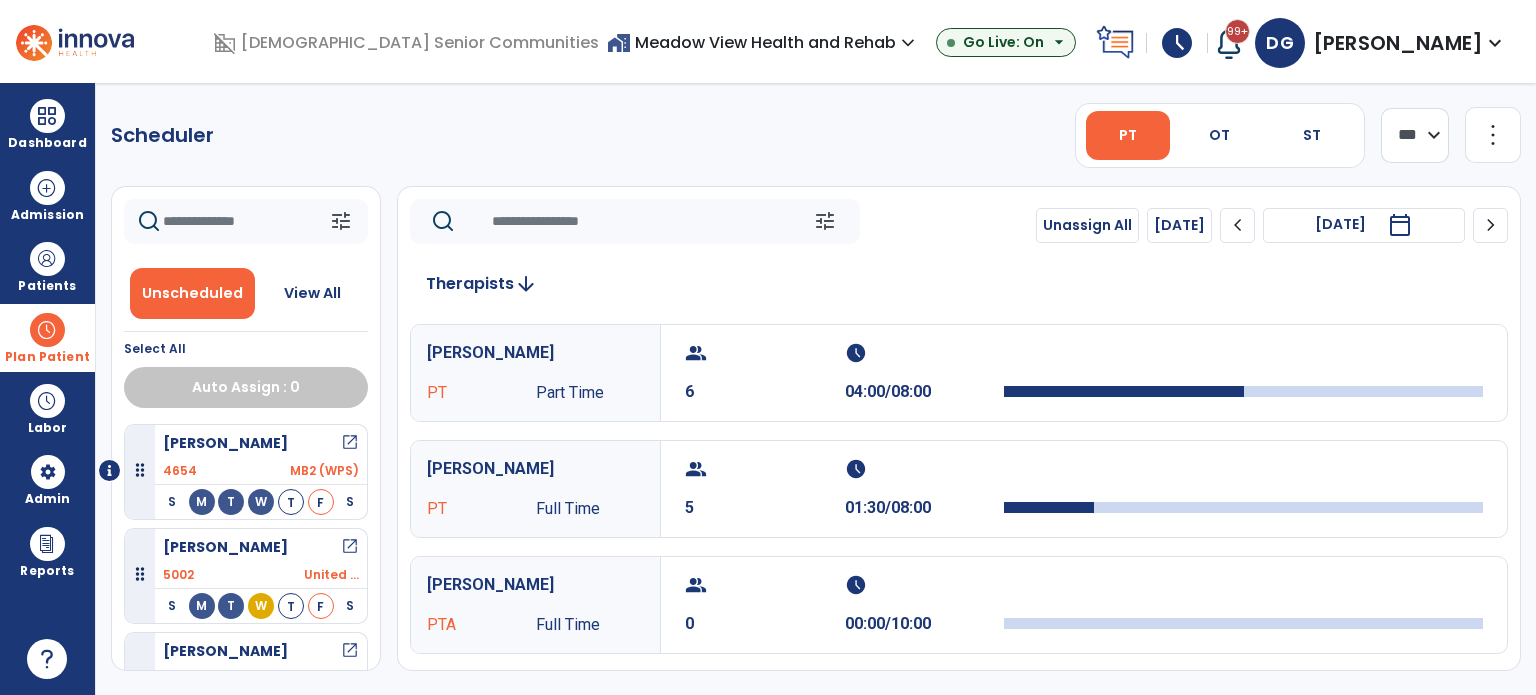 click on "Sims, Pamela" at bounding box center (225, 443) 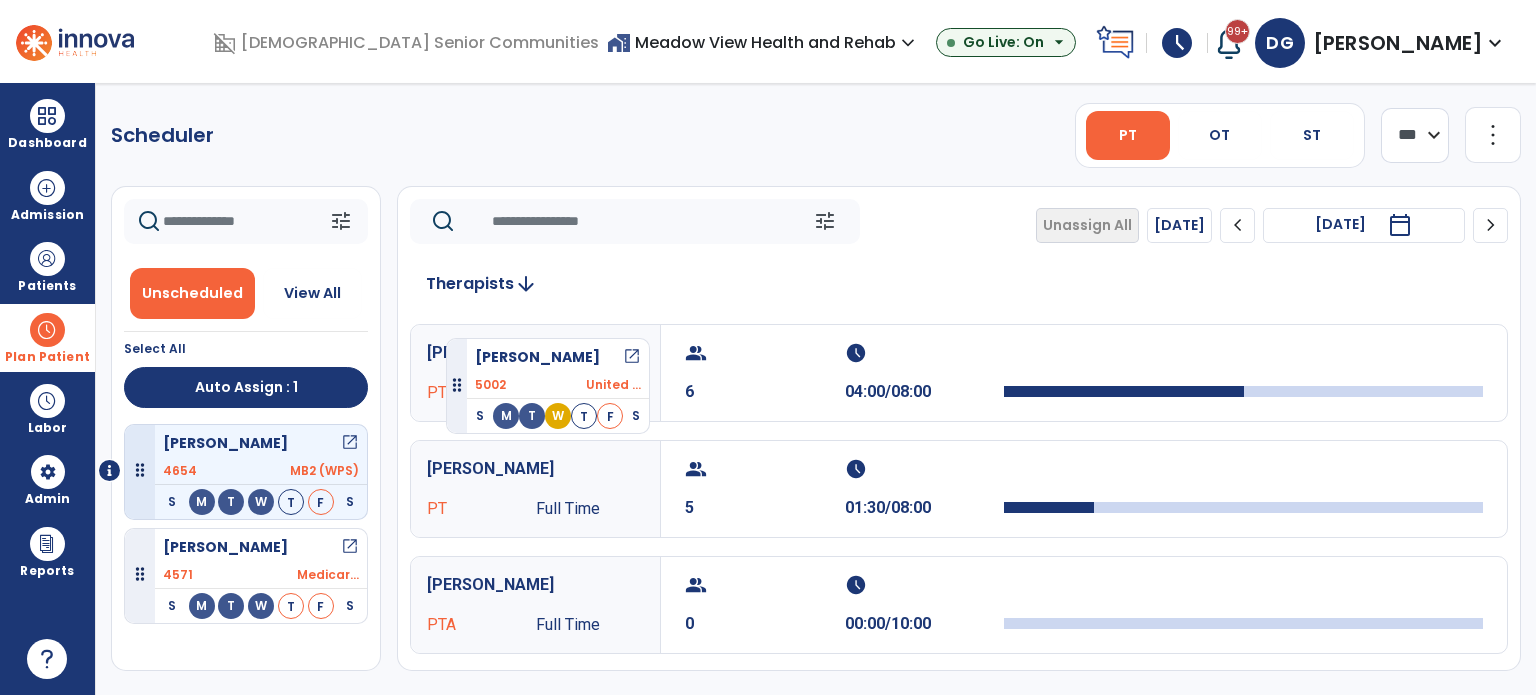drag, startPoint x: 228, startPoint y: 546, endPoint x: 446, endPoint y: 330, distance: 306.8876 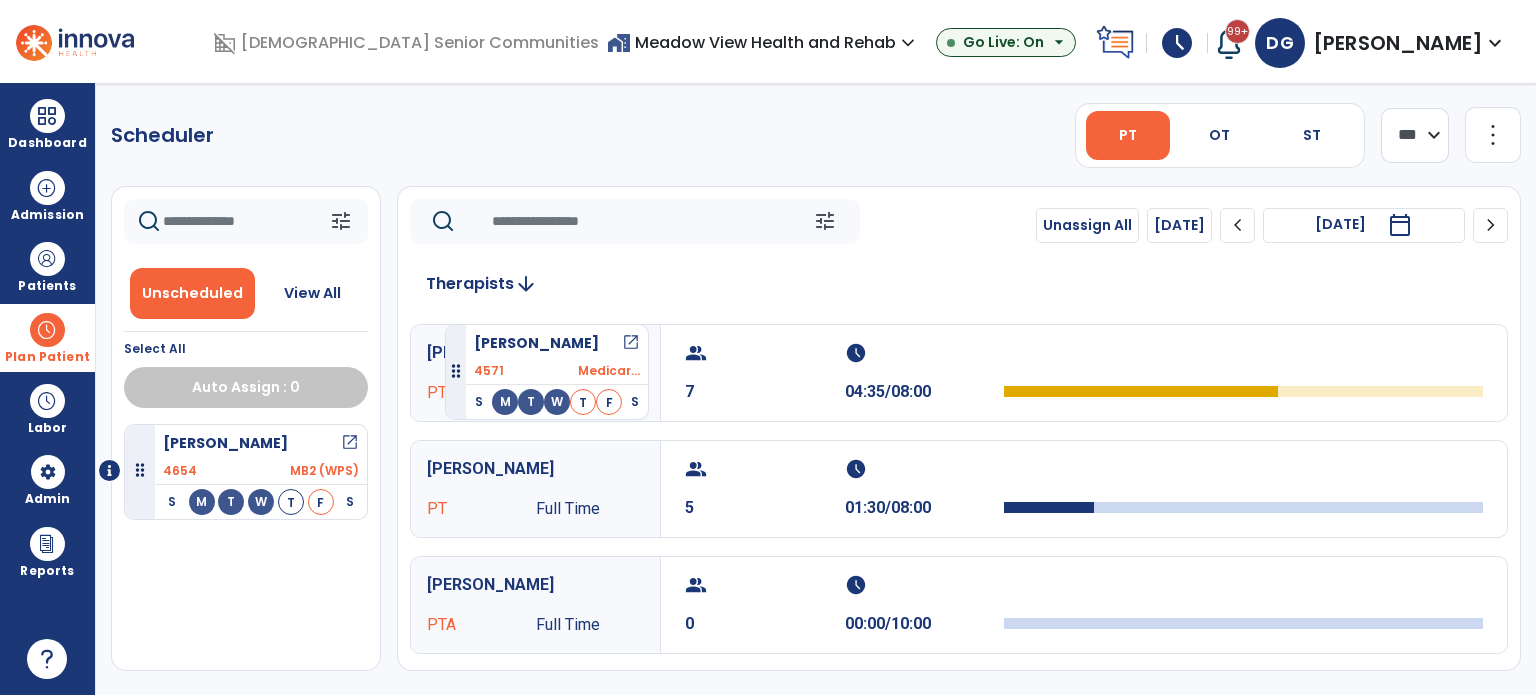 drag, startPoint x: 242, startPoint y: 551, endPoint x: 445, endPoint y: 316, distance: 310.53824 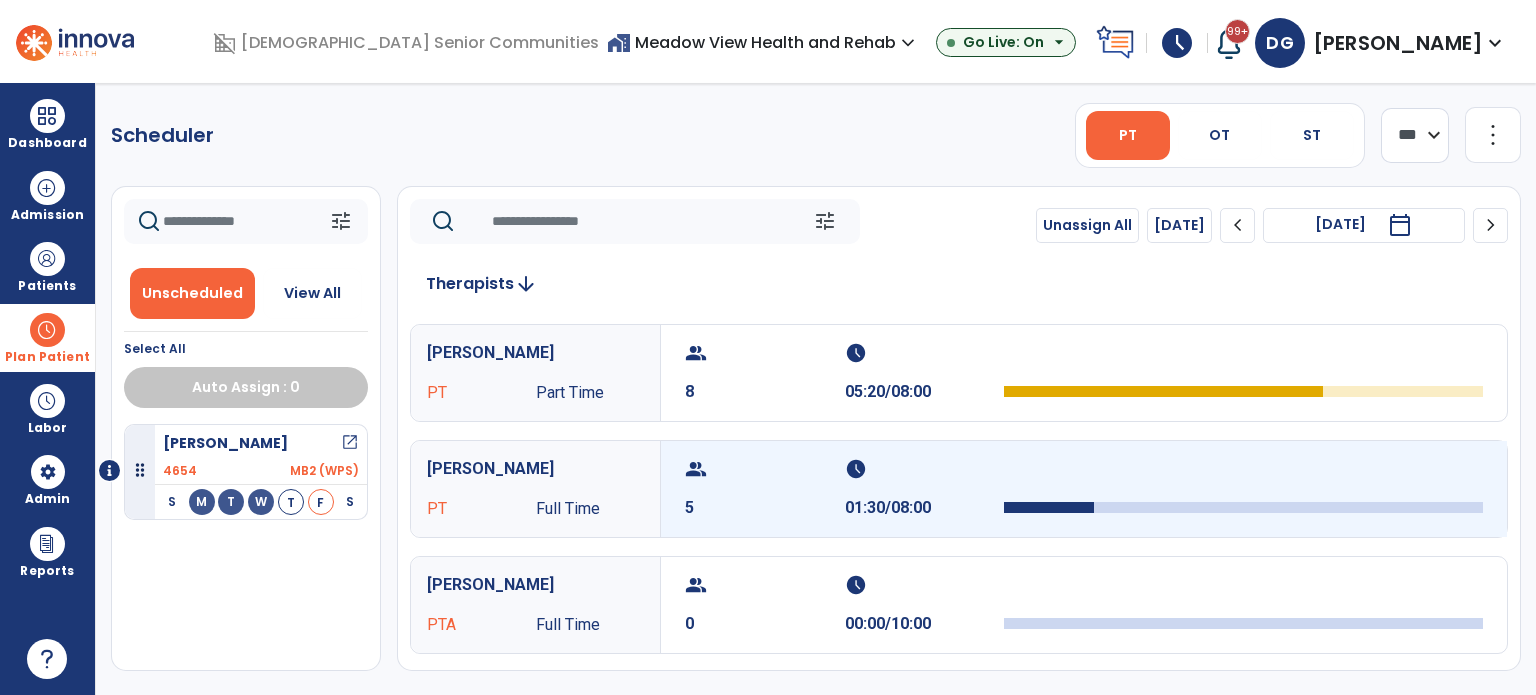 click at bounding box center [1243, 475] 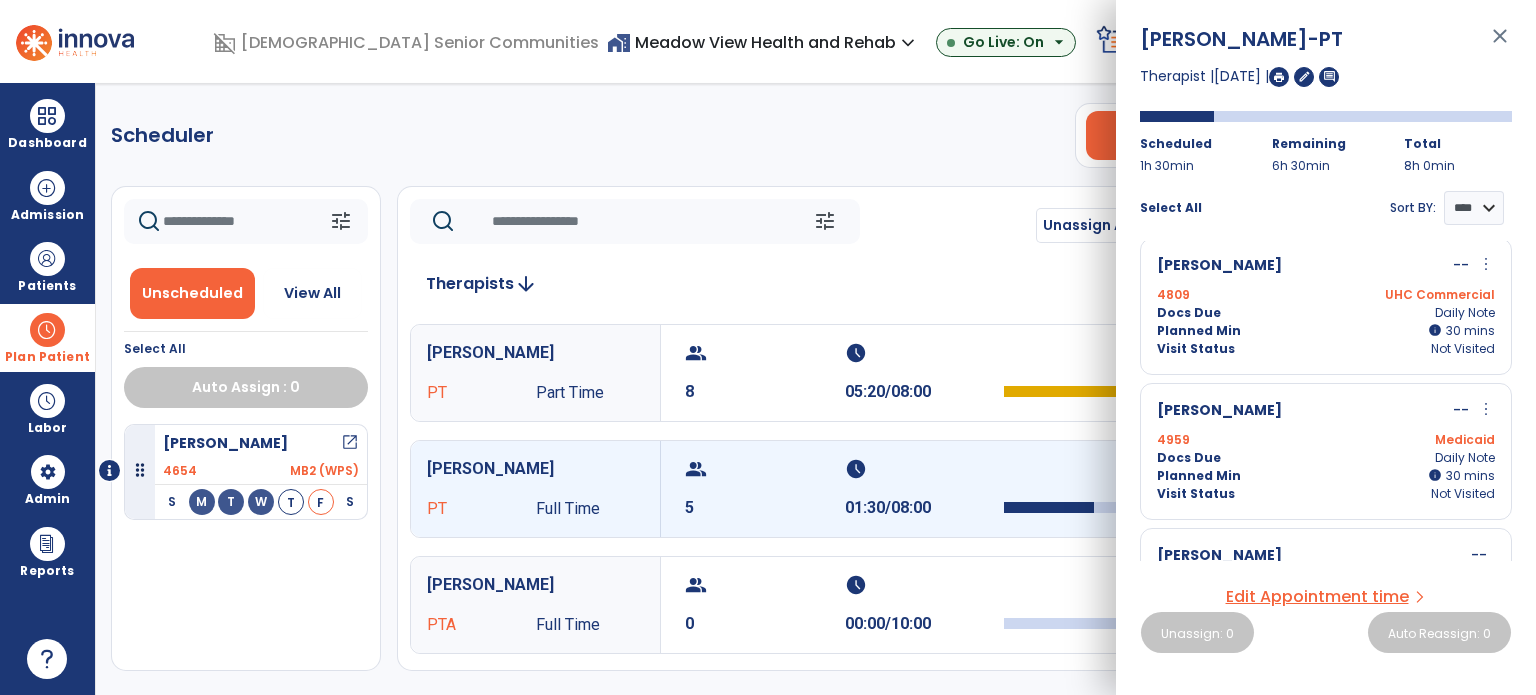 scroll, scrollTop: 0, scrollLeft: 0, axis: both 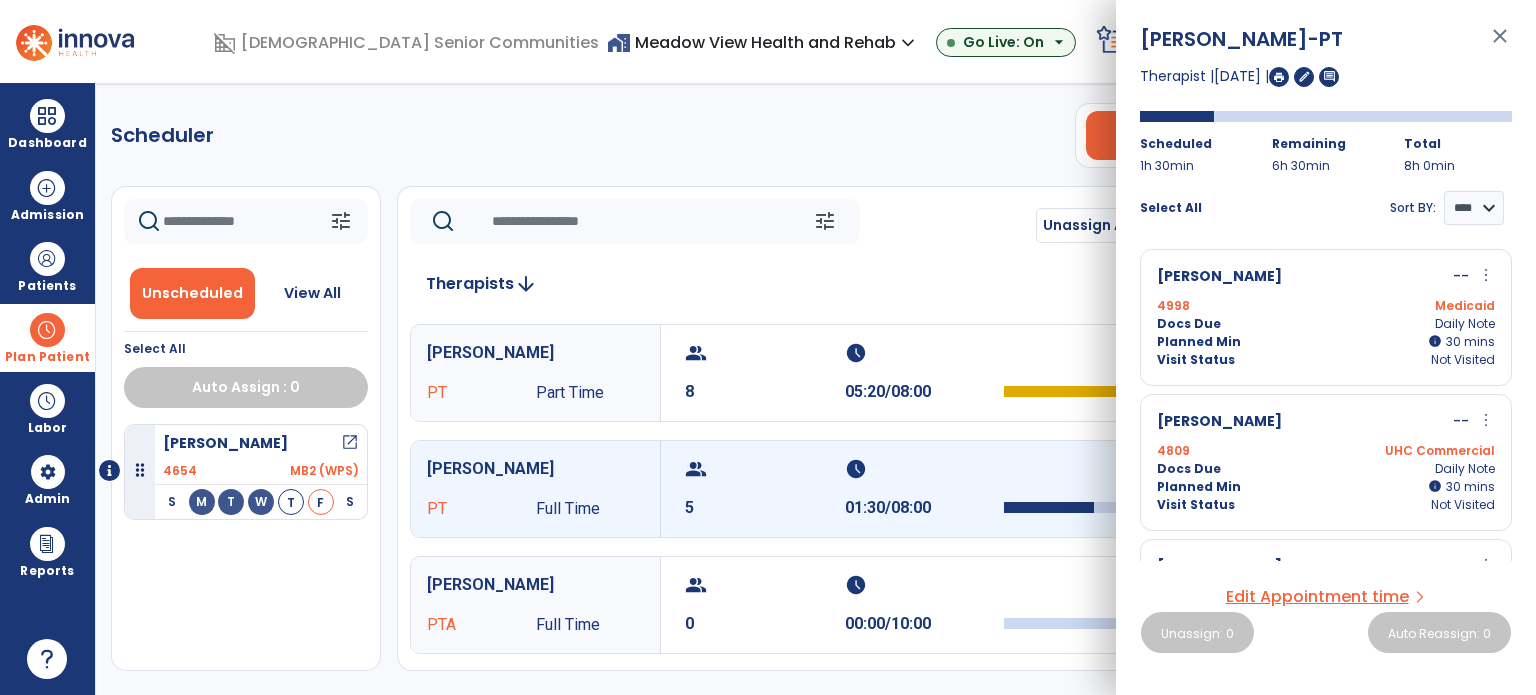 click 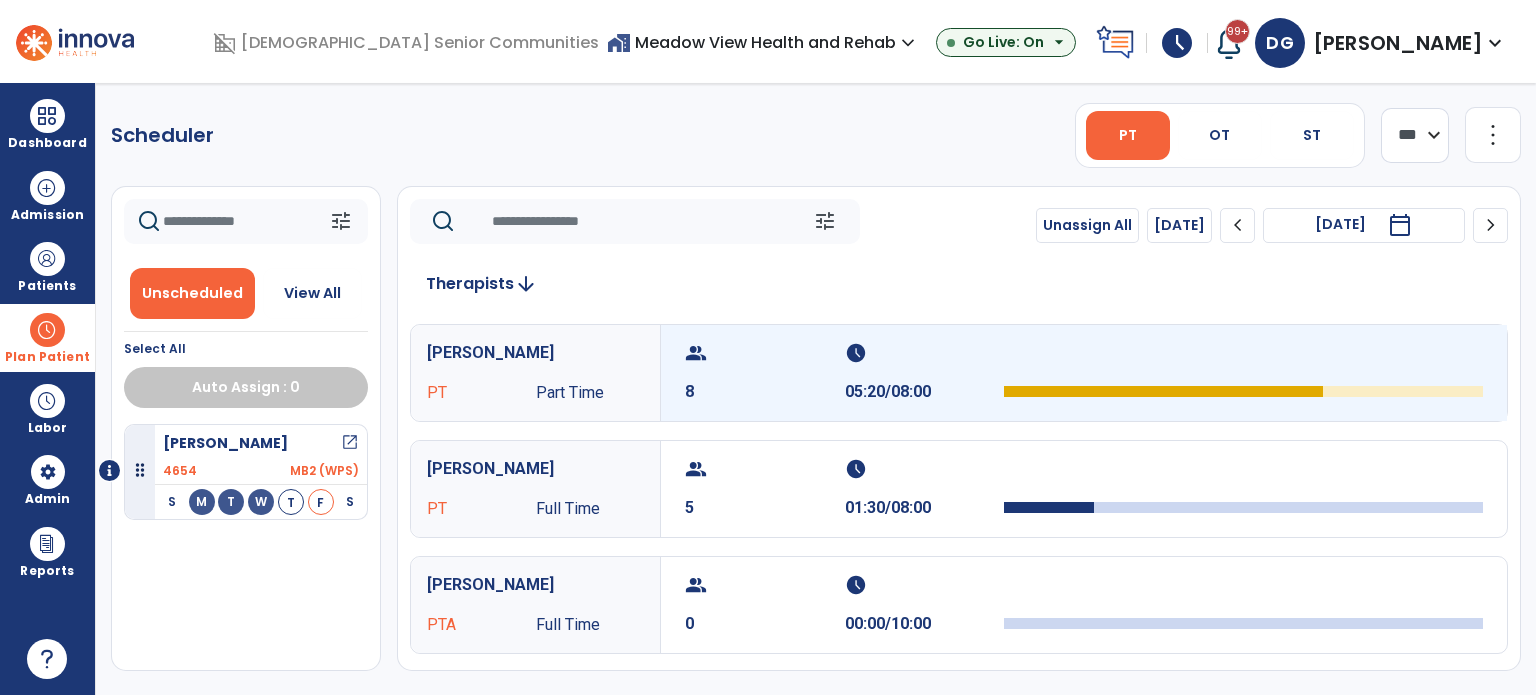 click at bounding box center (1243, 373) 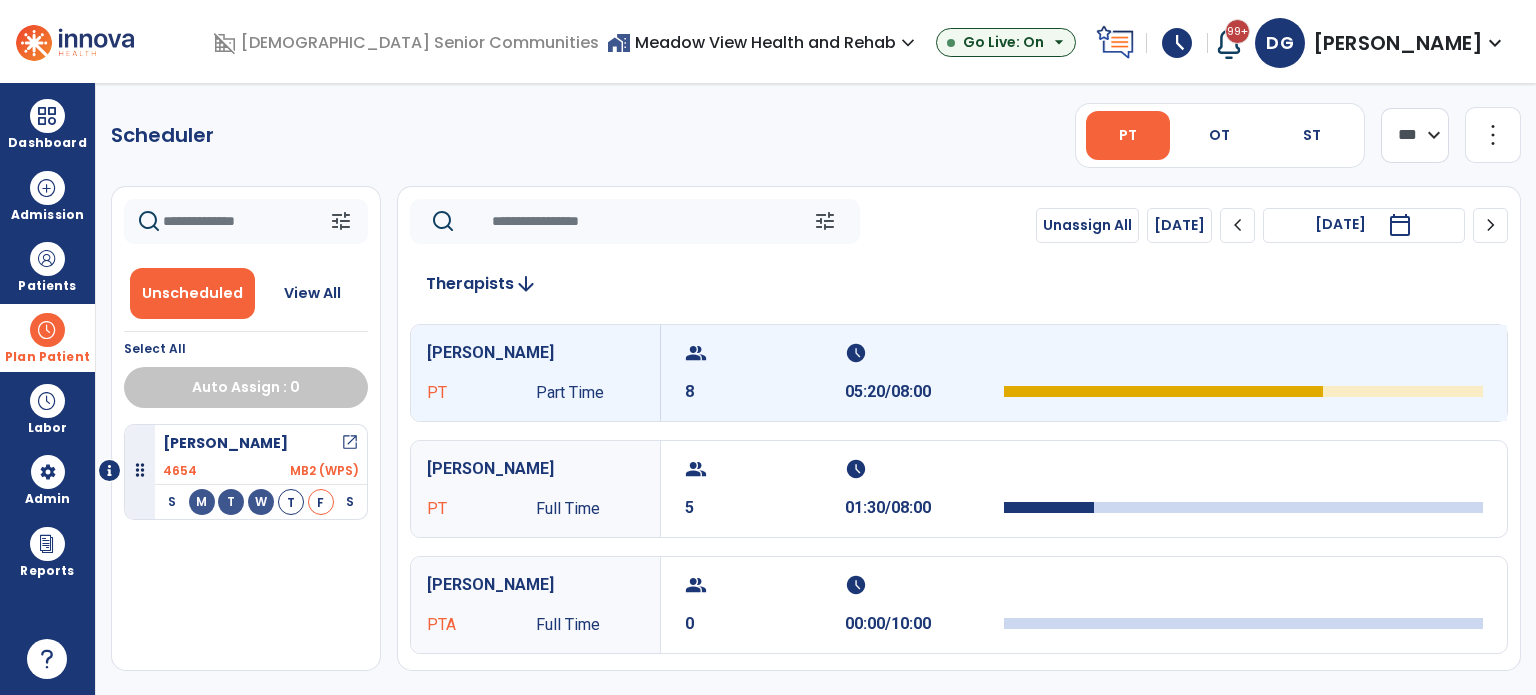 click at bounding box center (1243, 373) 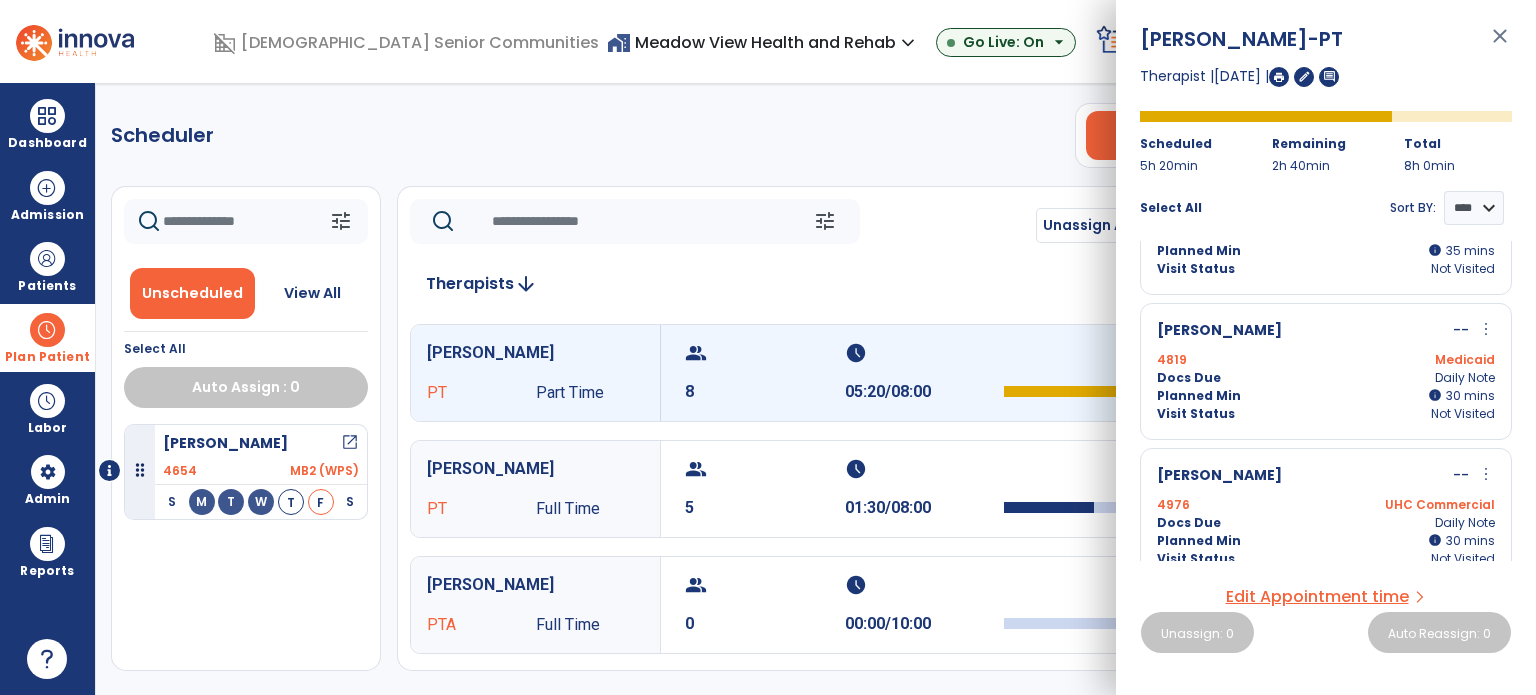 scroll, scrollTop: 835, scrollLeft: 0, axis: vertical 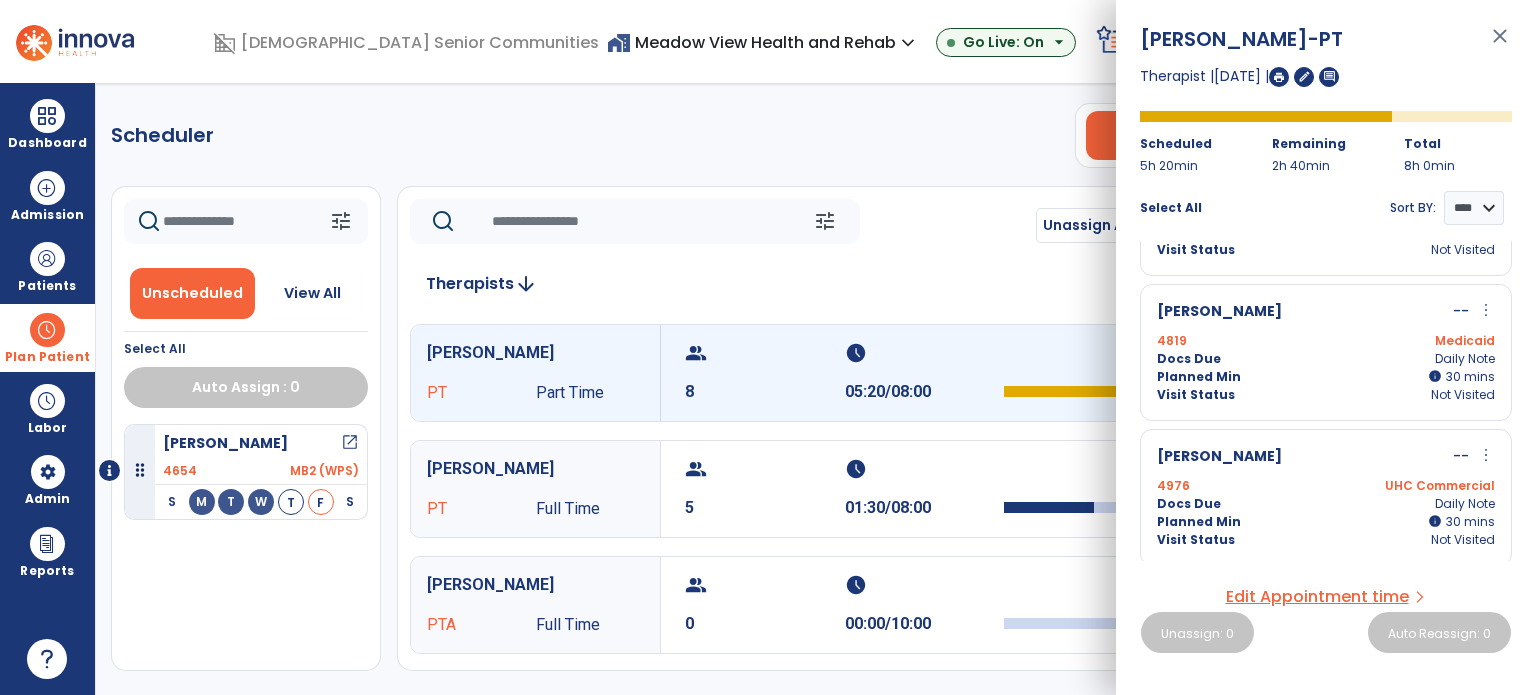 click on "4976" at bounding box center [1173, 486] 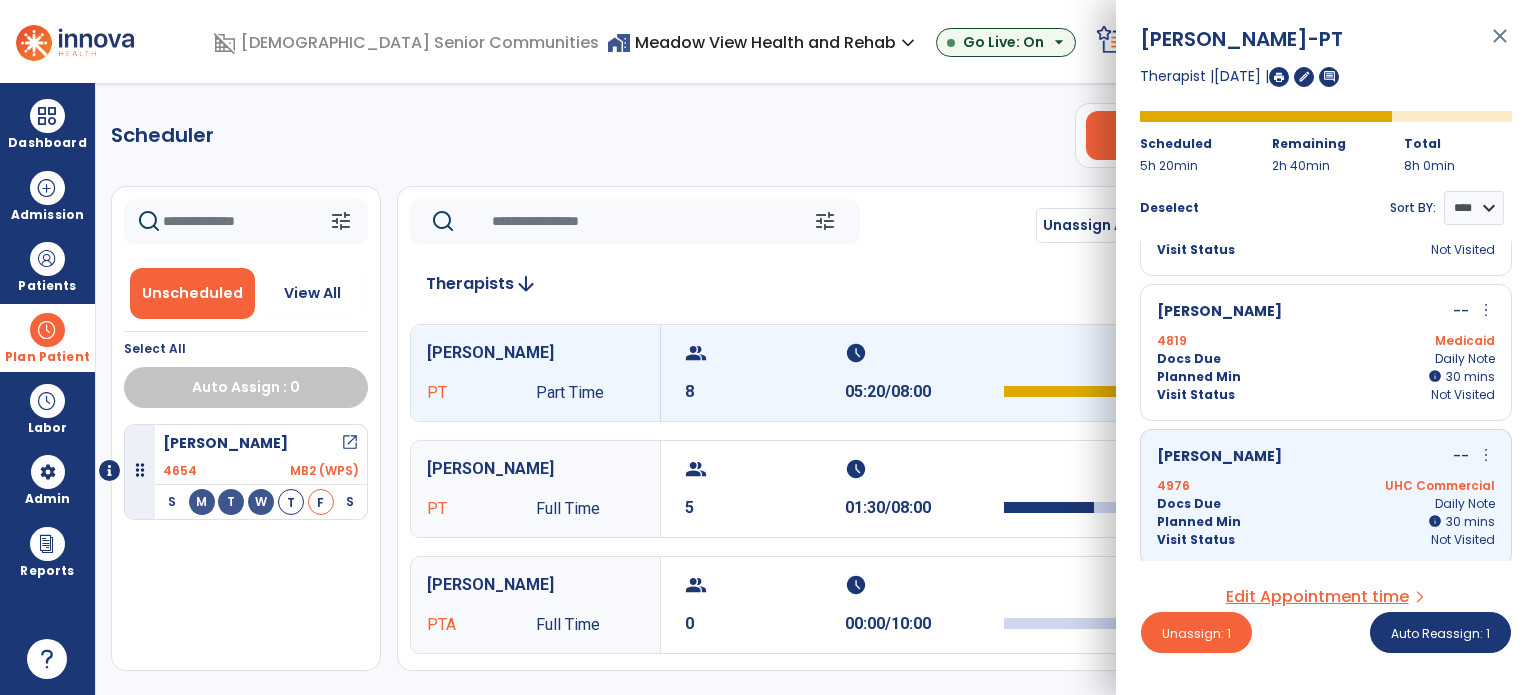 click on "4976 UHC Commercial" at bounding box center (1326, 486) 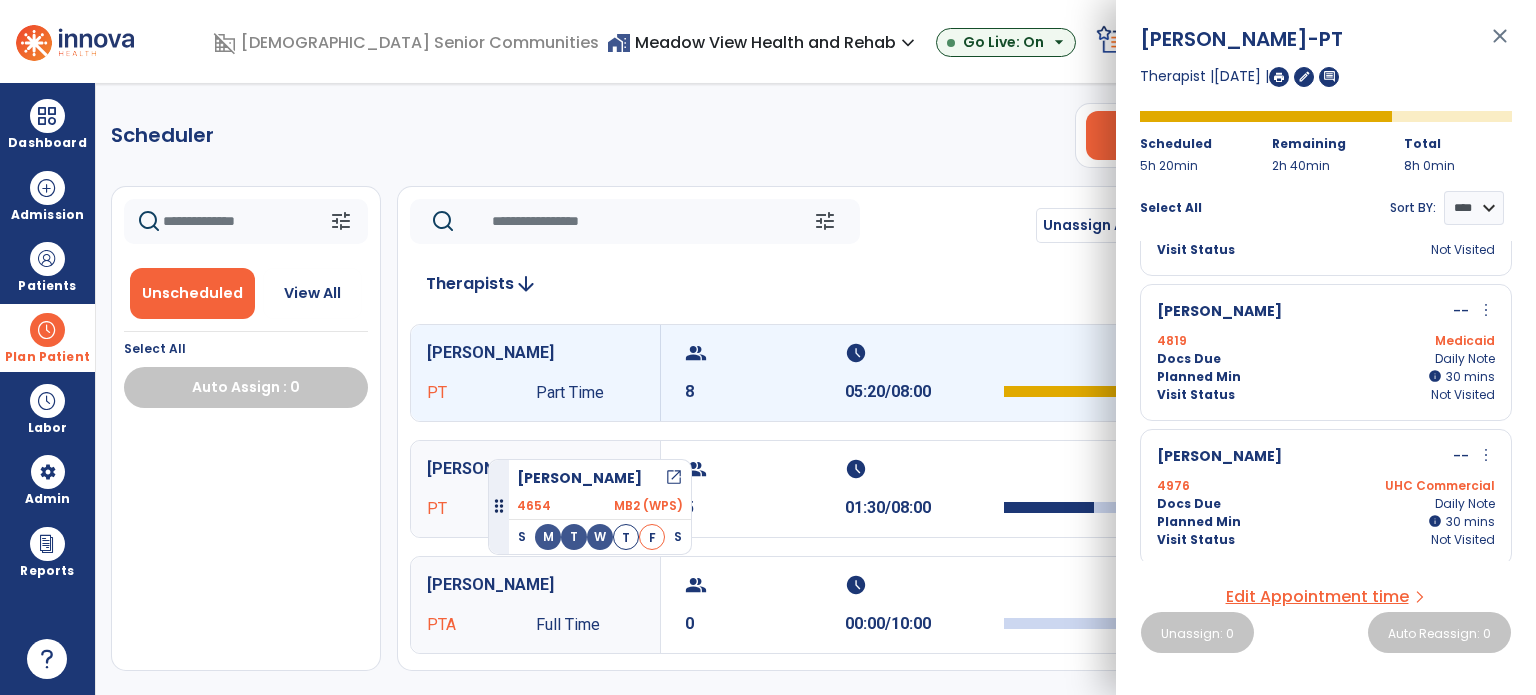 drag, startPoint x: 212, startPoint y: 451, endPoint x: 487, endPoint y: 445, distance: 275.06546 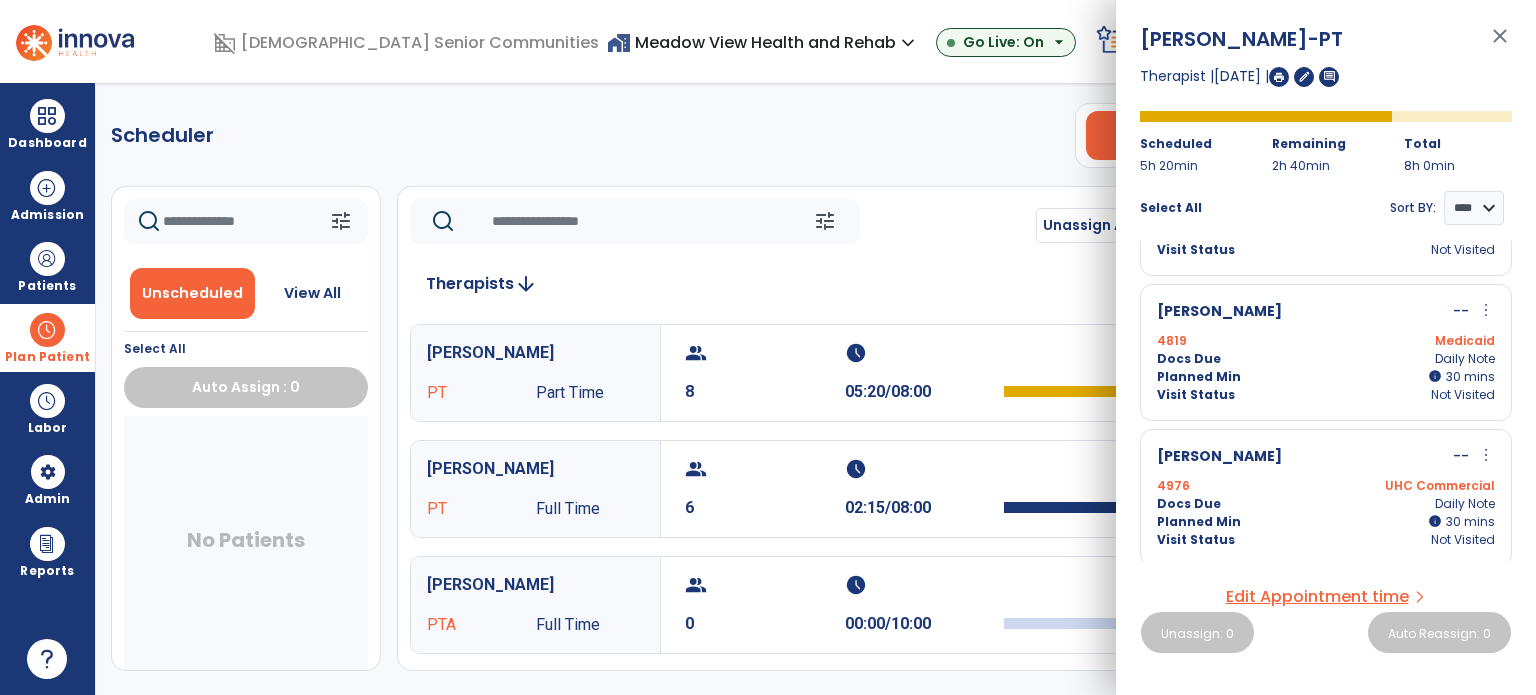 click on "close" at bounding box center [1500, 45] 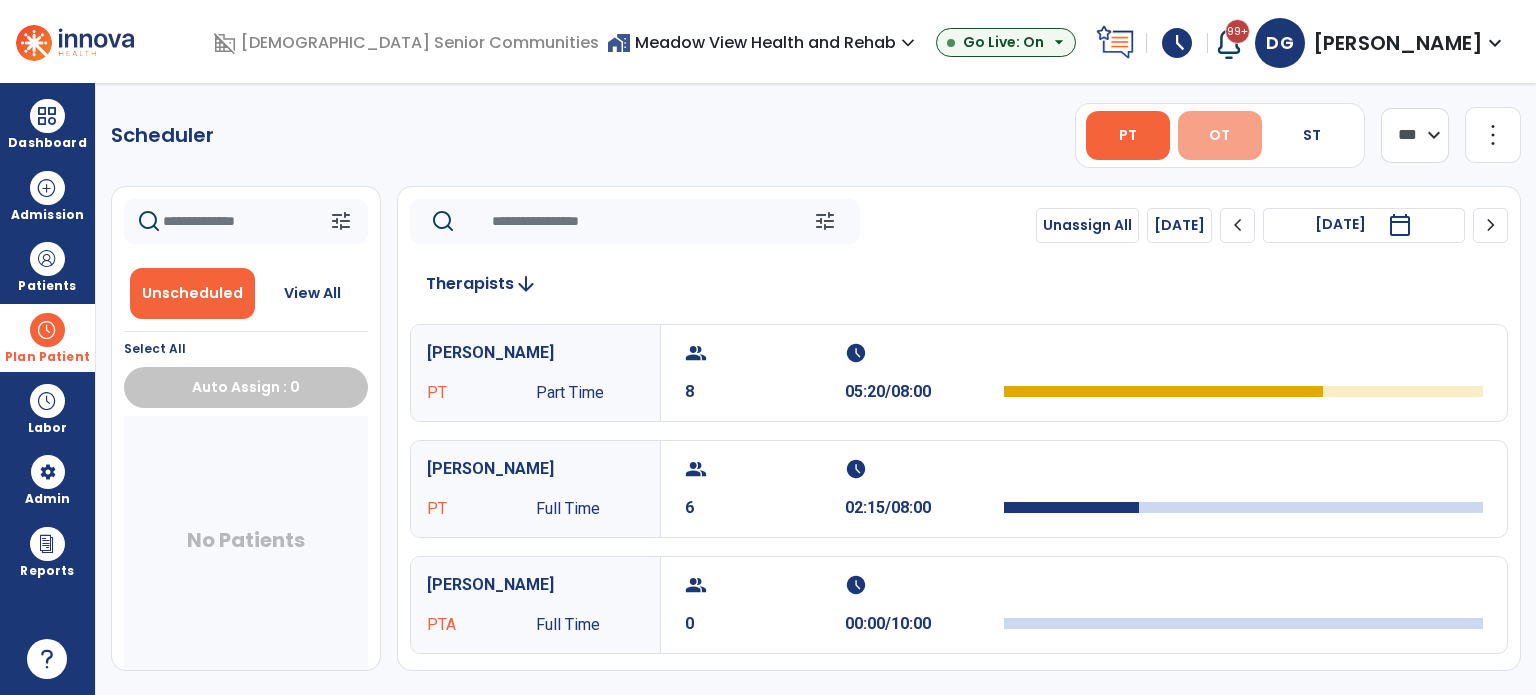 click on "OT" at bounding box center [1219, 135] 